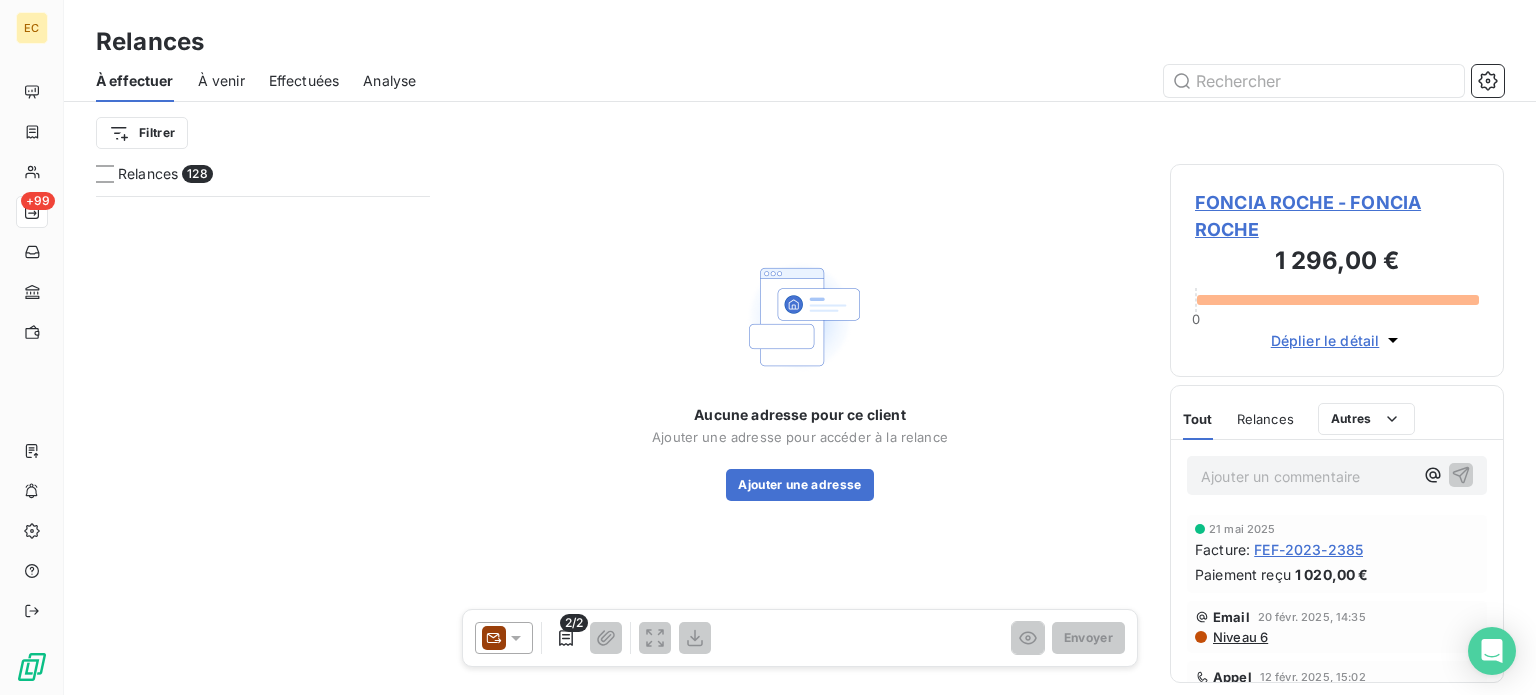 scroll, scrollTop: 0, scrollLeft: 0, axis: both 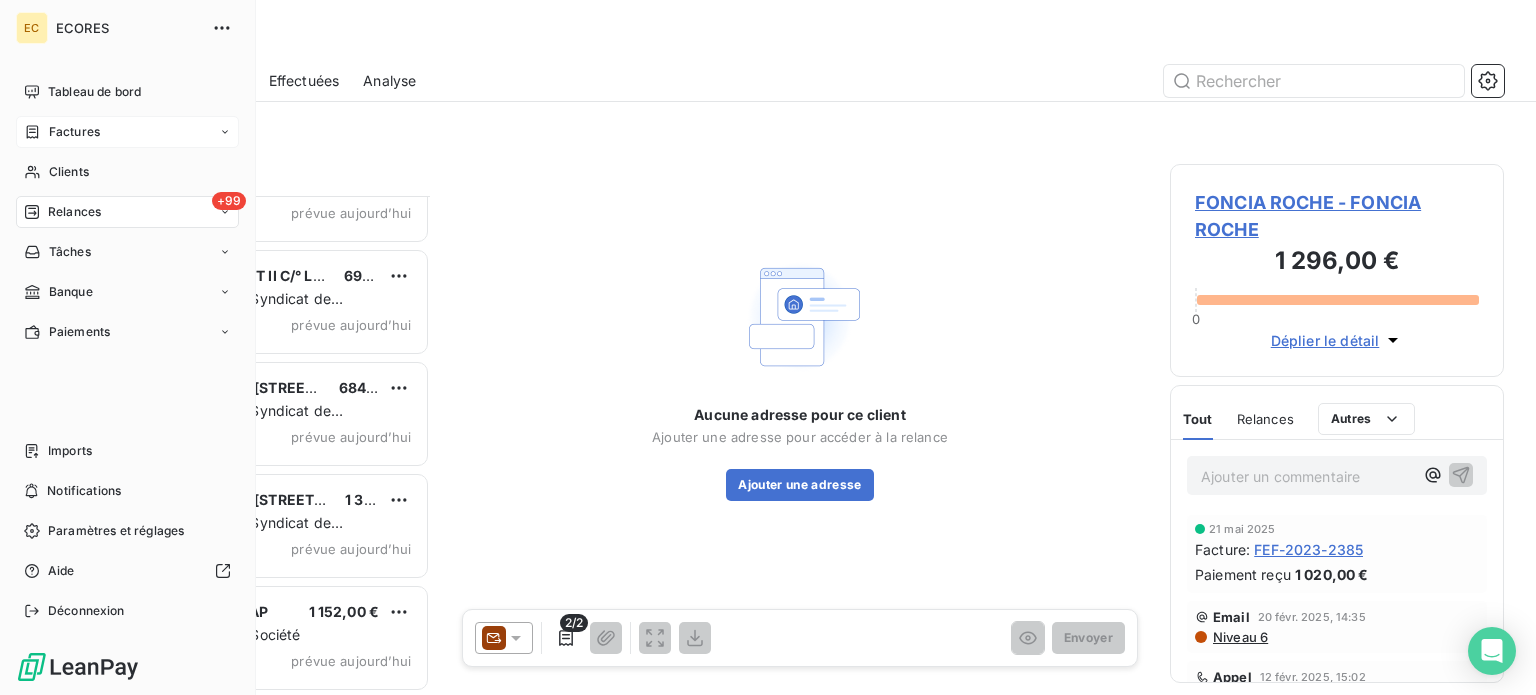 click on "Factures" at bounding box center [74, 132] 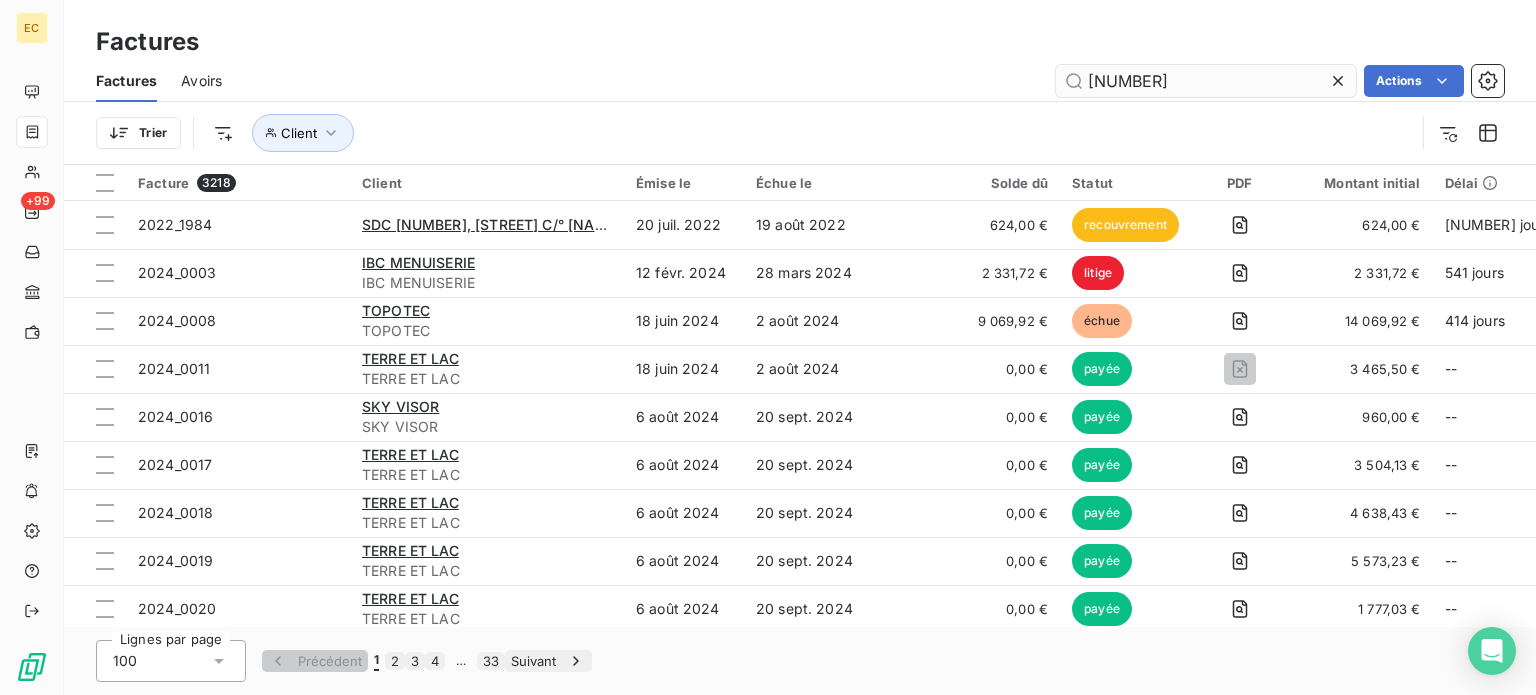 type on "[NUMBER]" 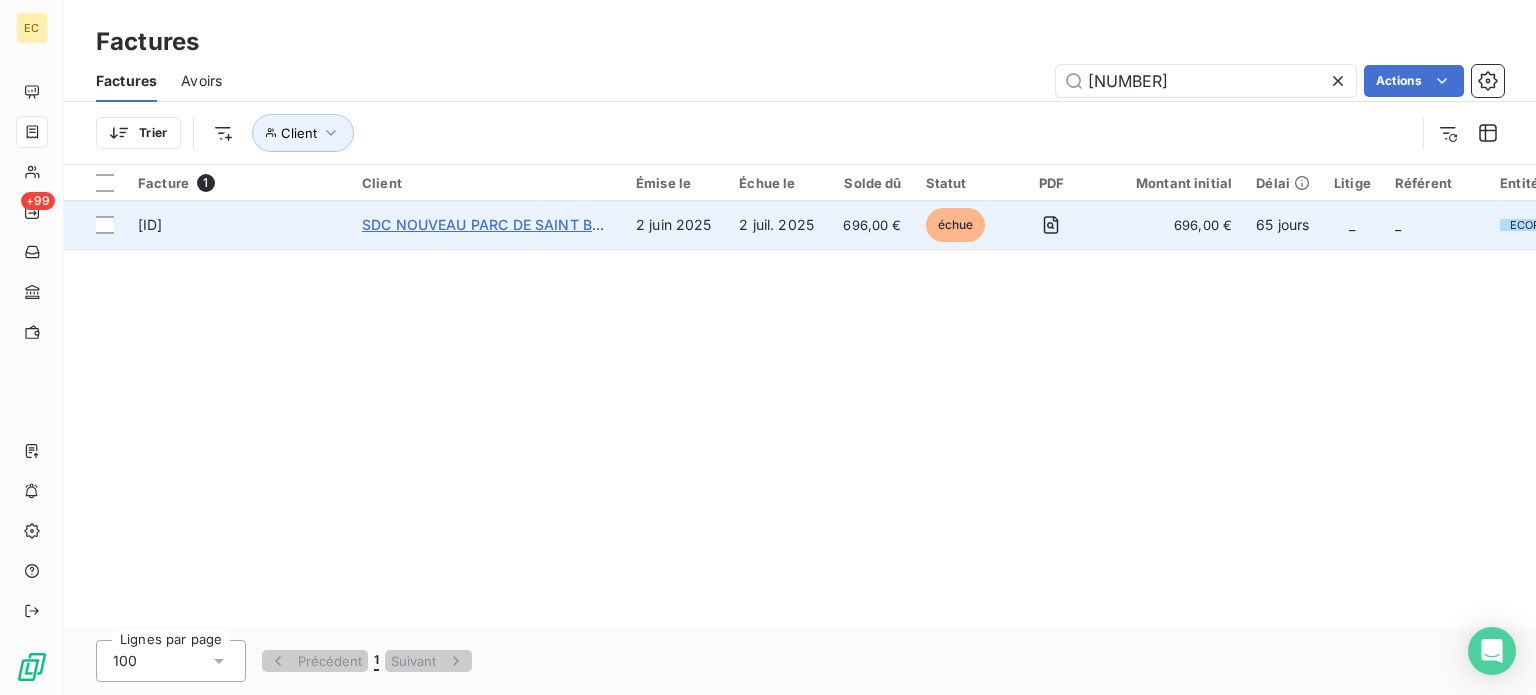 click on "SDC NOUVEAU PARC DE SAINT BARNABE C/°" at bounding box center [519, 224] 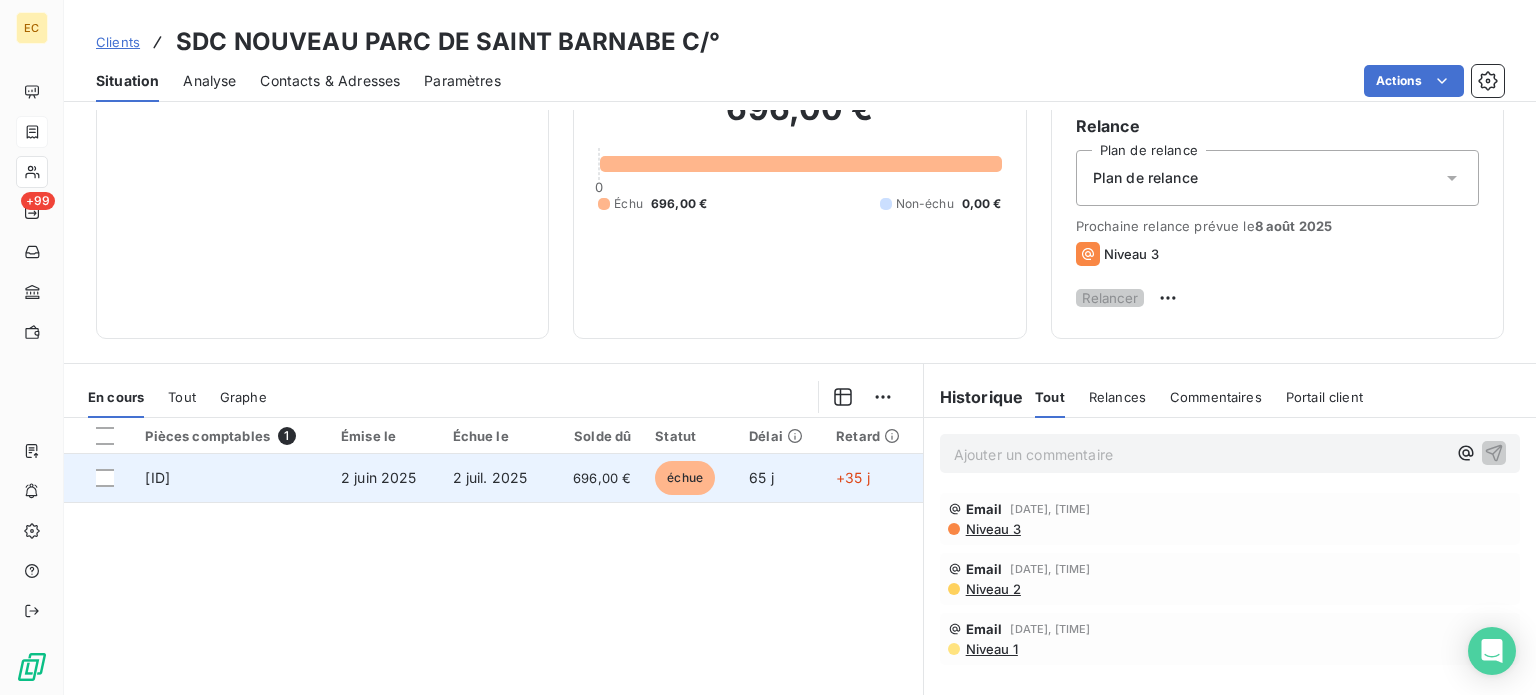 scroll, scrollTop: 200, scrollLeft: 0, axis: vertical 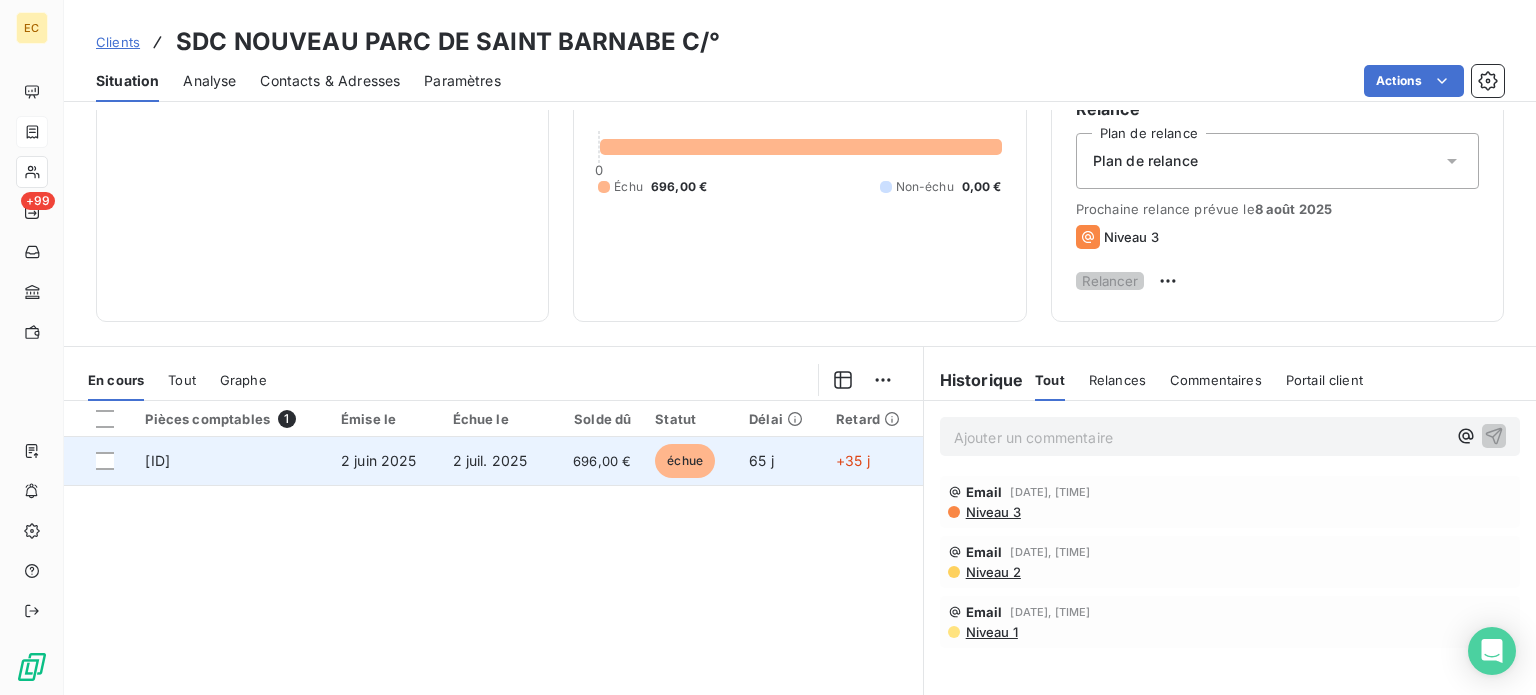 click on "2 juin 2025" at bounding box center [385, 461] 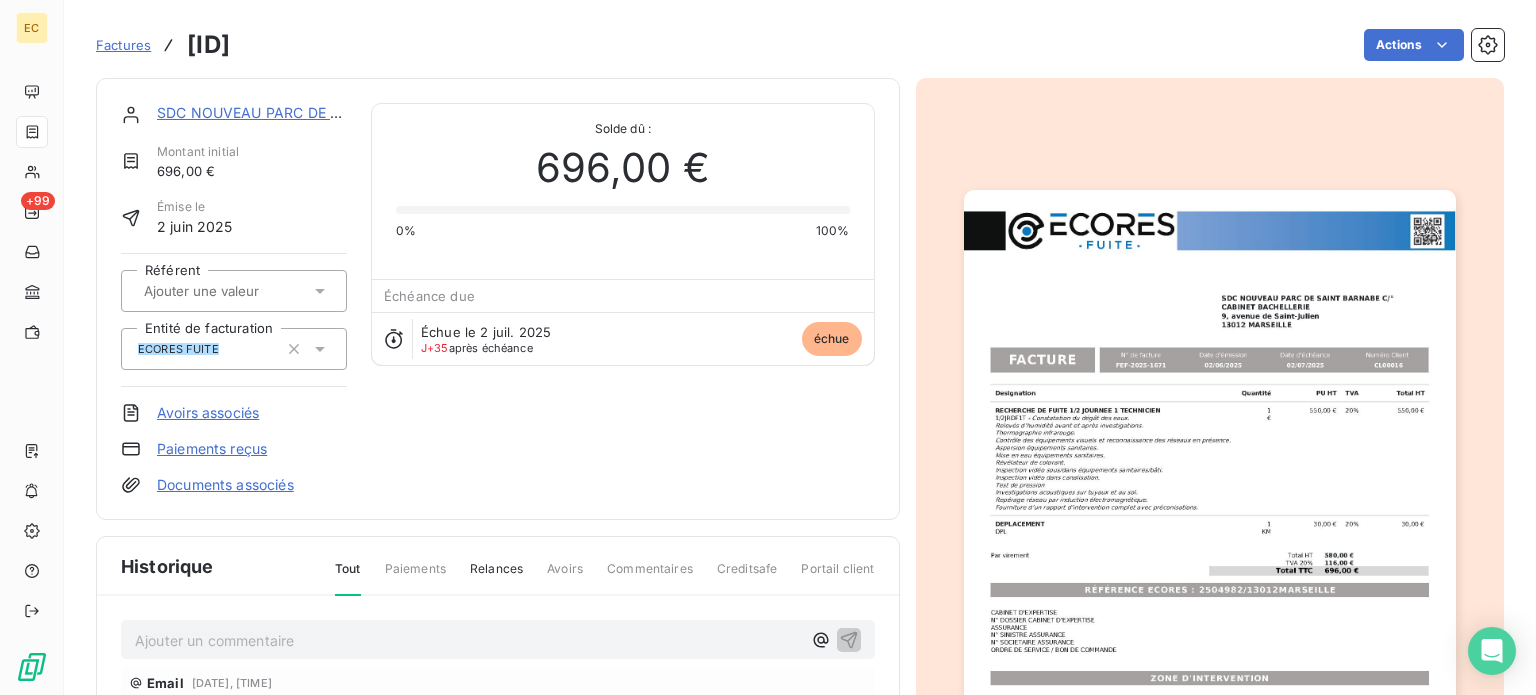 click on "Paiements reçus" at bounding box center [212, 449] 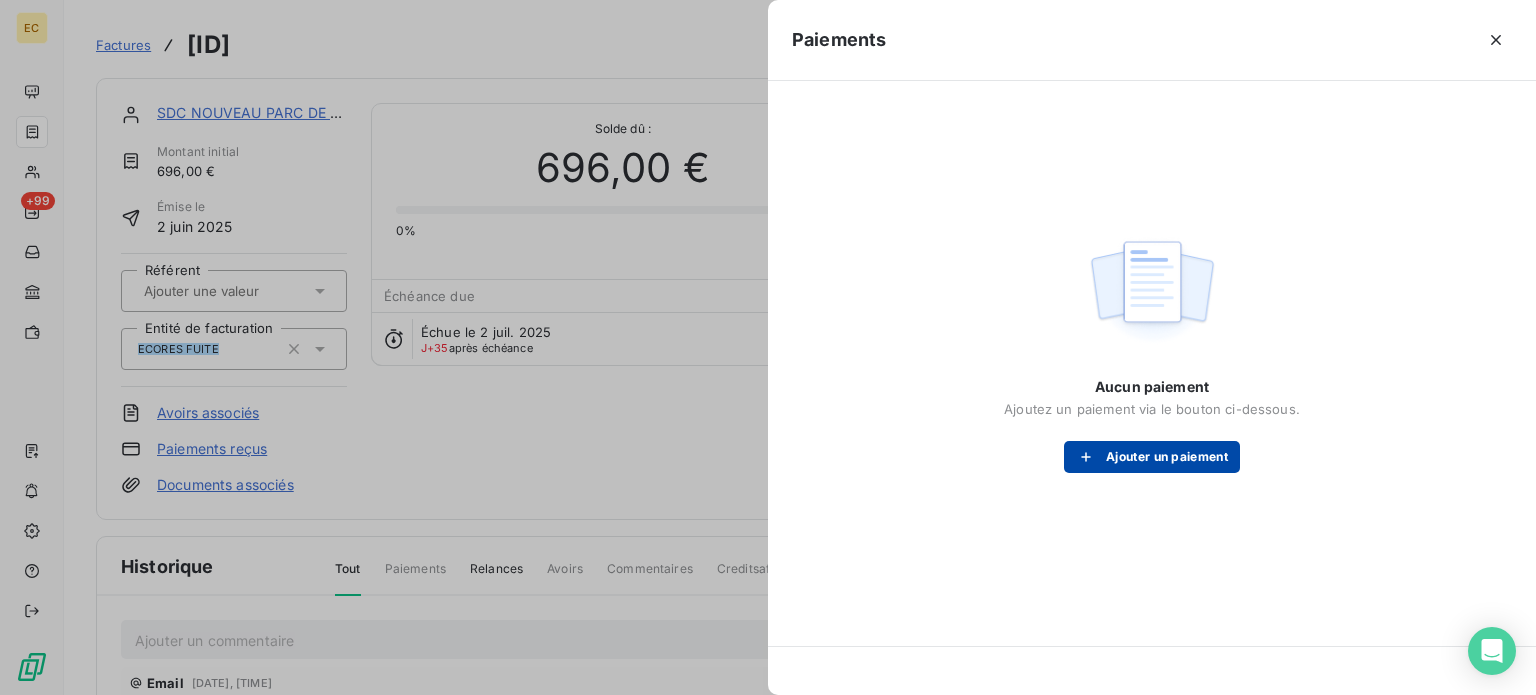 click 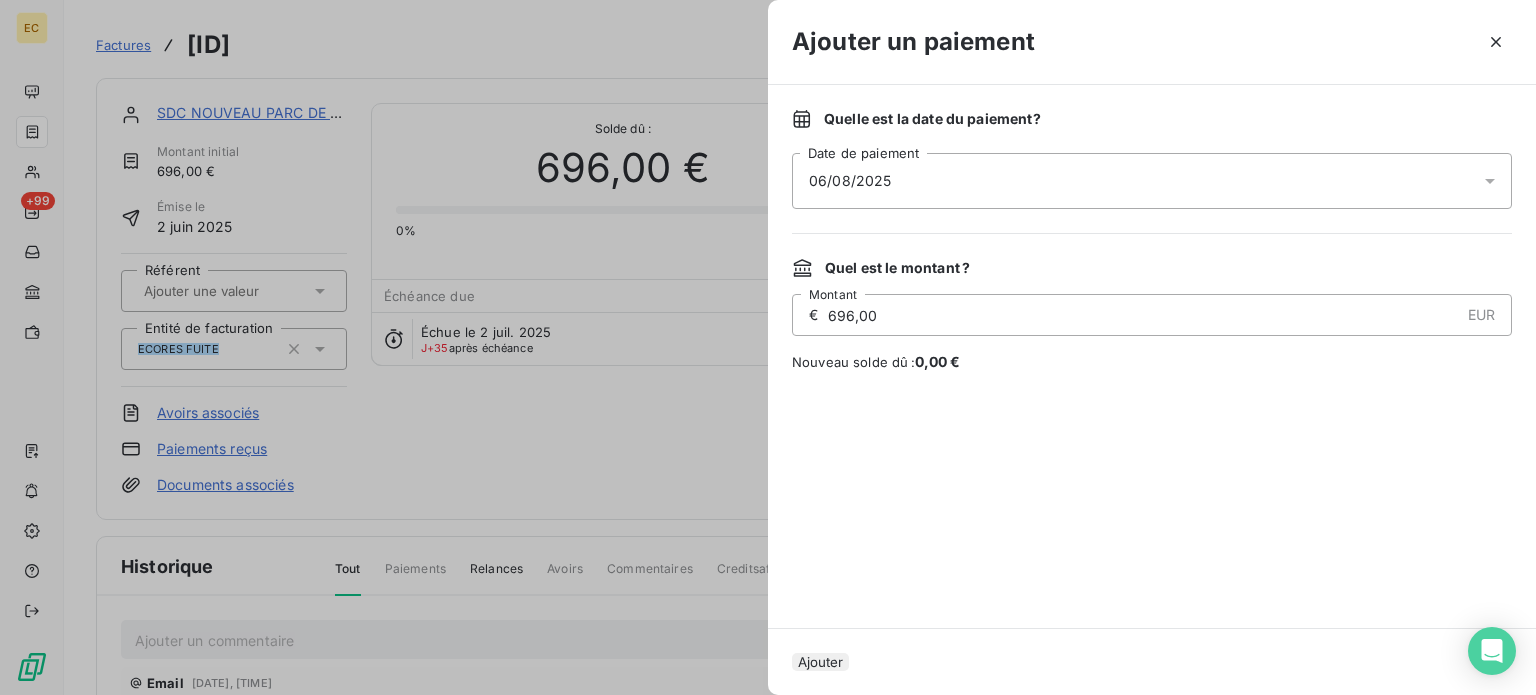 click on "06/08/2025" at bounding box center (1152, 181) 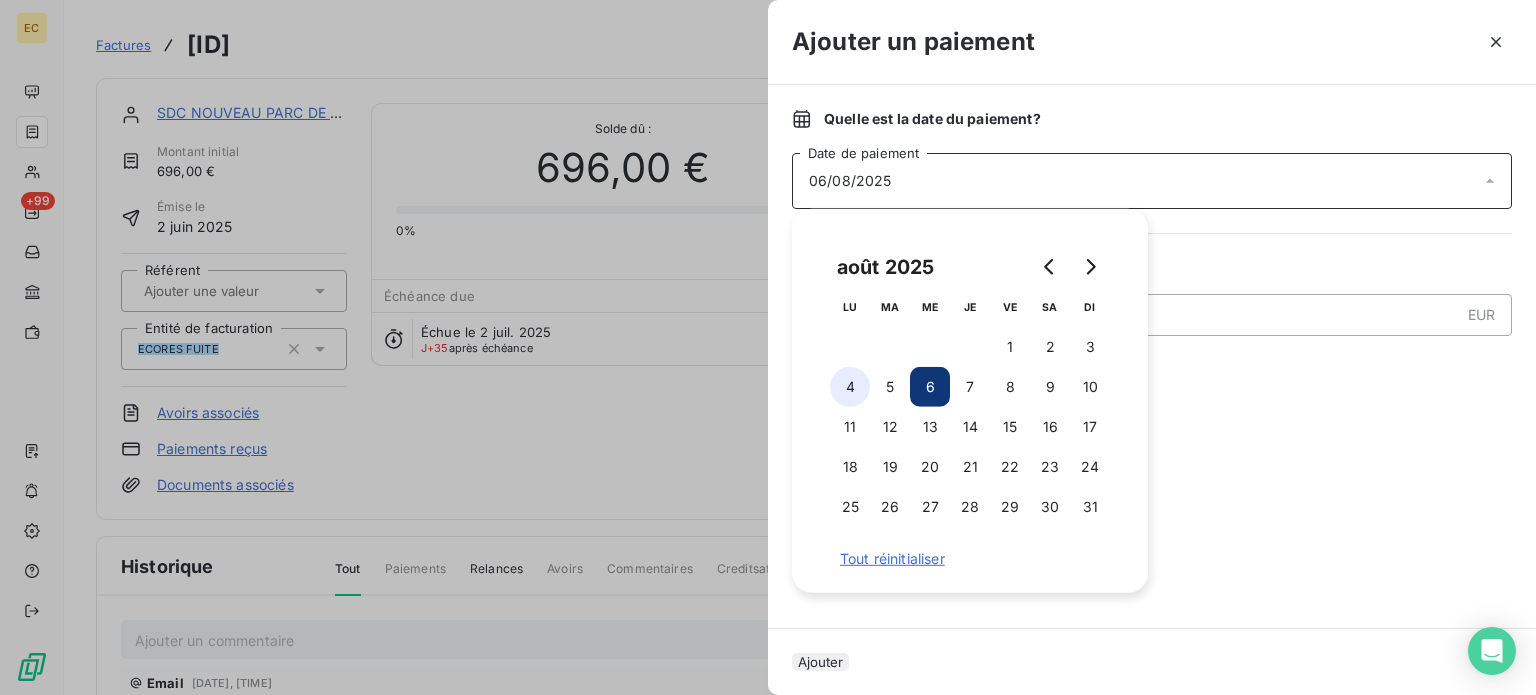 click on "4" at bounding box center (850, 387) 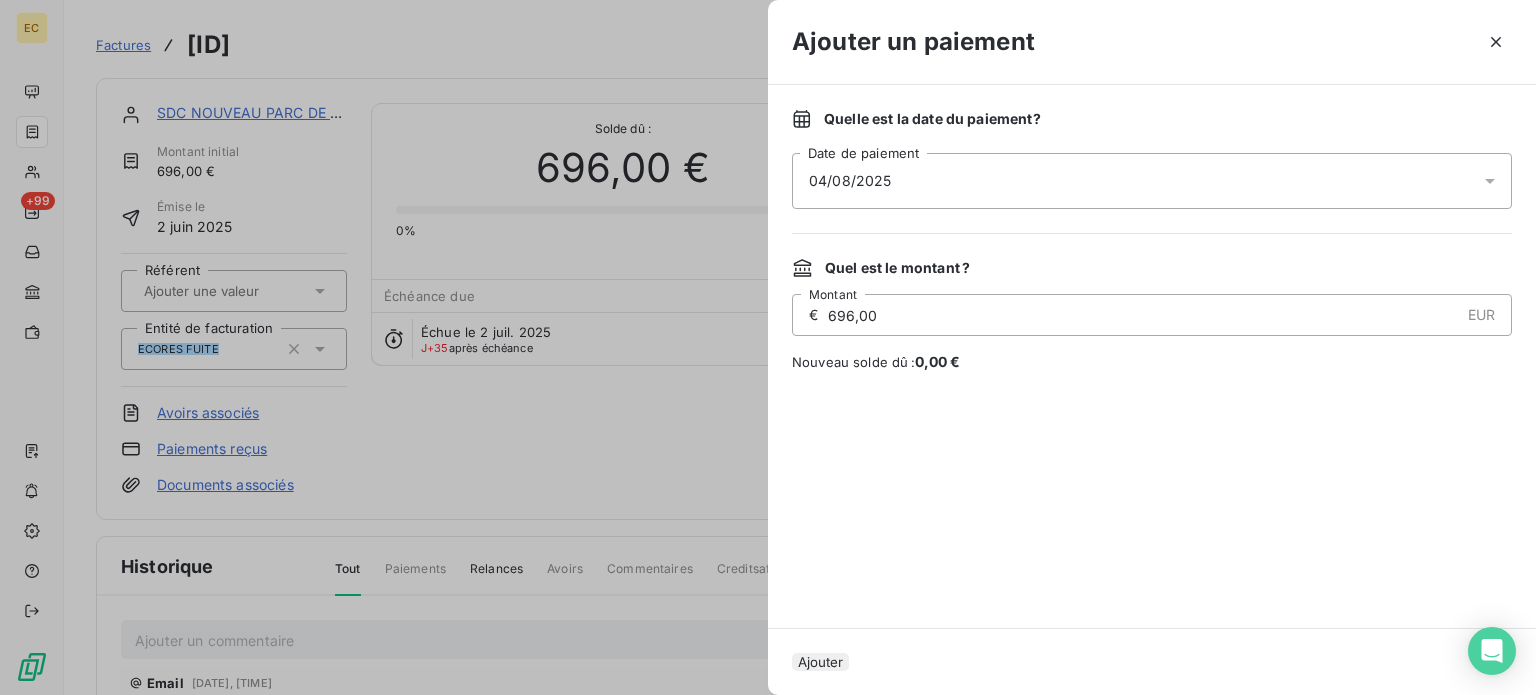 click on "Ajouter" at bounding box center (820, 662) 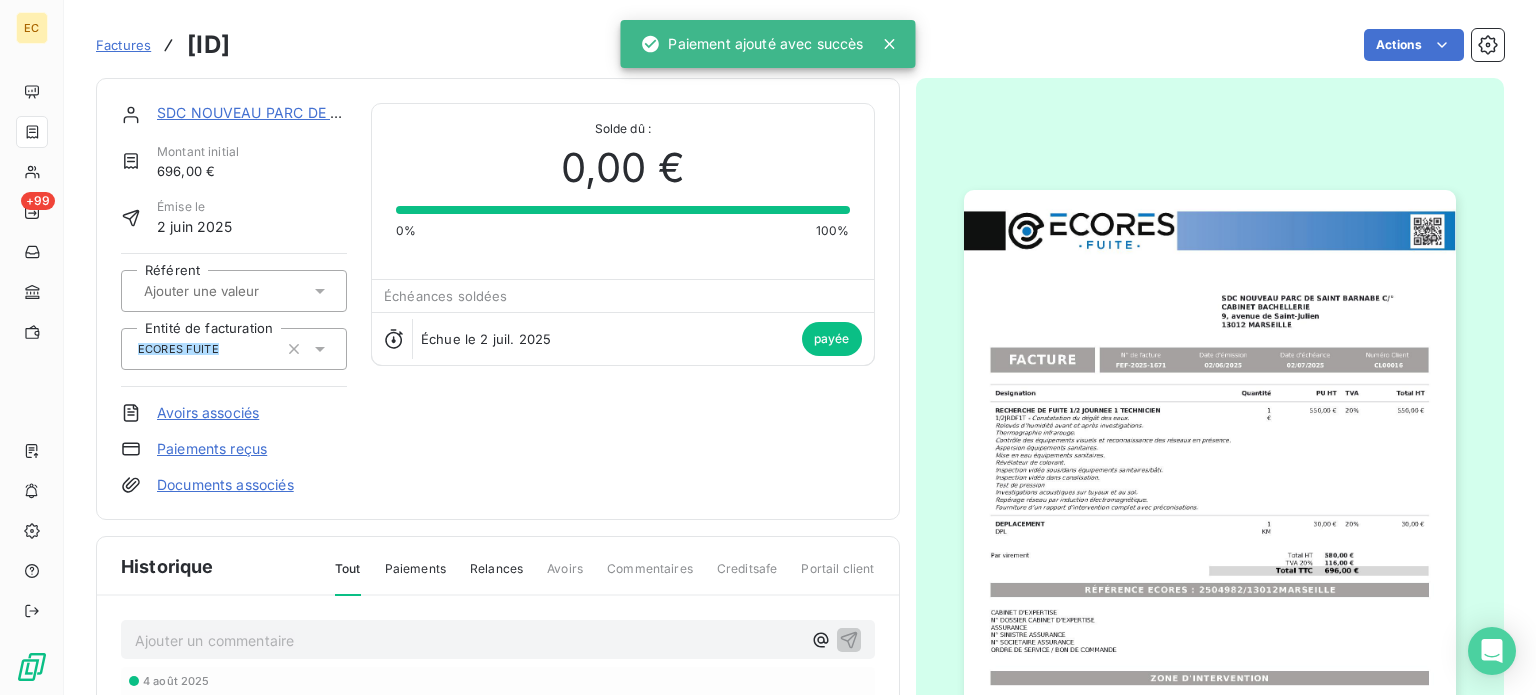 click on "Factures" at bounding box center [123, 45] 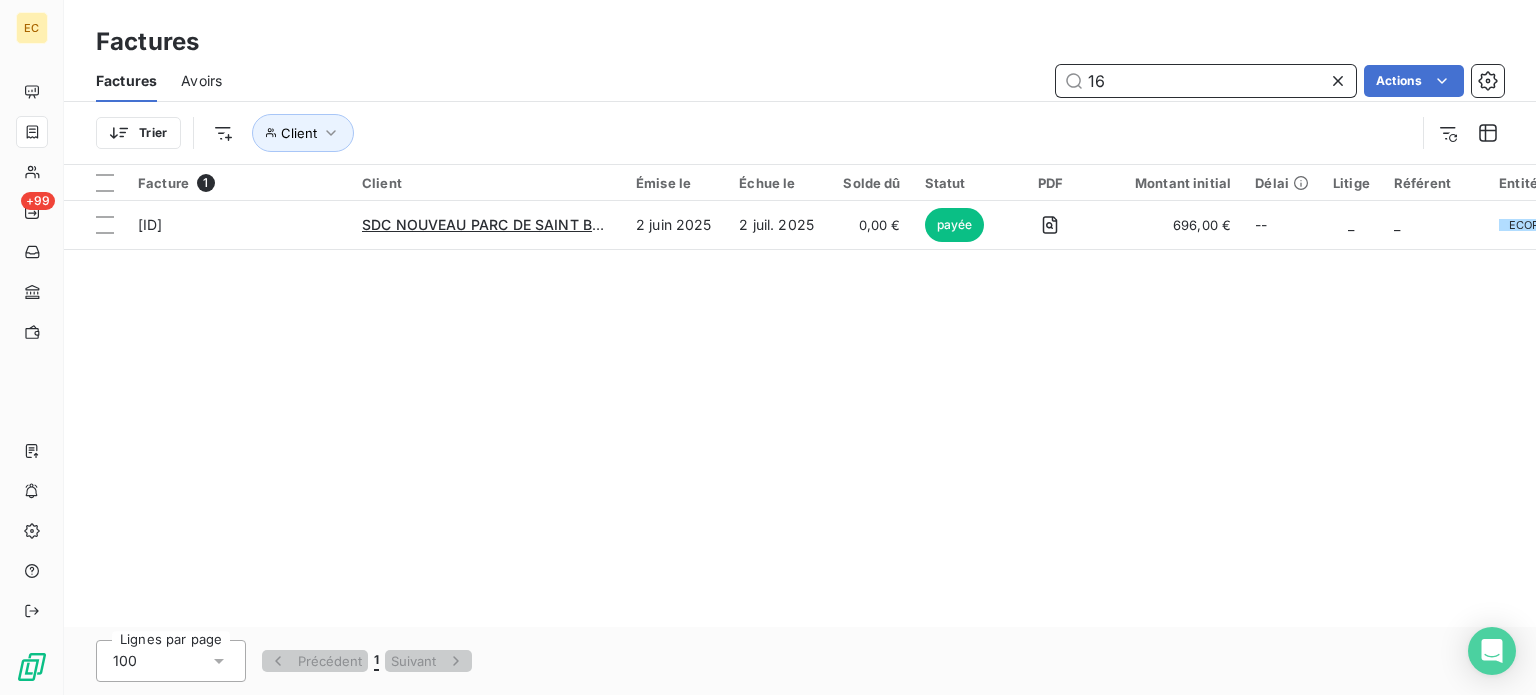 type on "1" 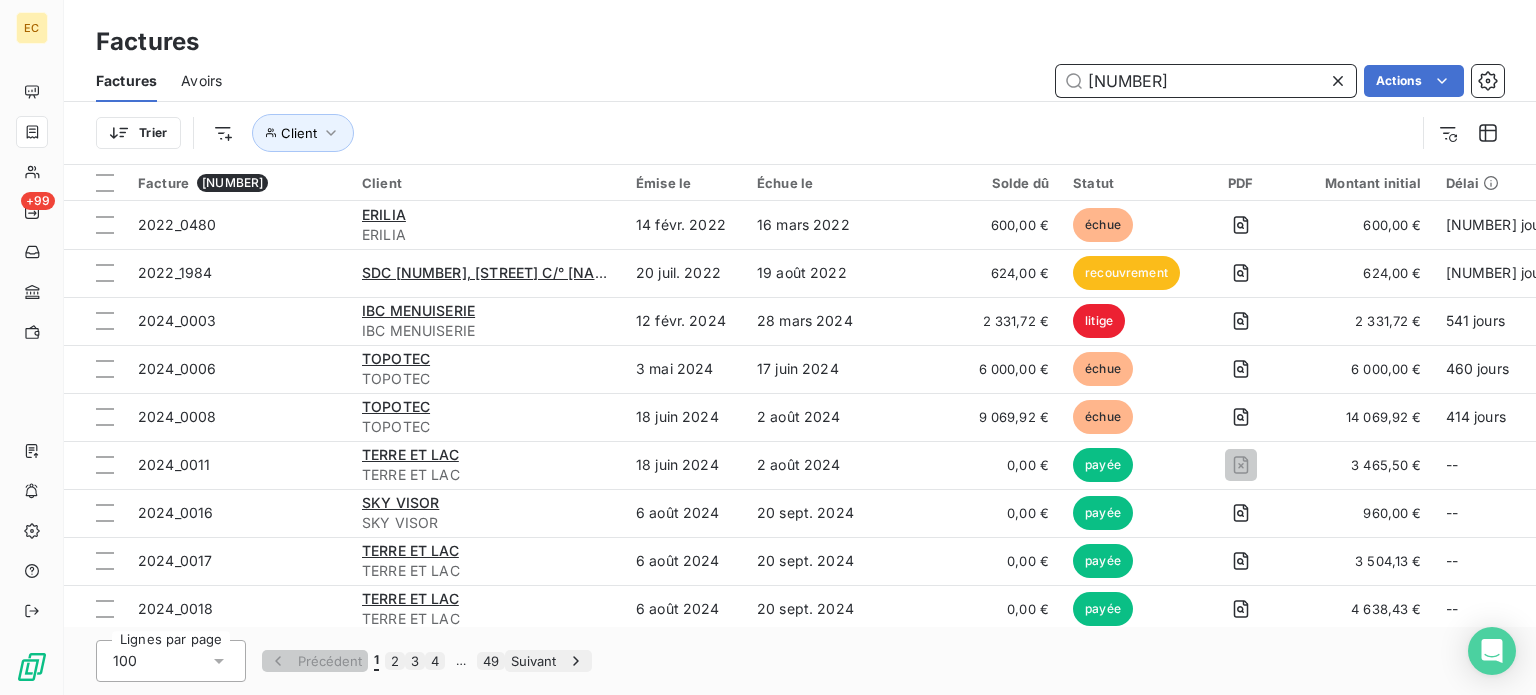 type on "[NUMBER]" 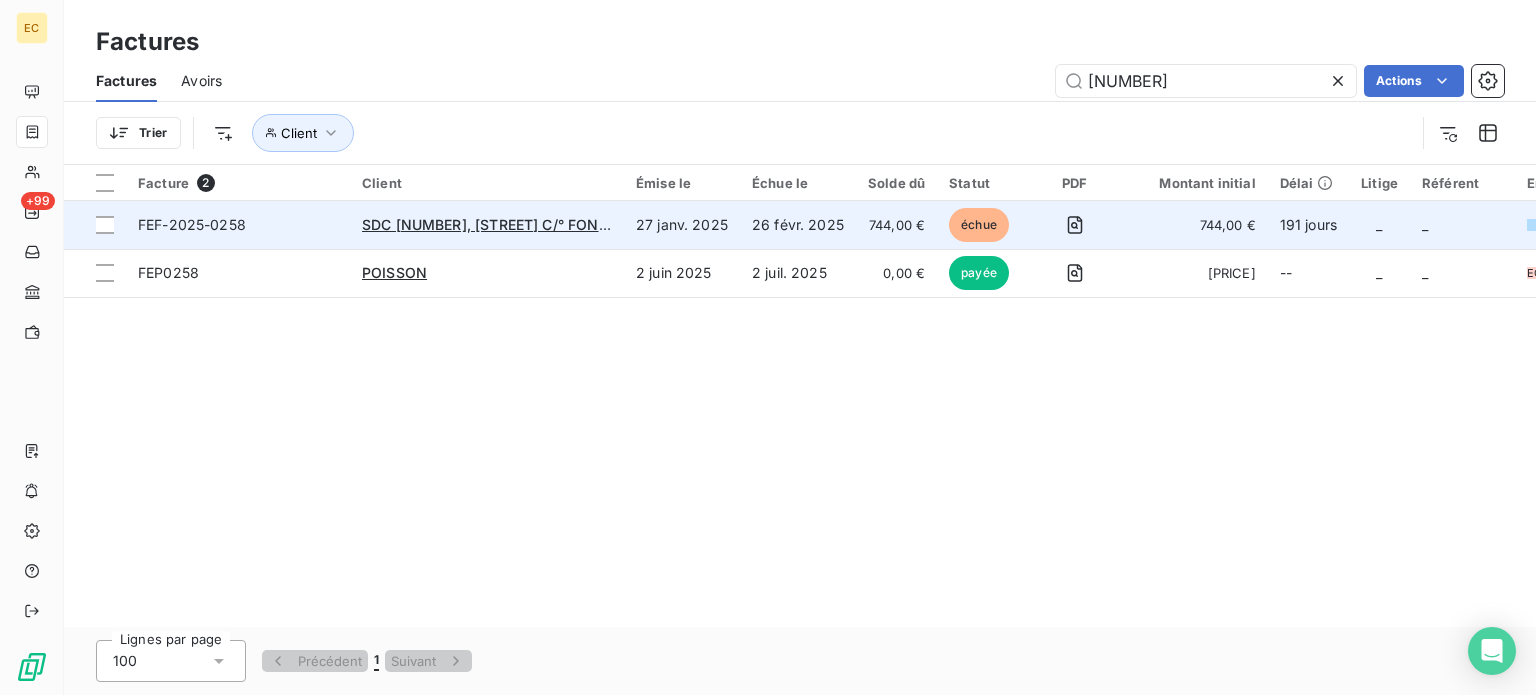 click on "FEF-2025-0258" at bounding box center (238, 225) 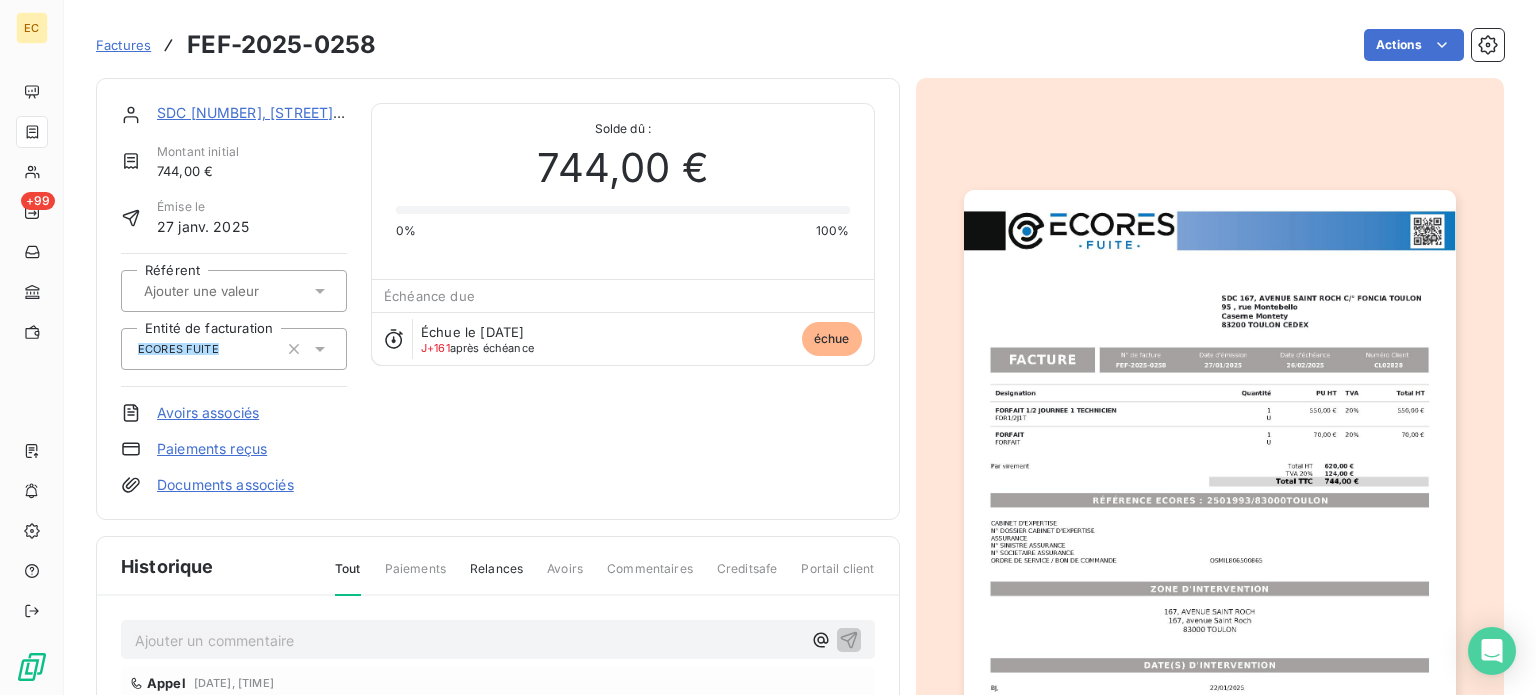 click on "Paiements reçus" at bounding box center [212, 449] 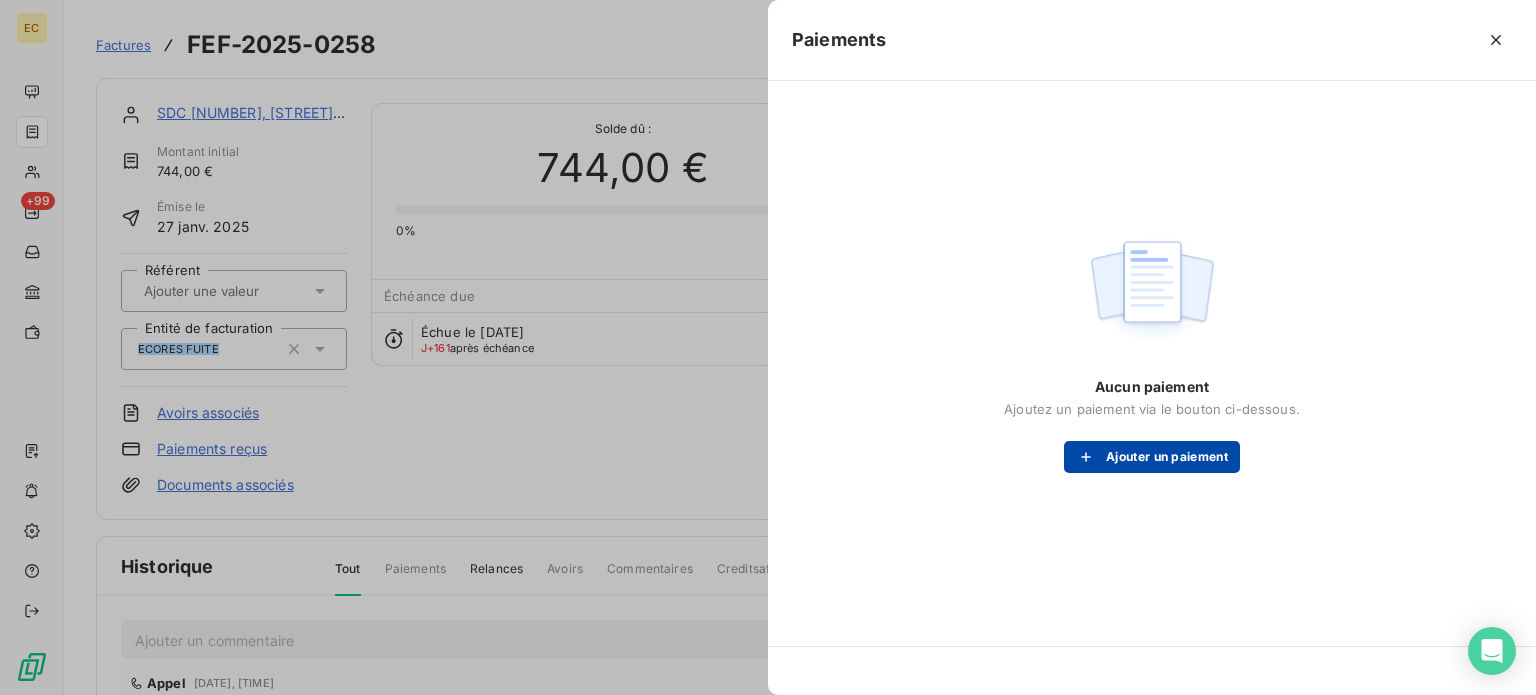 click on "Ajouter un paiement" at bounding box center (1152, 457) 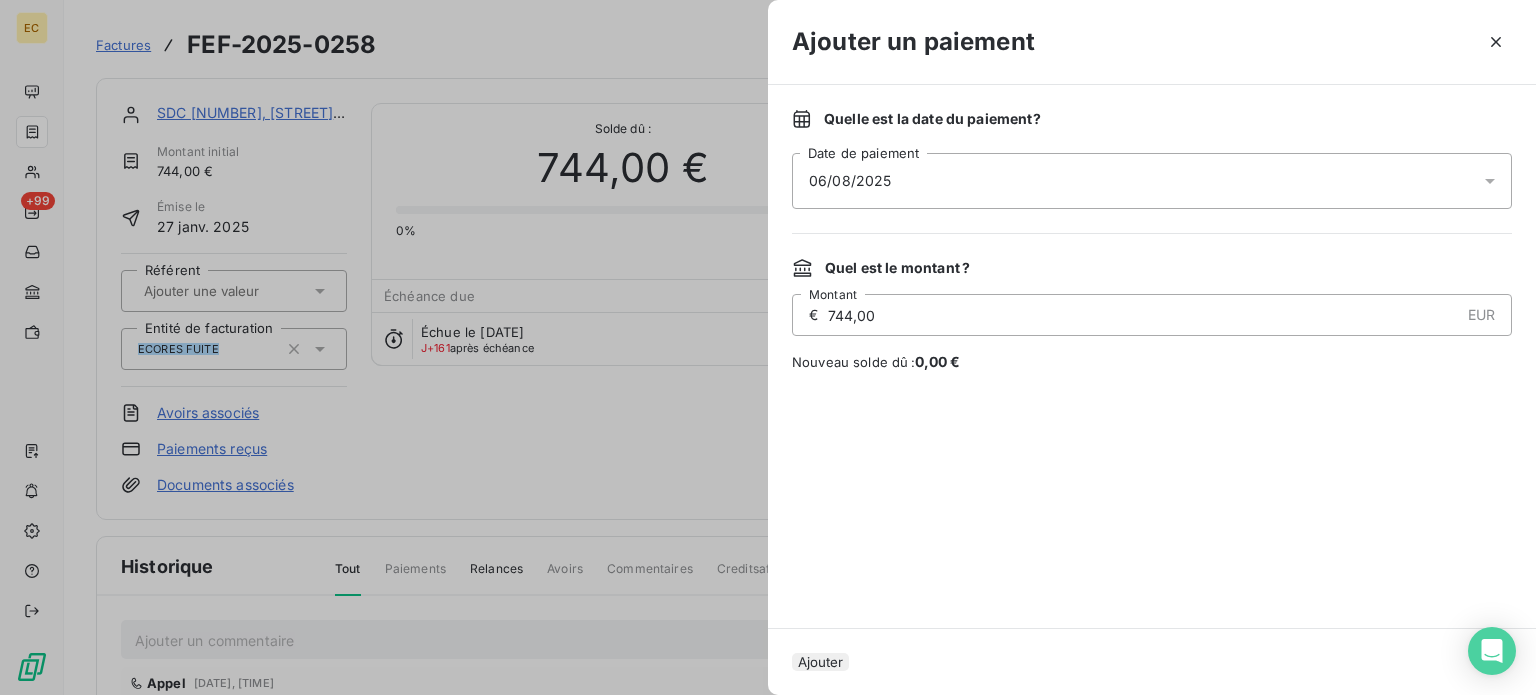 click on "06/08/2025" at bounding box center (1152, 181) 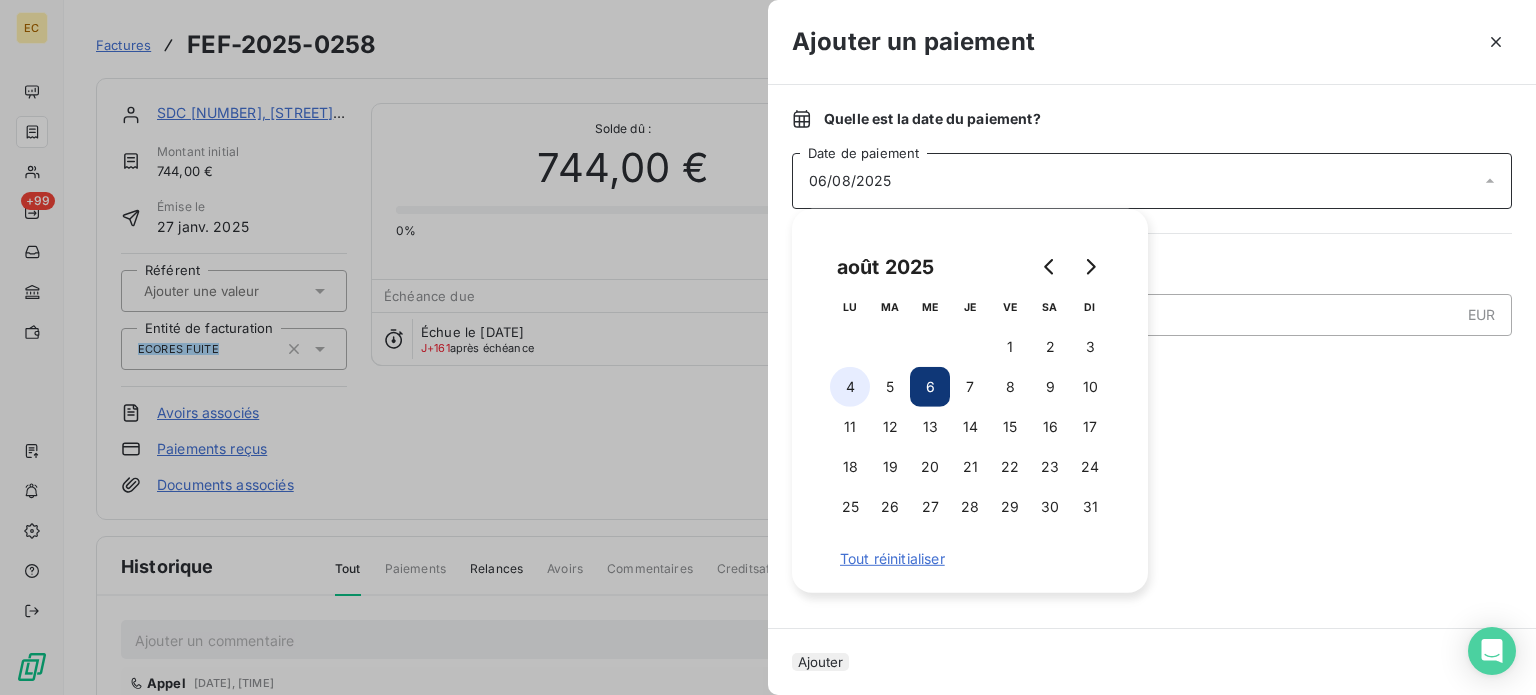 click on "4" at bounding box center [850, 387] 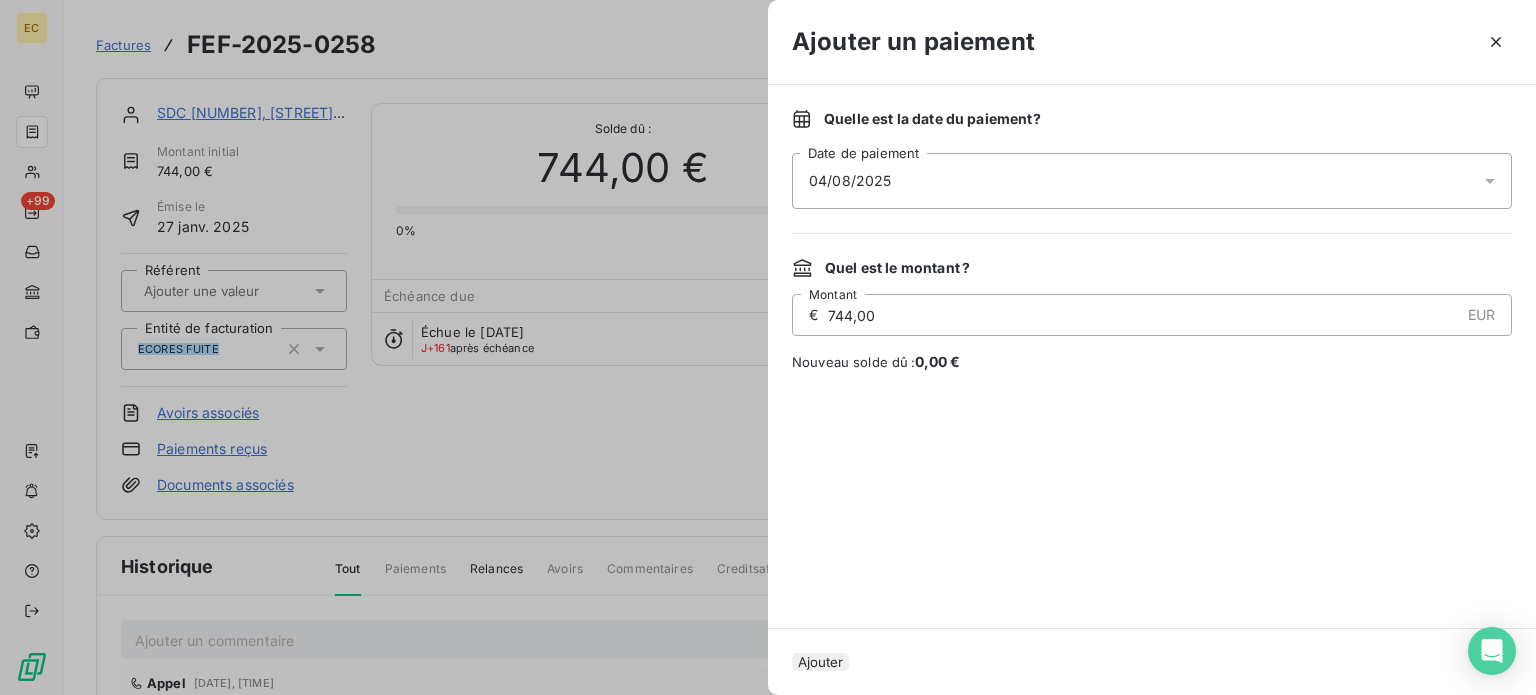 click on "Ajouter" at bounding box center (820, 662) 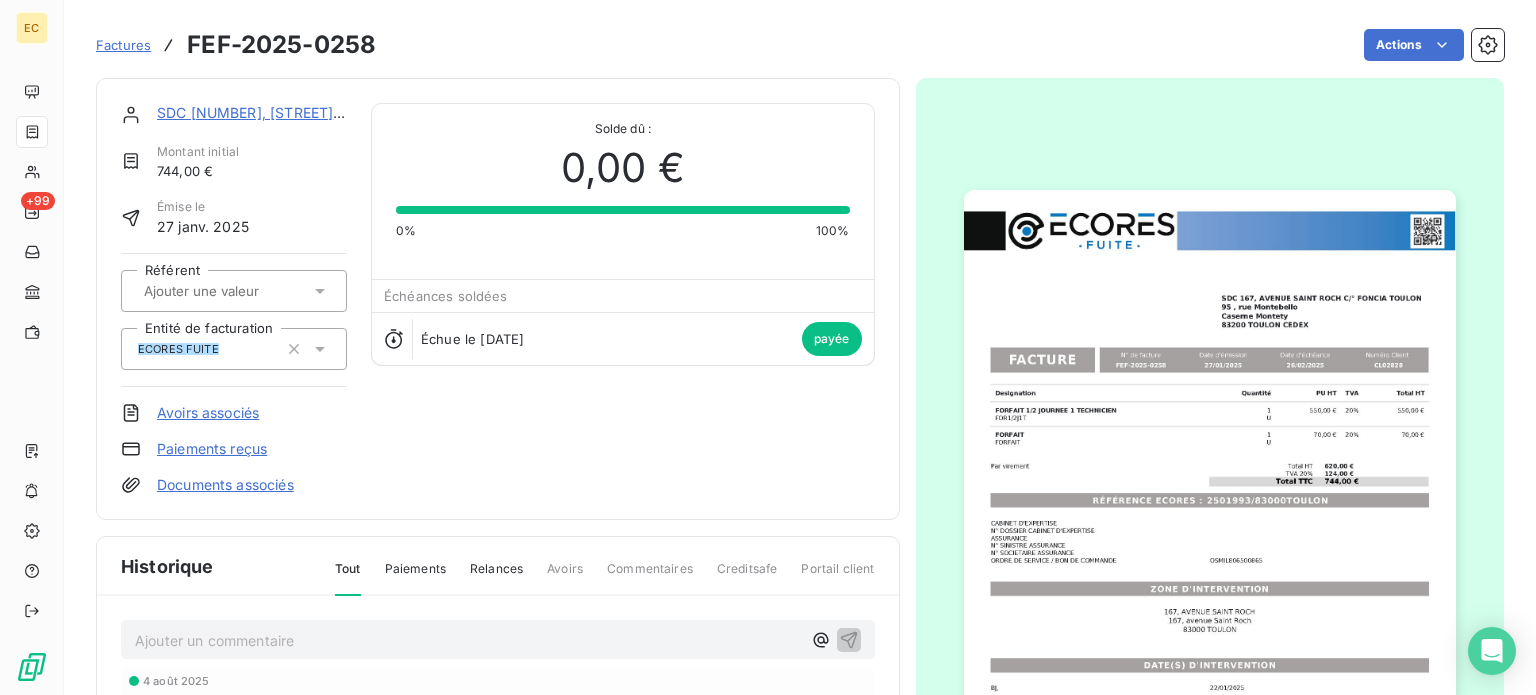 click on "Factures" at bounding box center (123, 45) 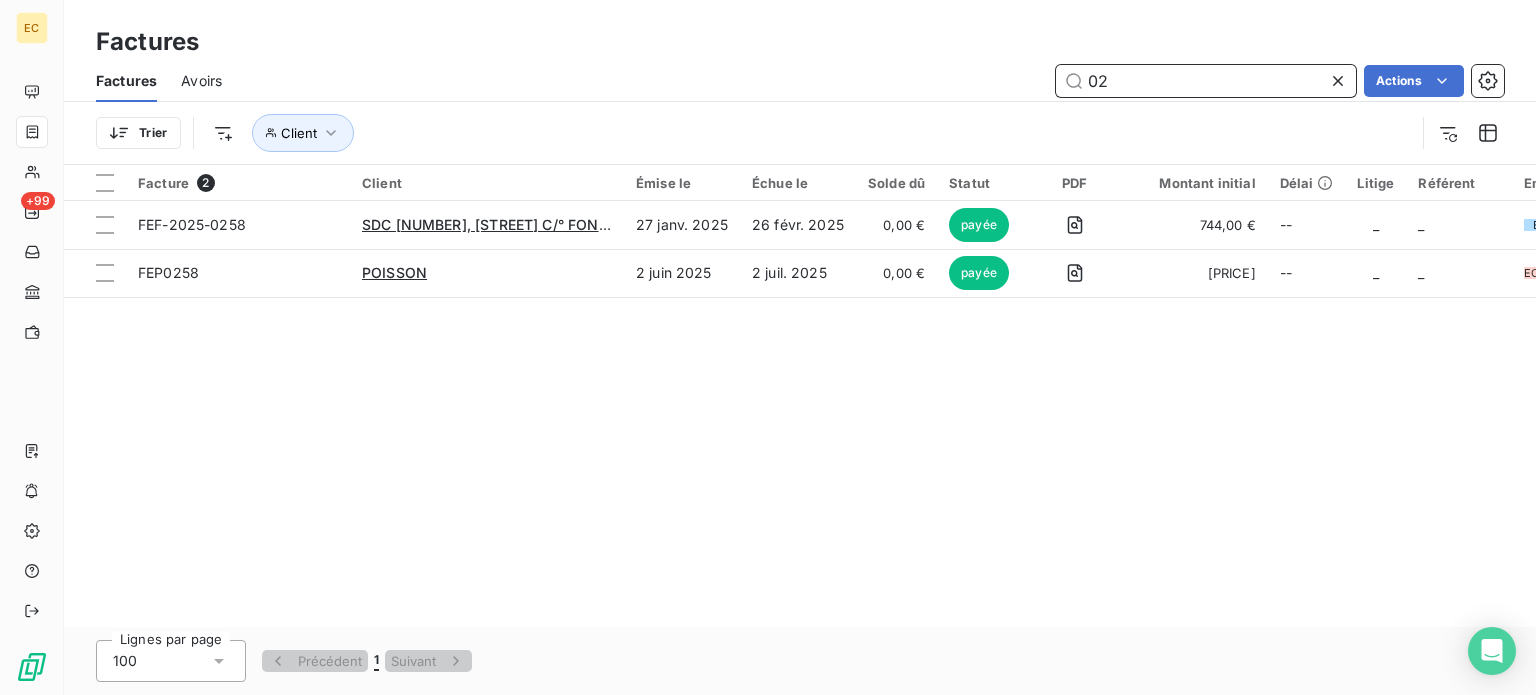 type on "0" 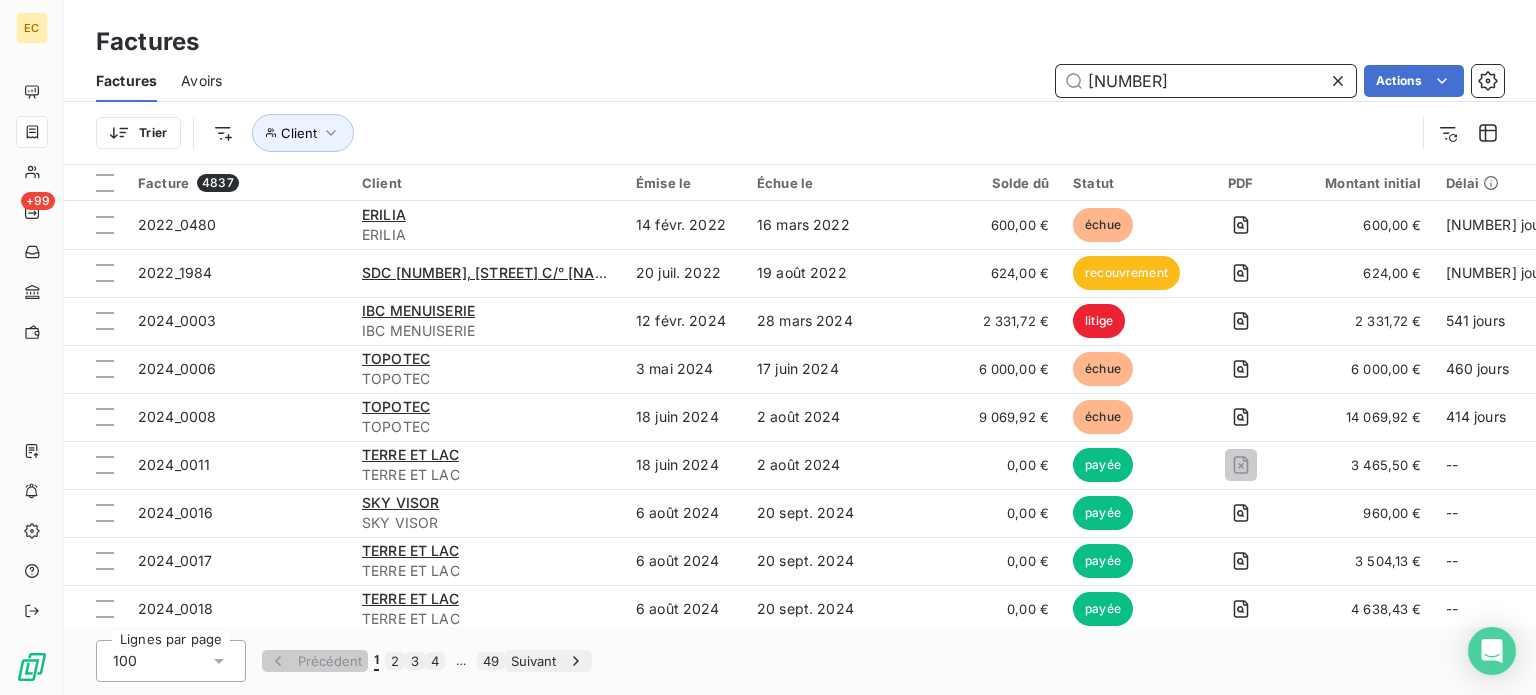 type on "[NUMBER]" 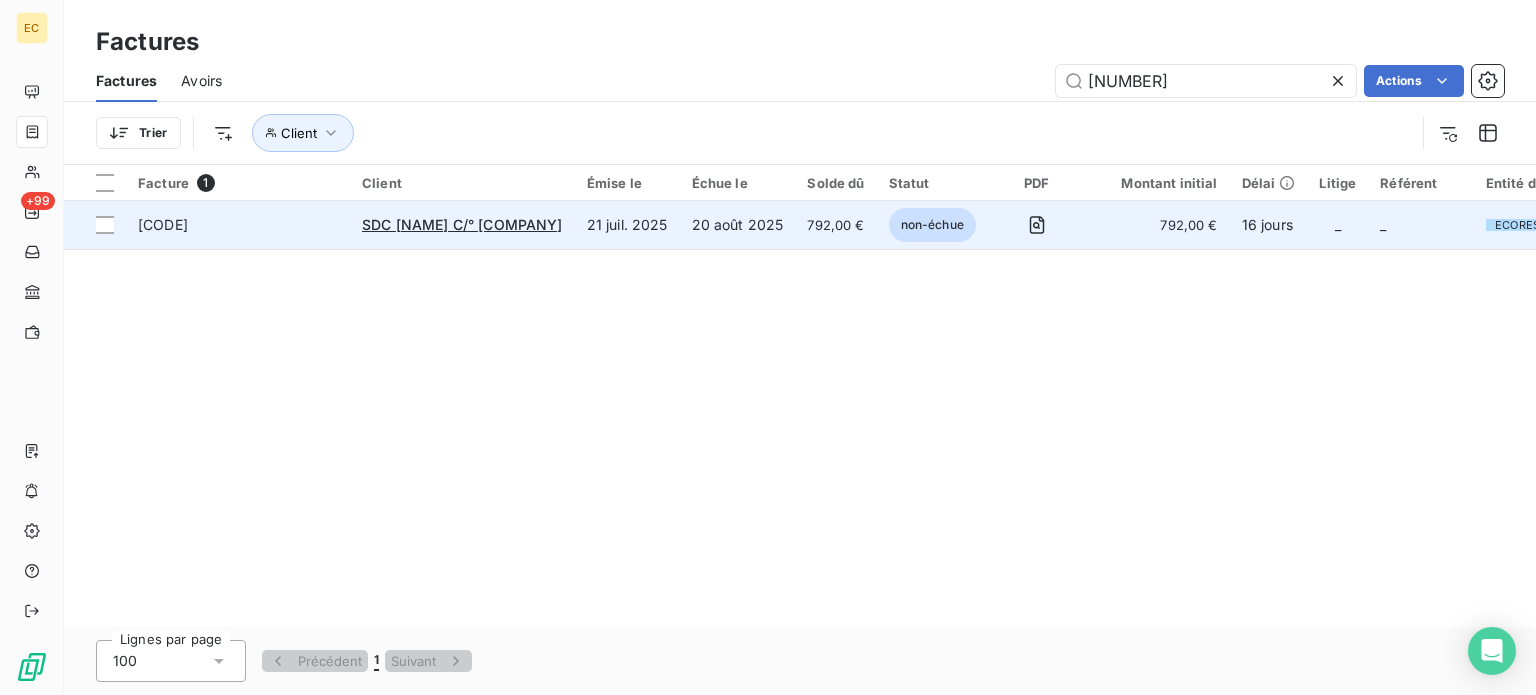 click on "SDC [NAME] C/° [COMPANY]" at bounding box center [462, 225] 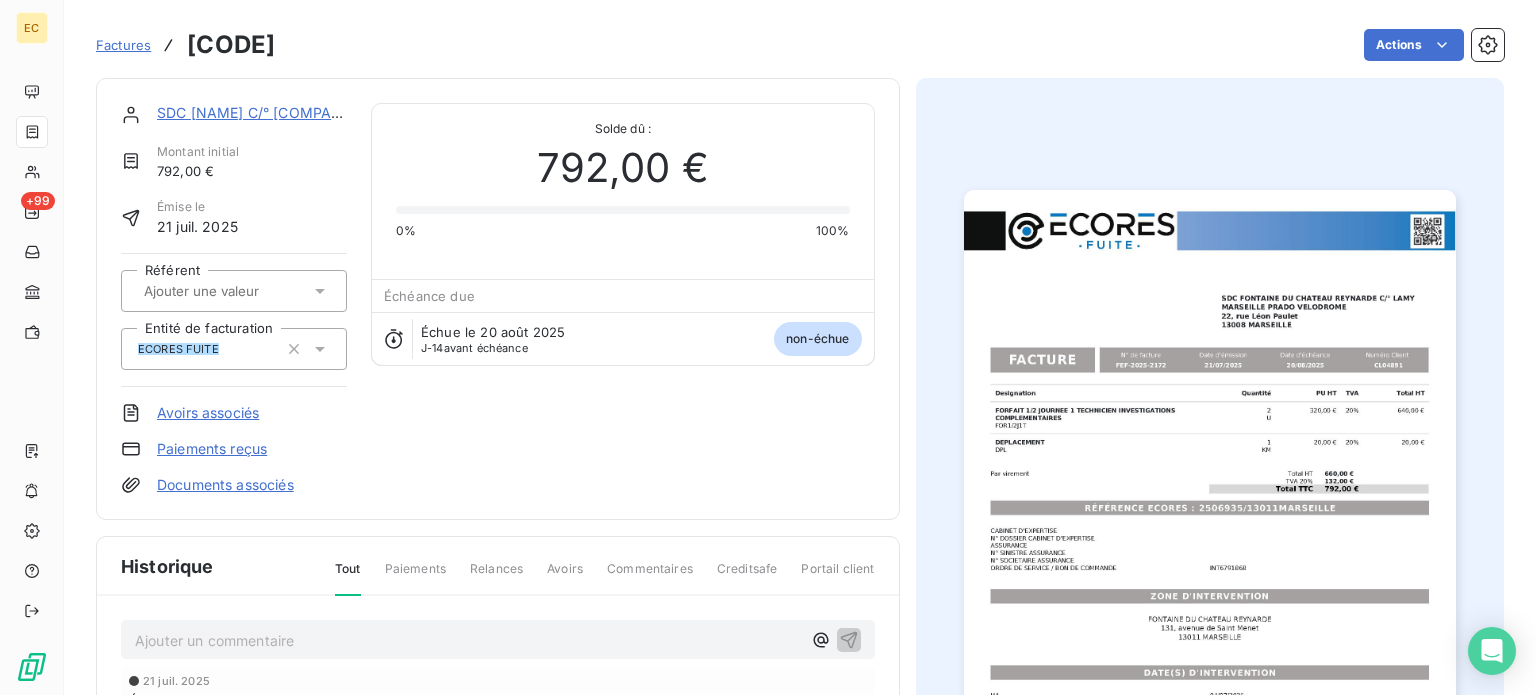 click on "Paiements reçus" at bounding box center [212, 449] 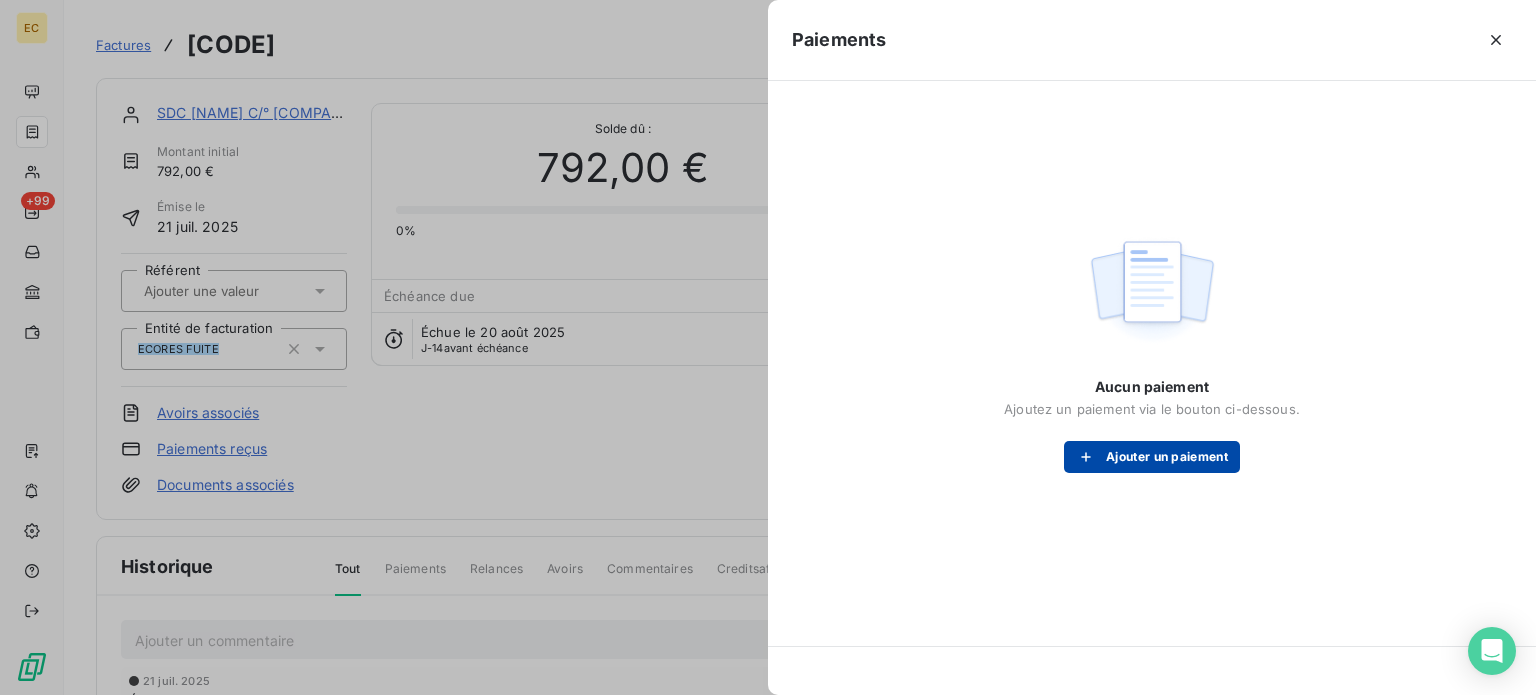 click on "Ajouter un paiement" at bounding box center (1152, 457) 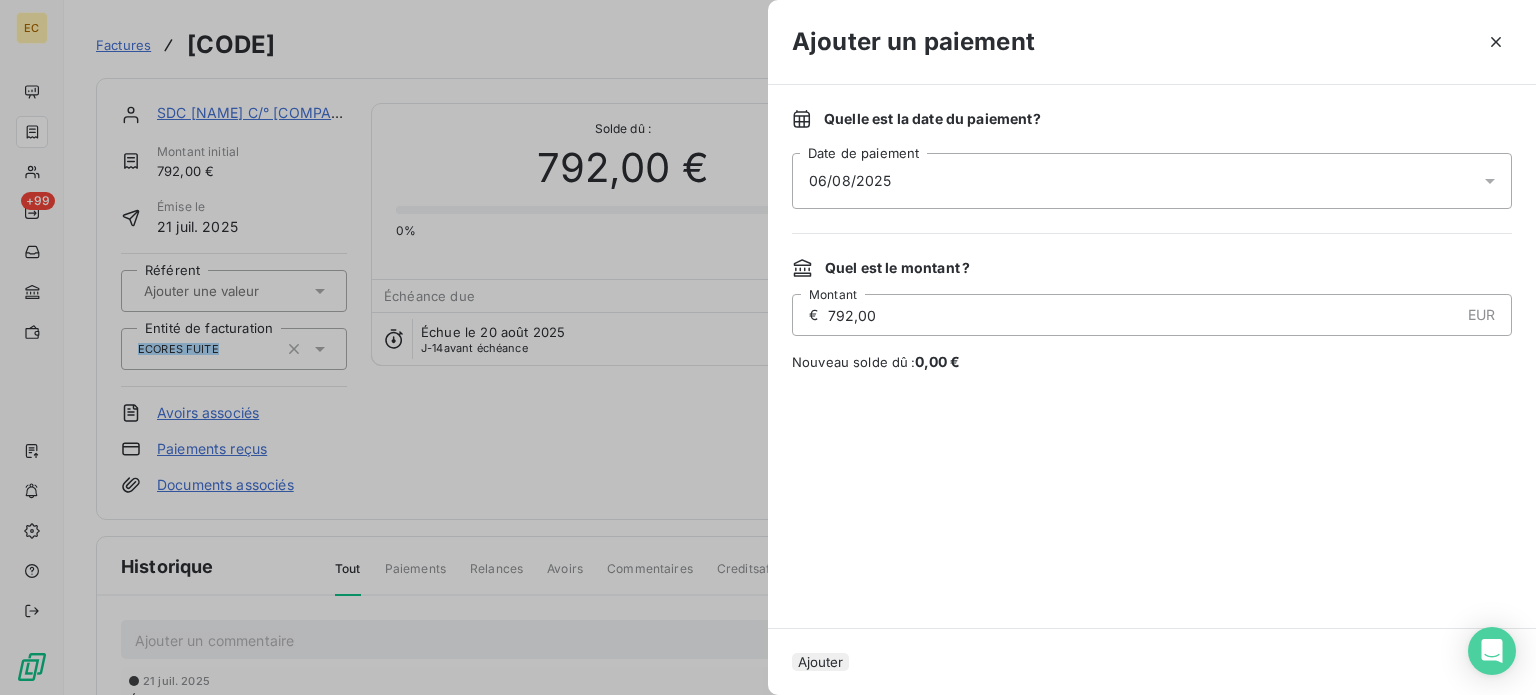 click on "06/08/2025" at bounding box center [1152, 181] 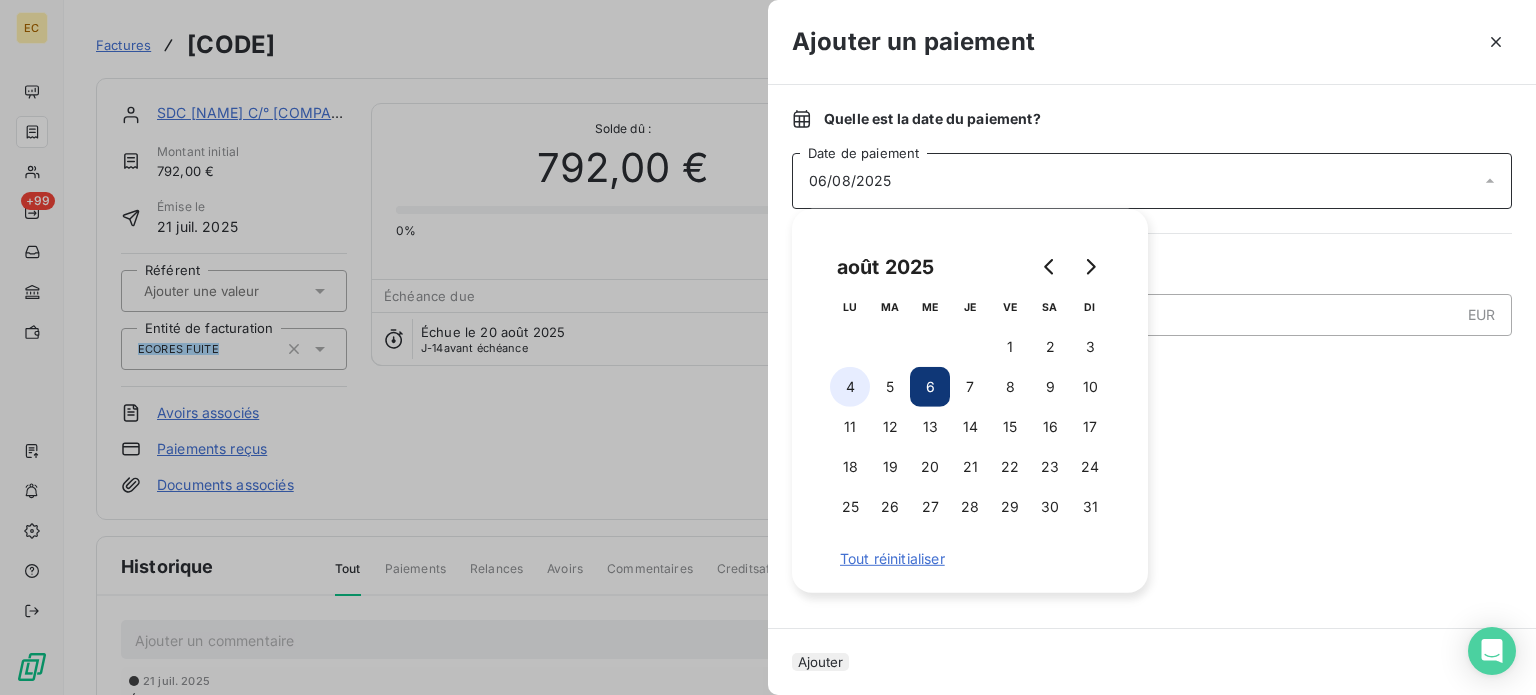 click on "4" at bounding box center (850, 387) 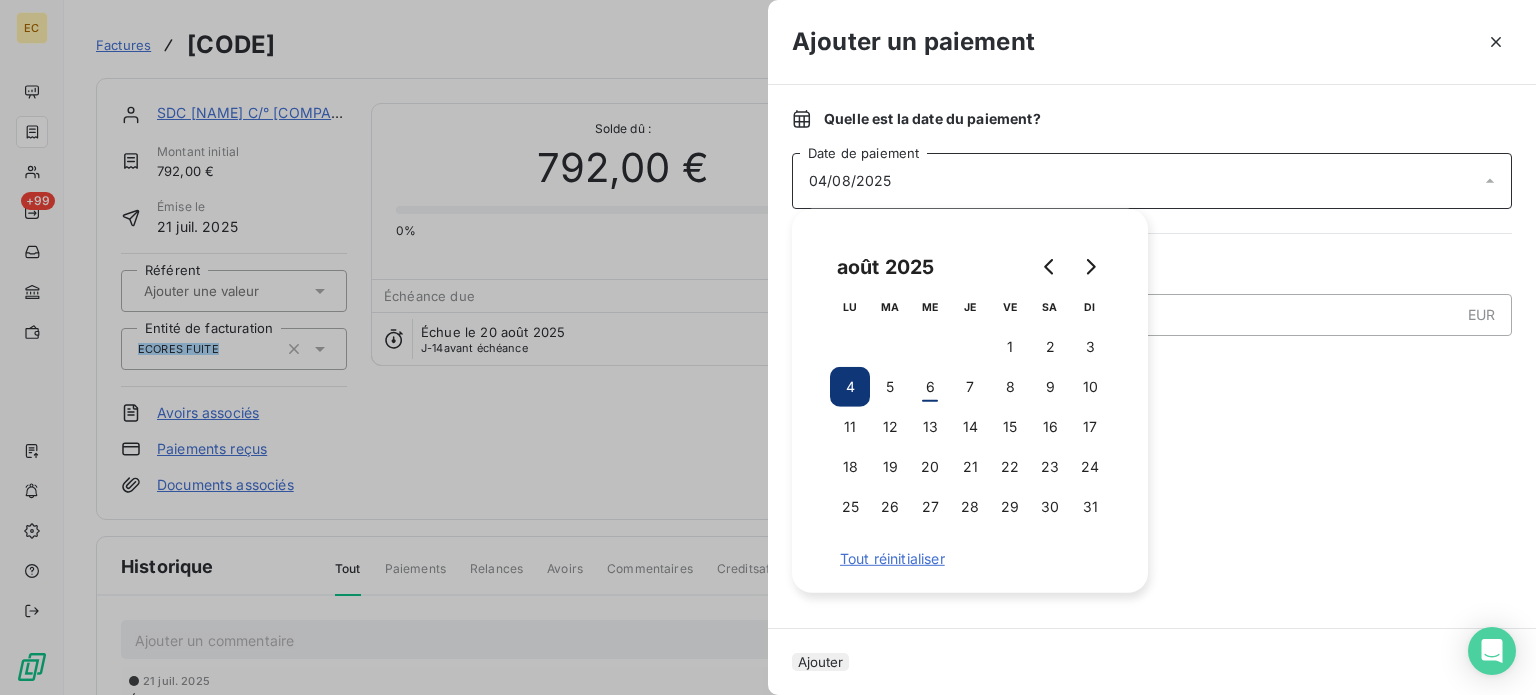 click on "Ajouter" at bounding box center (820, 662) 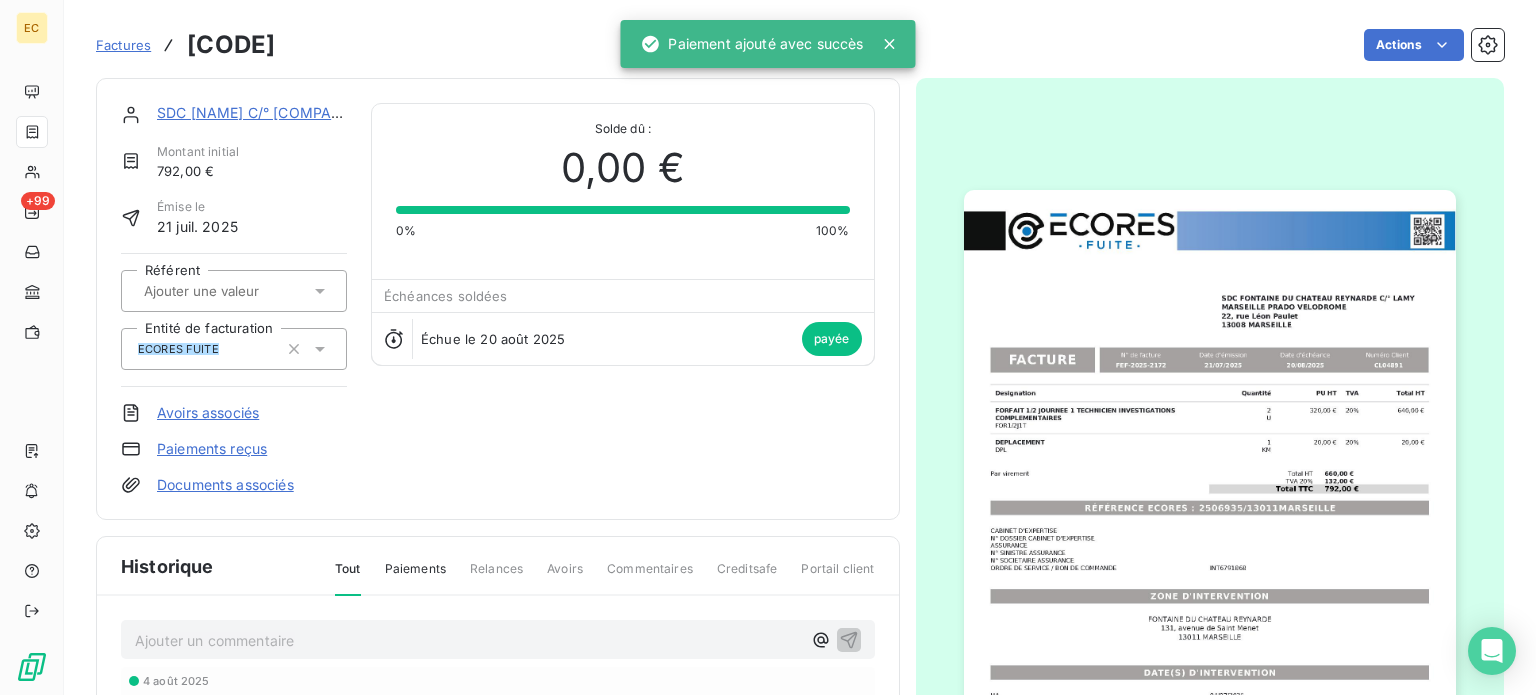 click on "Factures" at bounding box center [123, 45] 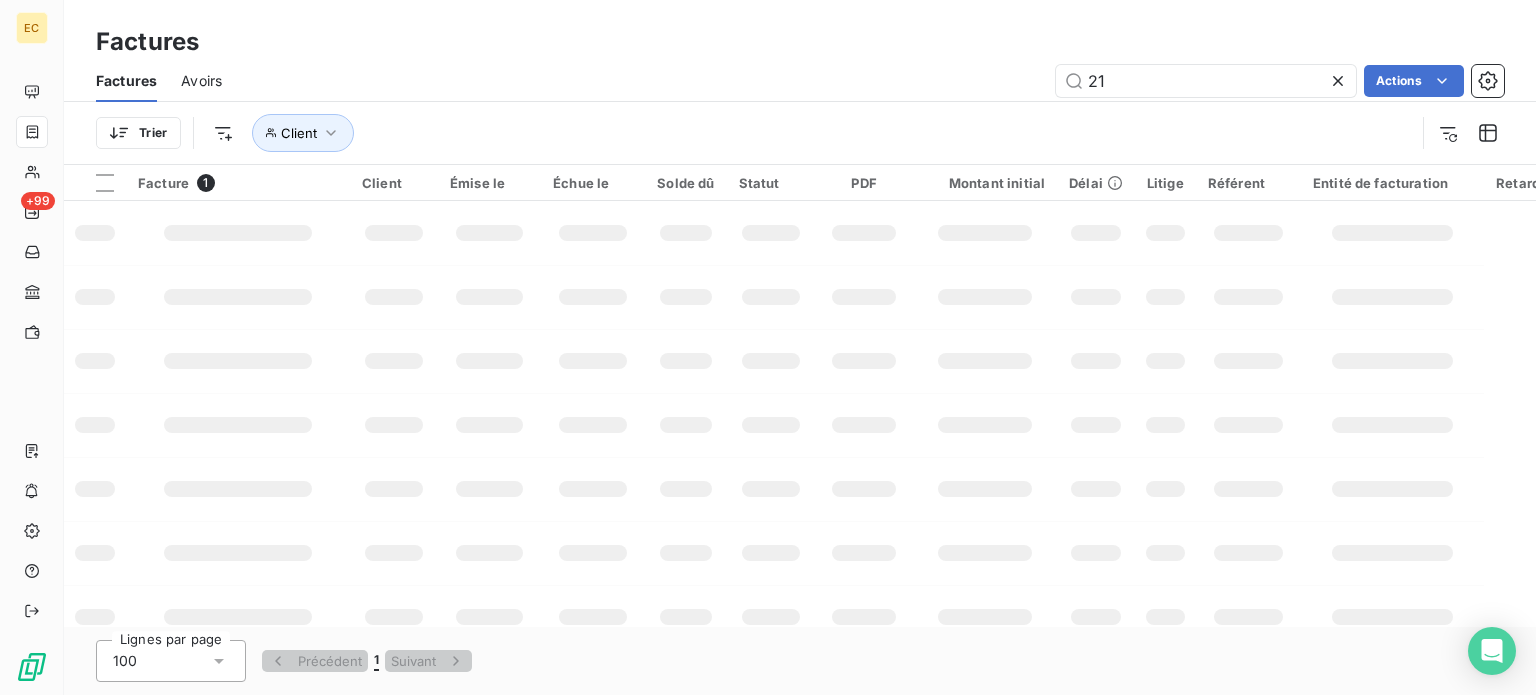 type on "2" 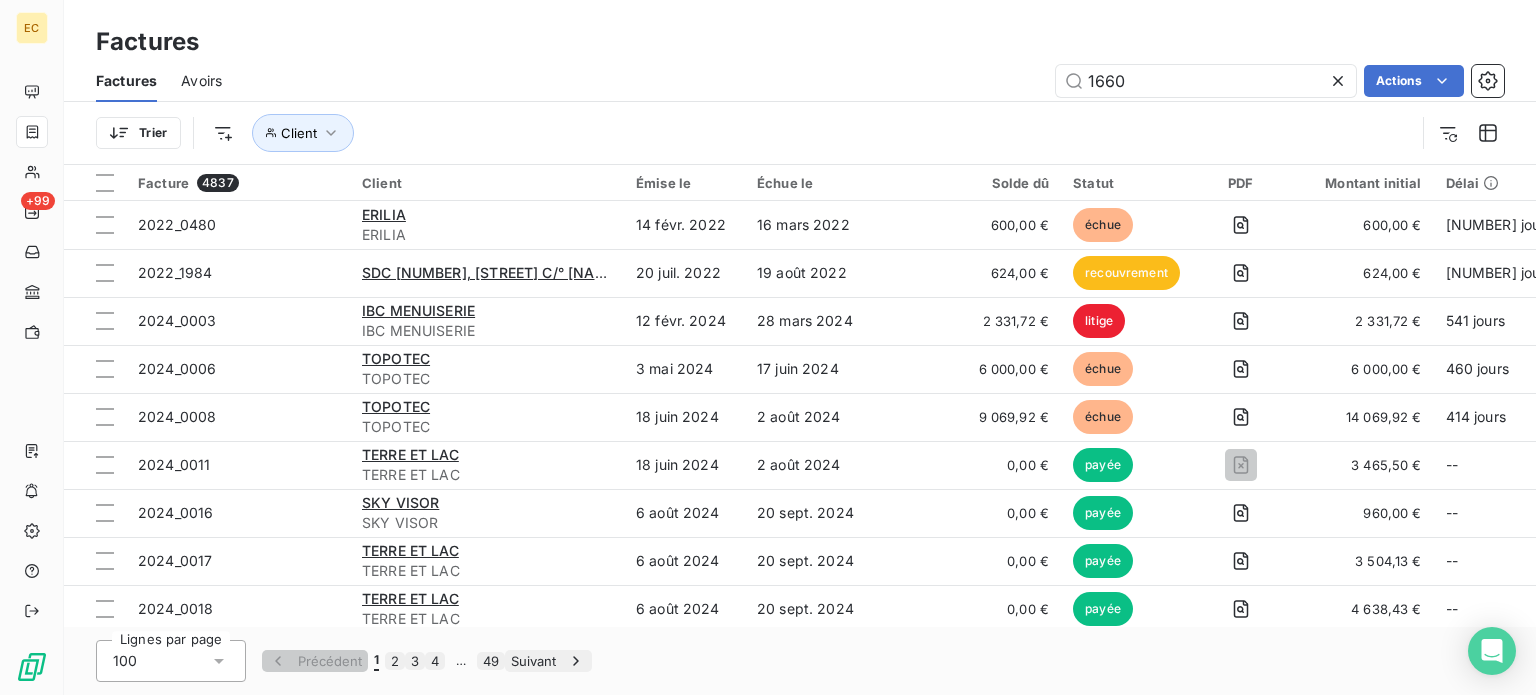 type on "1660" 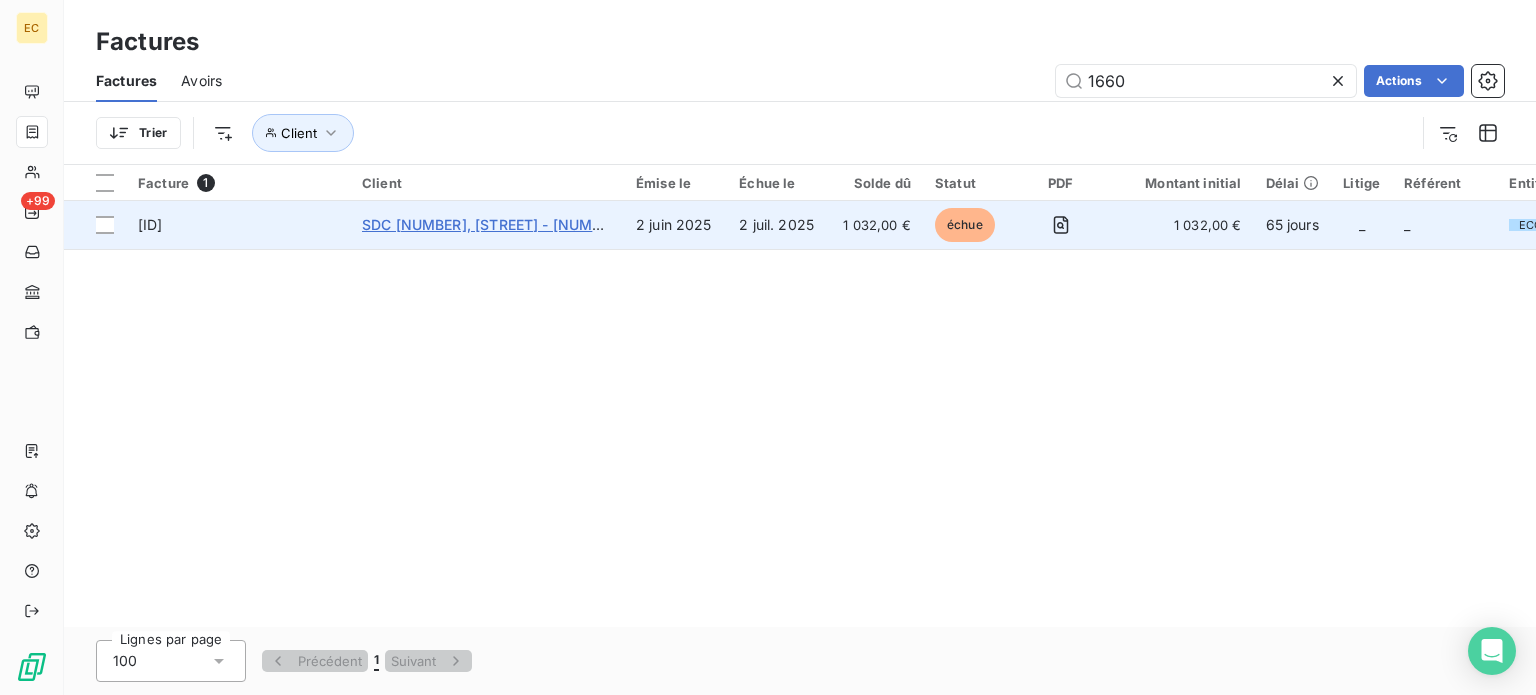 click on "SDC [NUMBER], [STREET] - [NUMBER], [STREET] C/°" at bounding box center (541, 224) 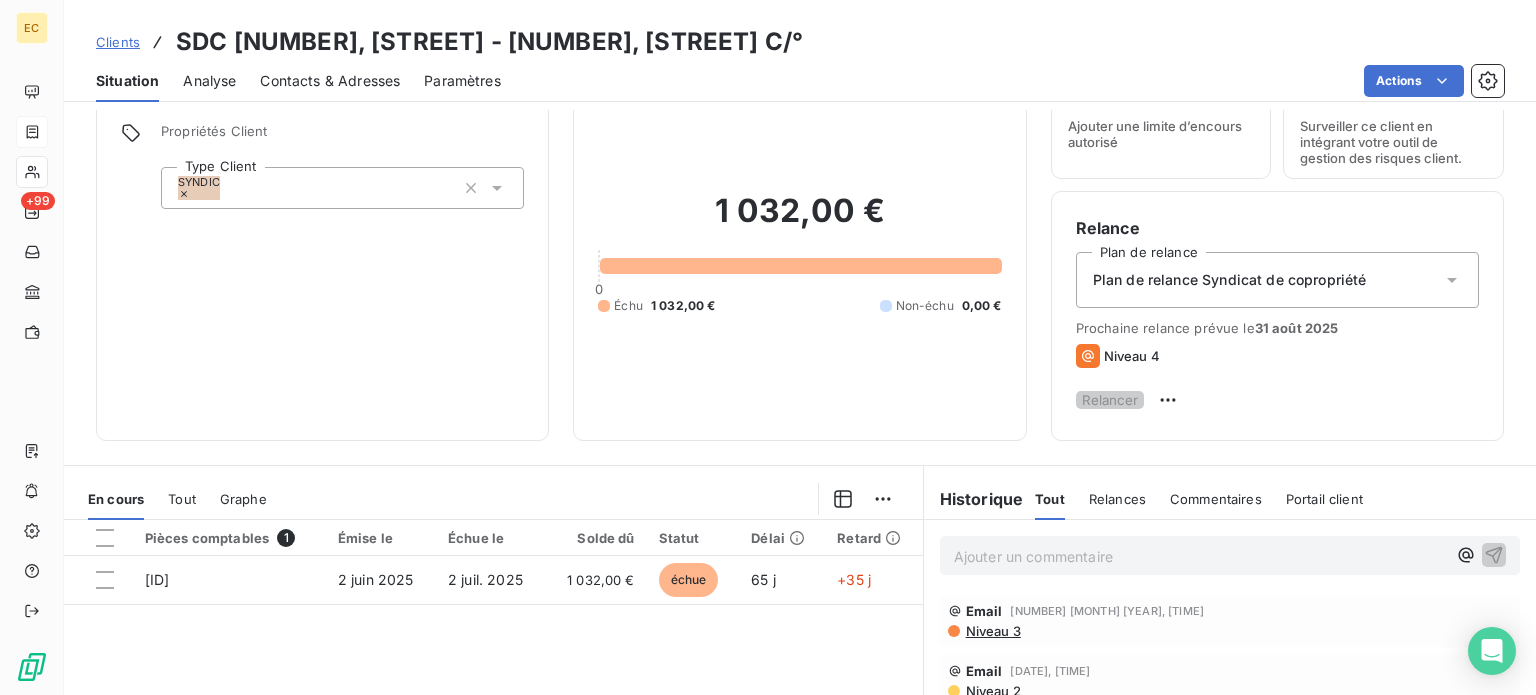 scroll, scrollTop: 200, scrollLeft: 0, axis: vertical 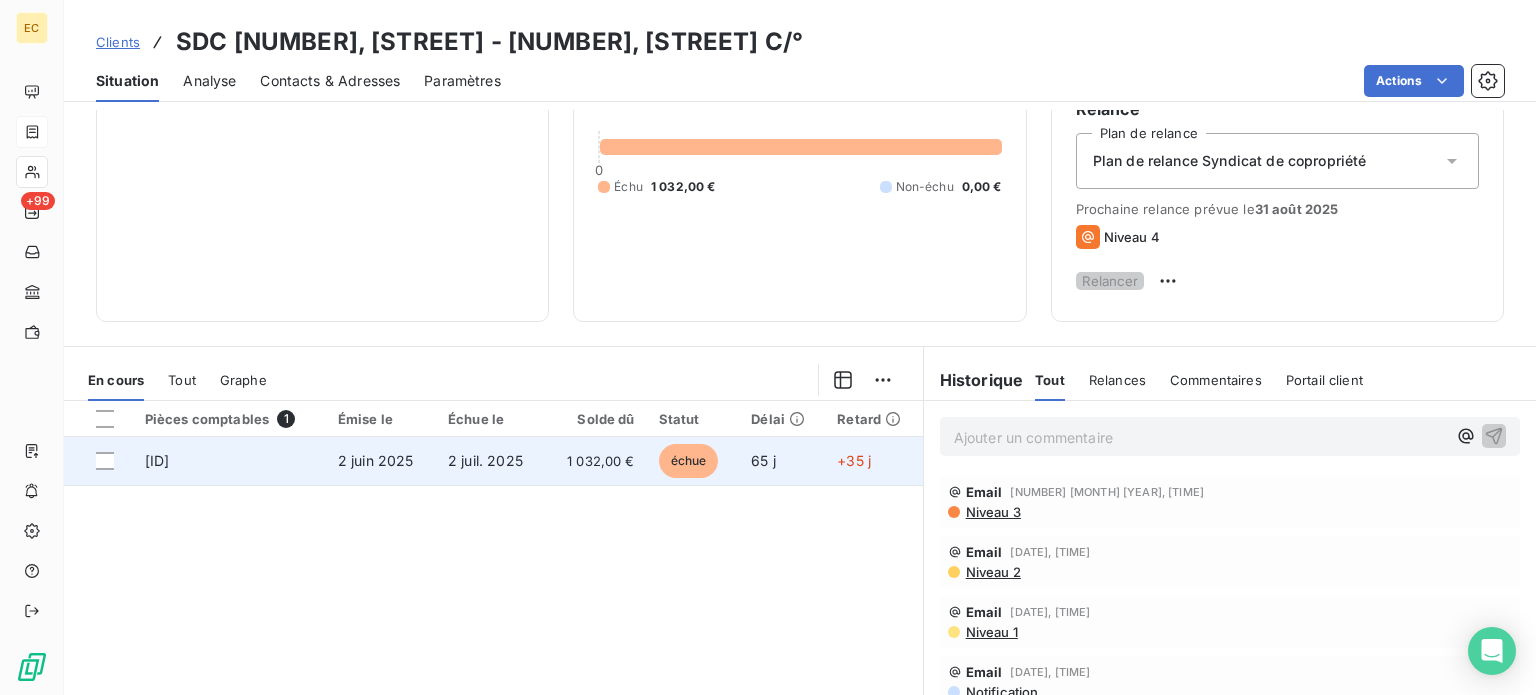 click on "2 juil. 2025" at bounding box center (485, 460) 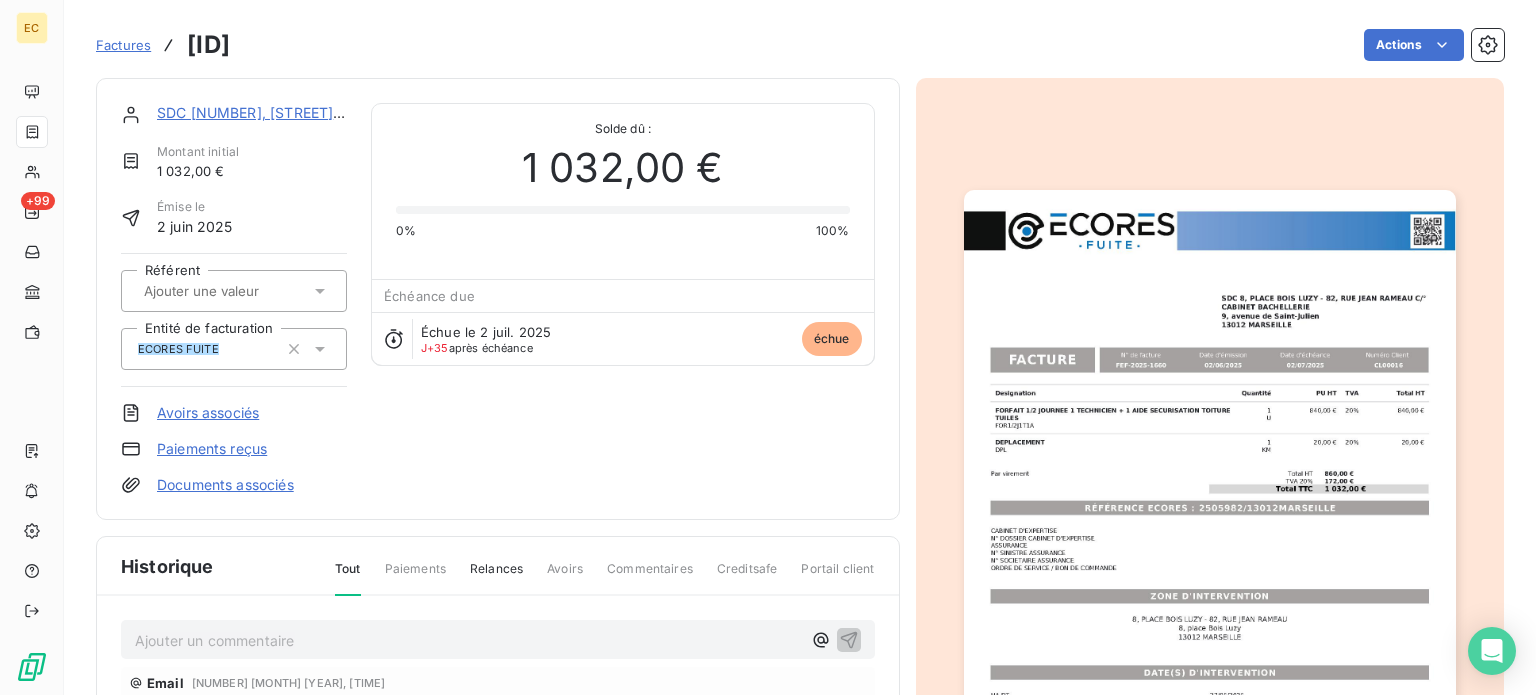 click on "Paiements reçus" at bounding box center (212, 449) 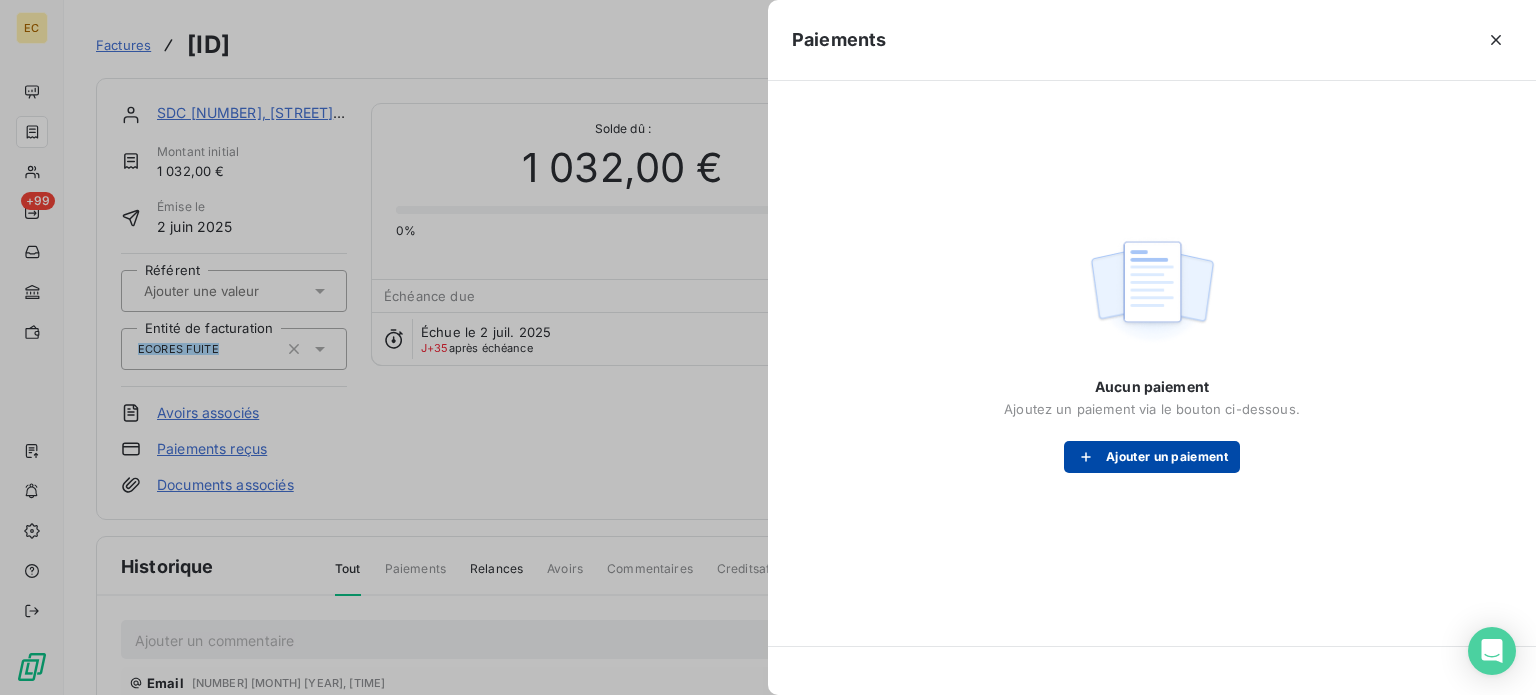 click on "Ajouter un paiement" at bounding box center (1152, 457) 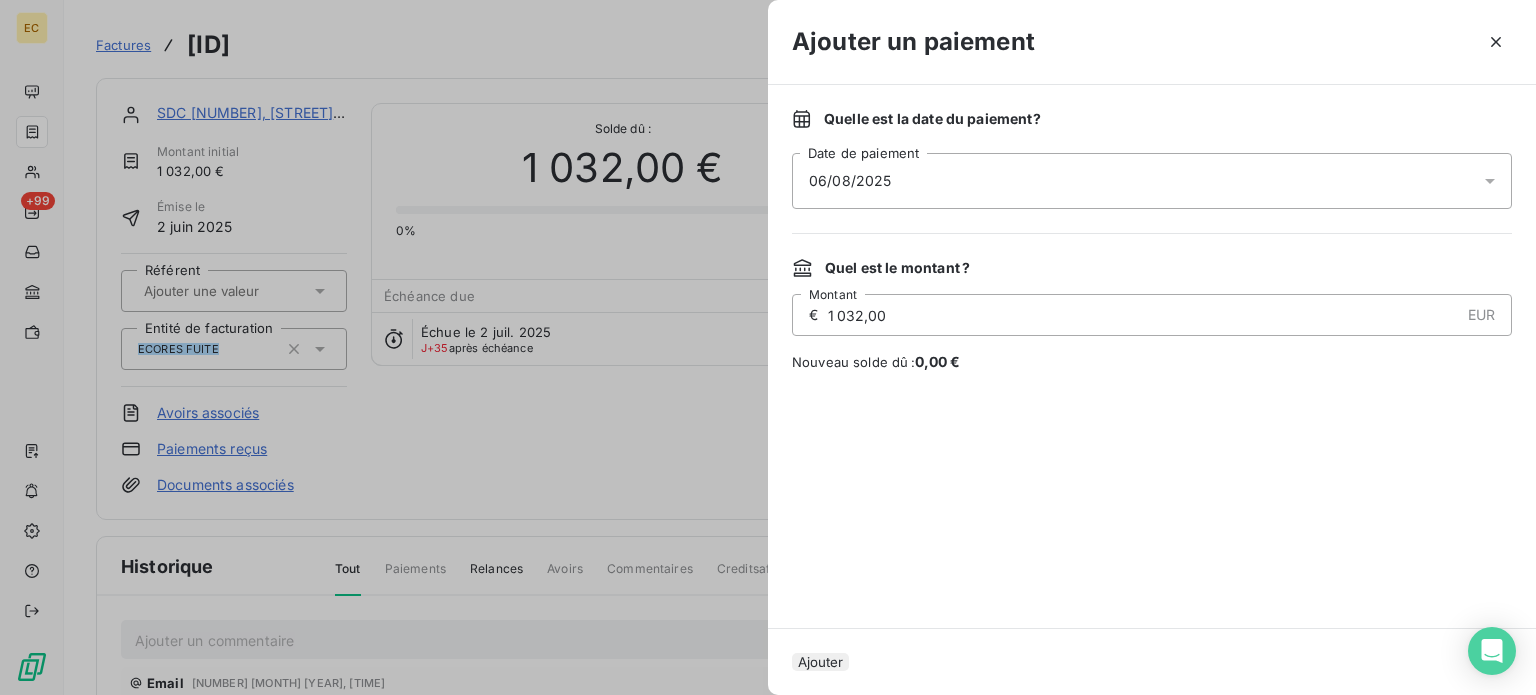 click on "06/08/2025" at bounding box center (1152, 181) 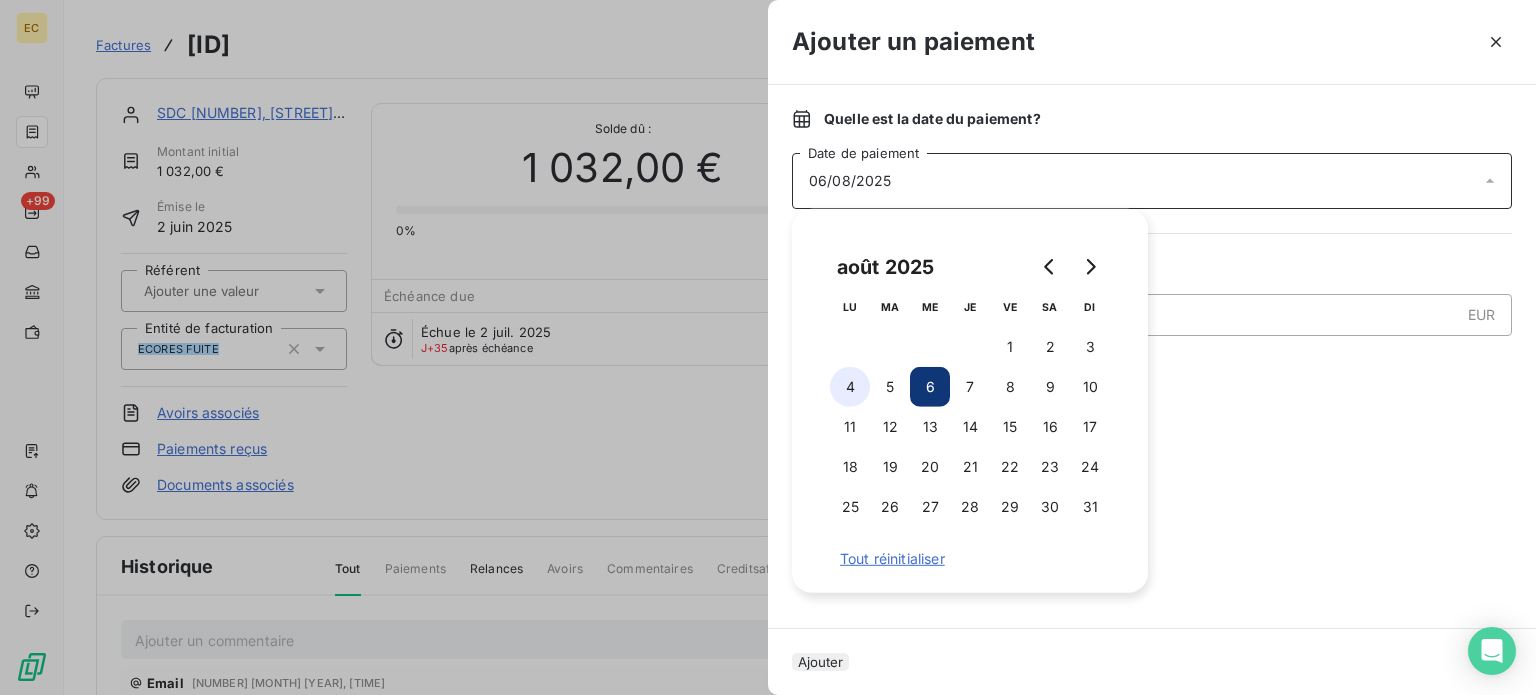 click on "4" at bounding box center [850, 387] 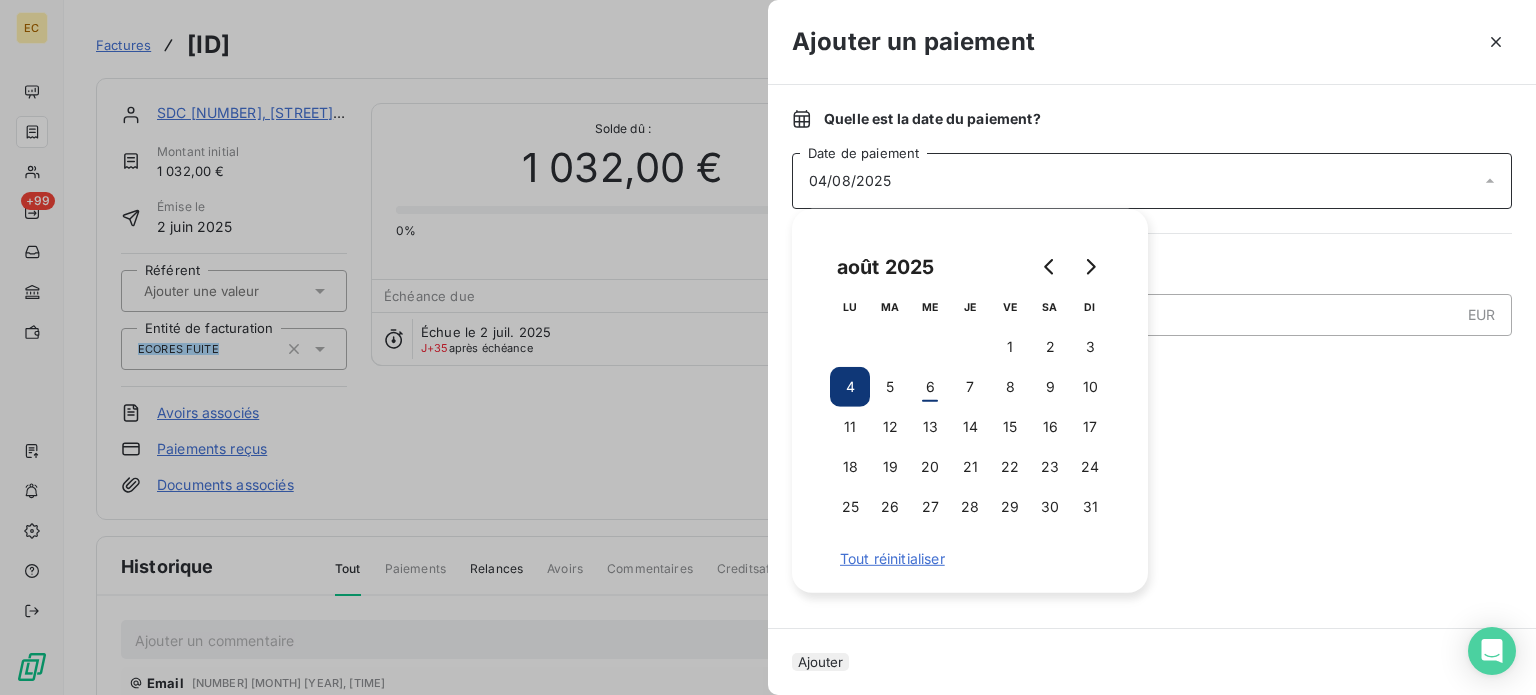click on "Ajouter" at bounding box center [820, 662] 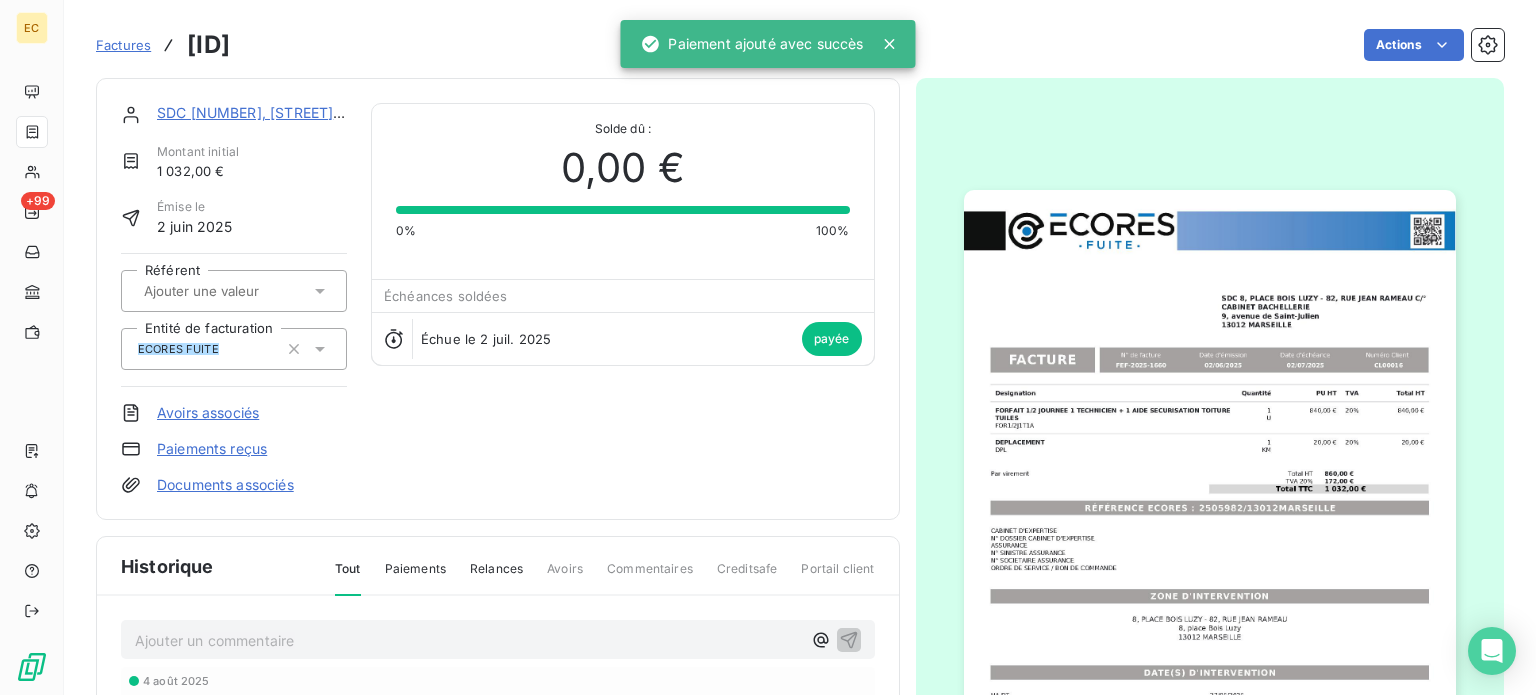click on "Factures" at bounding box center [123, 45] 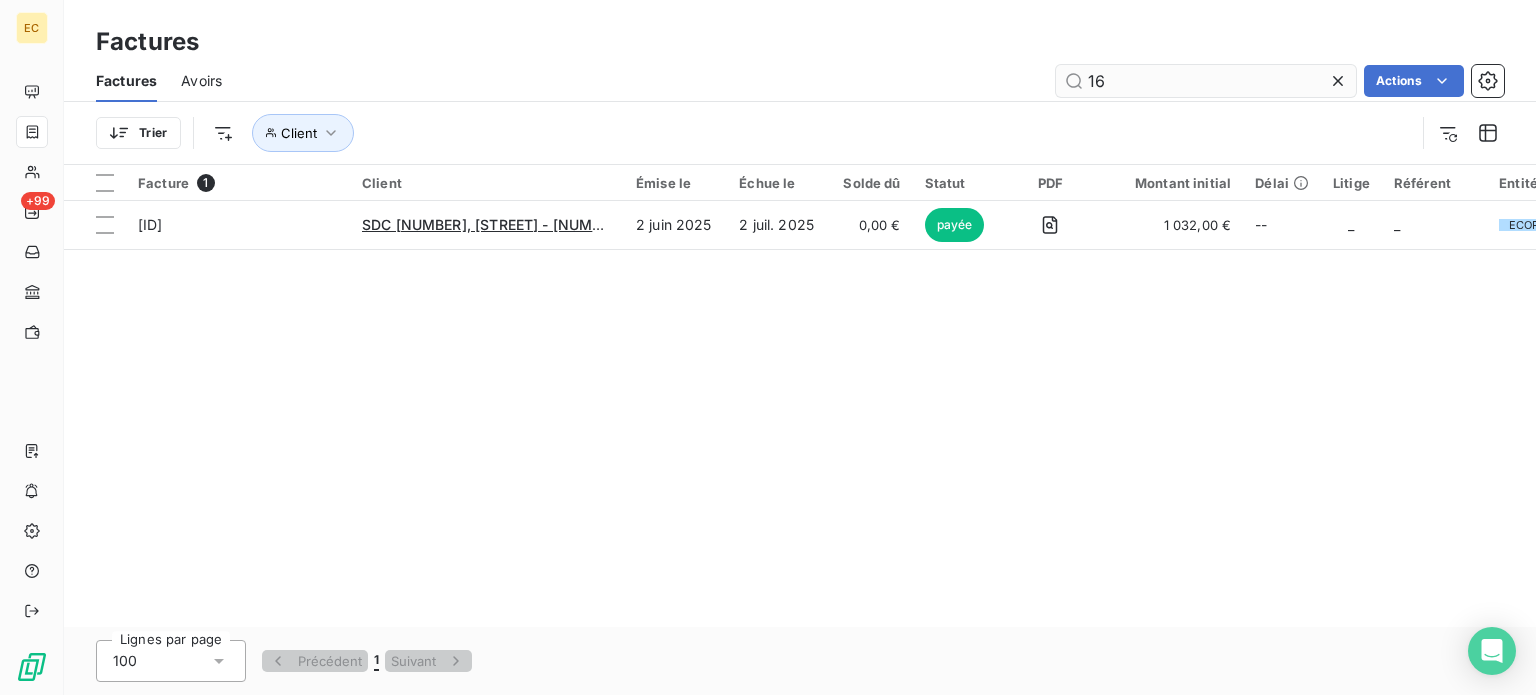 type on "1" 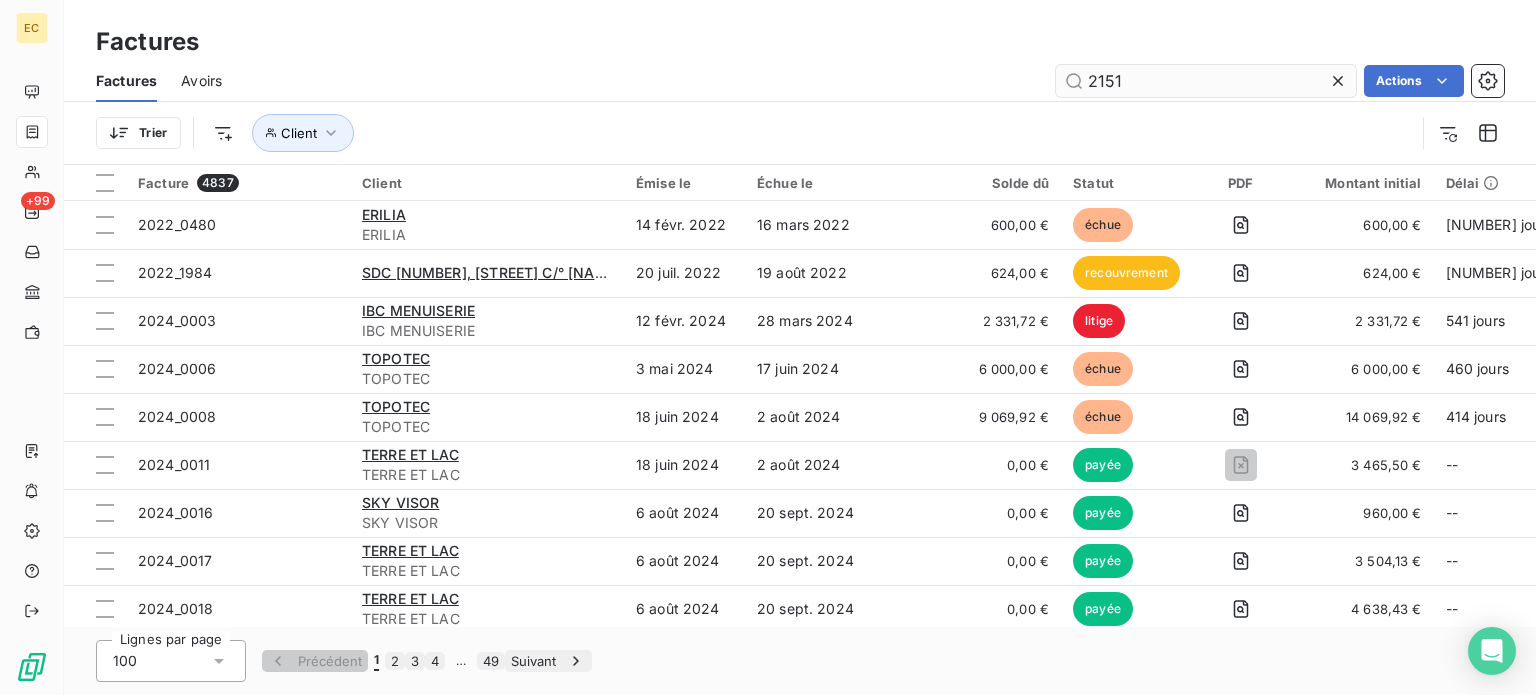 type on "2151" 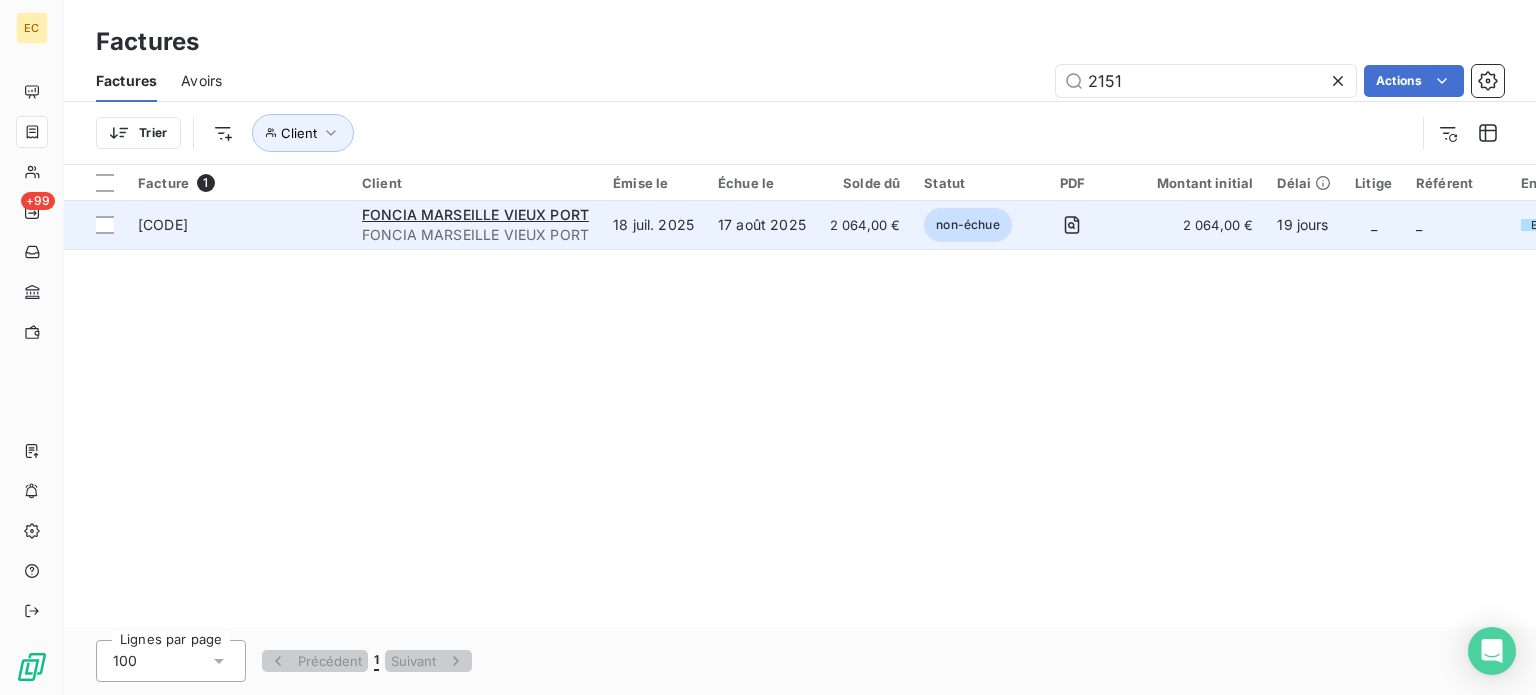 click on "FONCIA MARSEILLE VIEUX PORT" at bounding box center [475, 235] 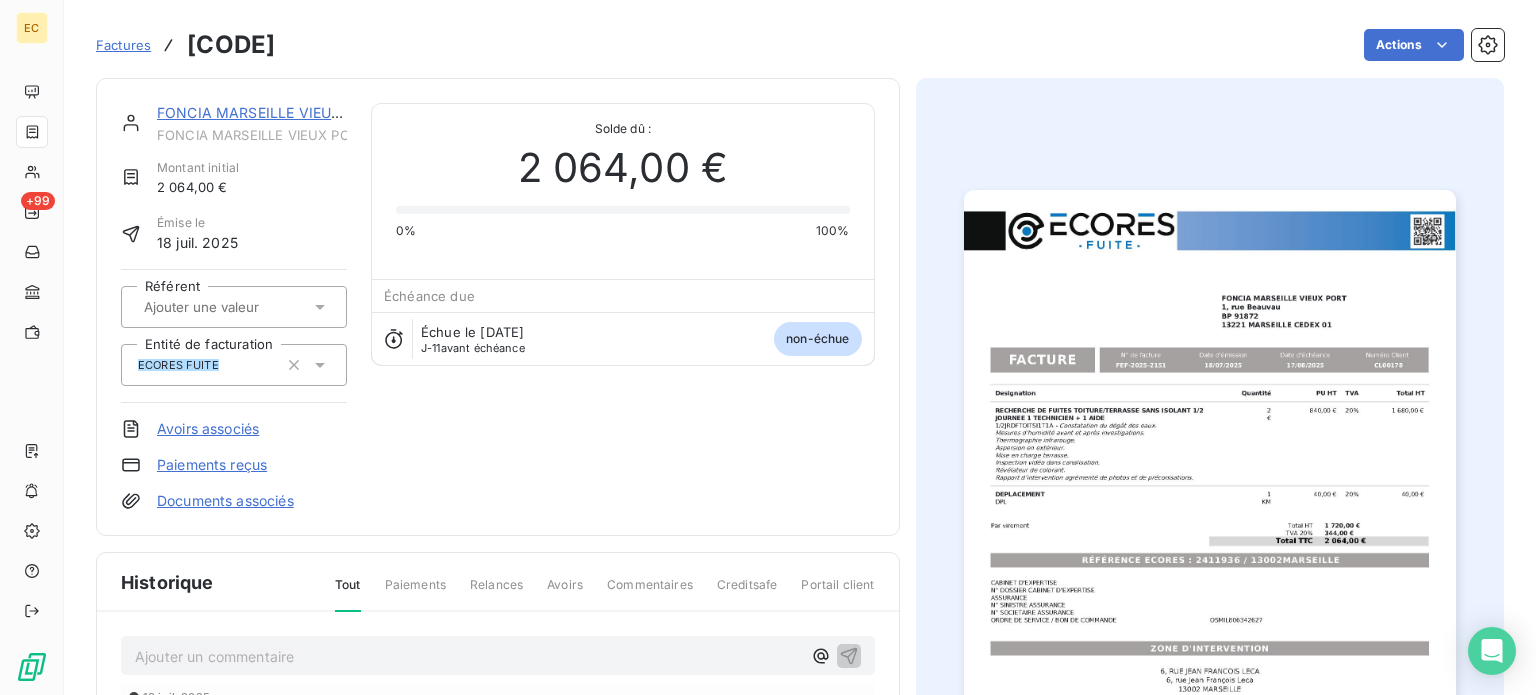 click on "Paiements reçus" at bounding box center [212, 465] 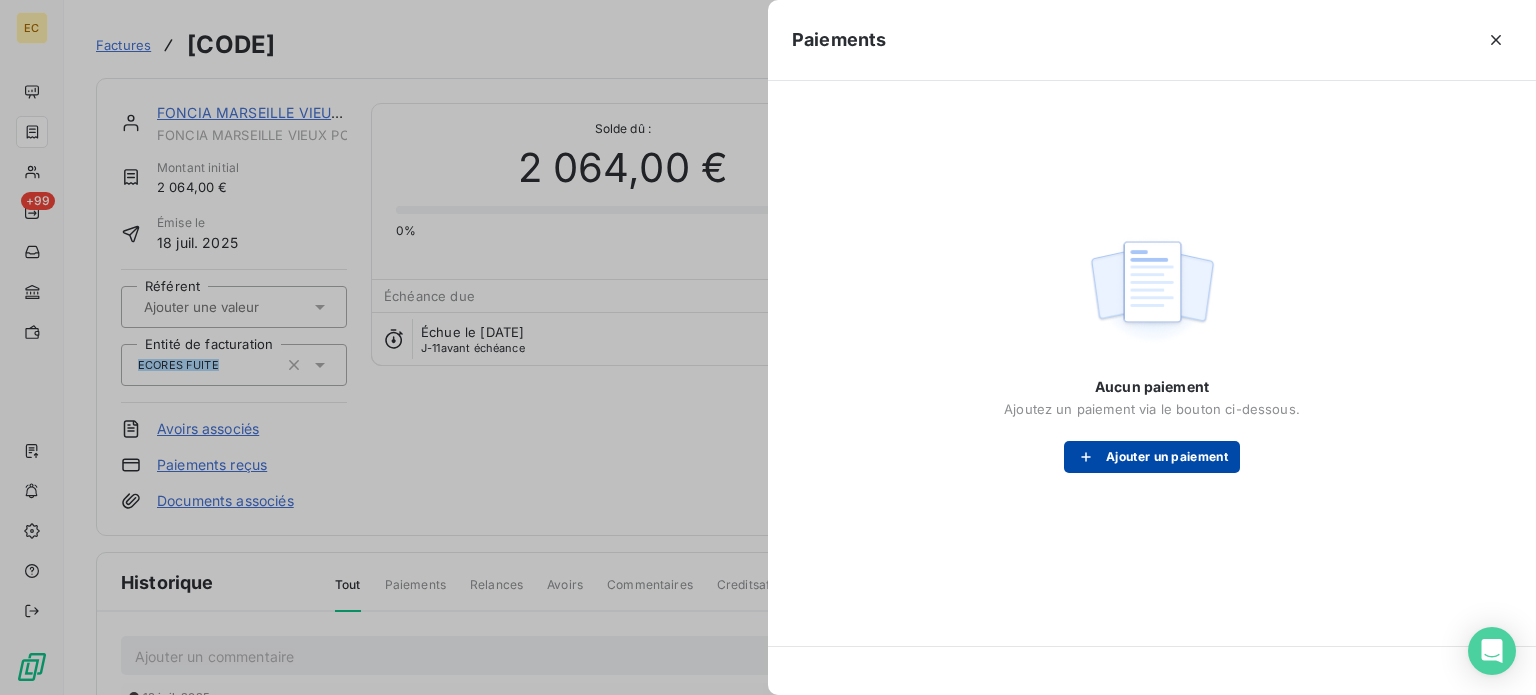 click 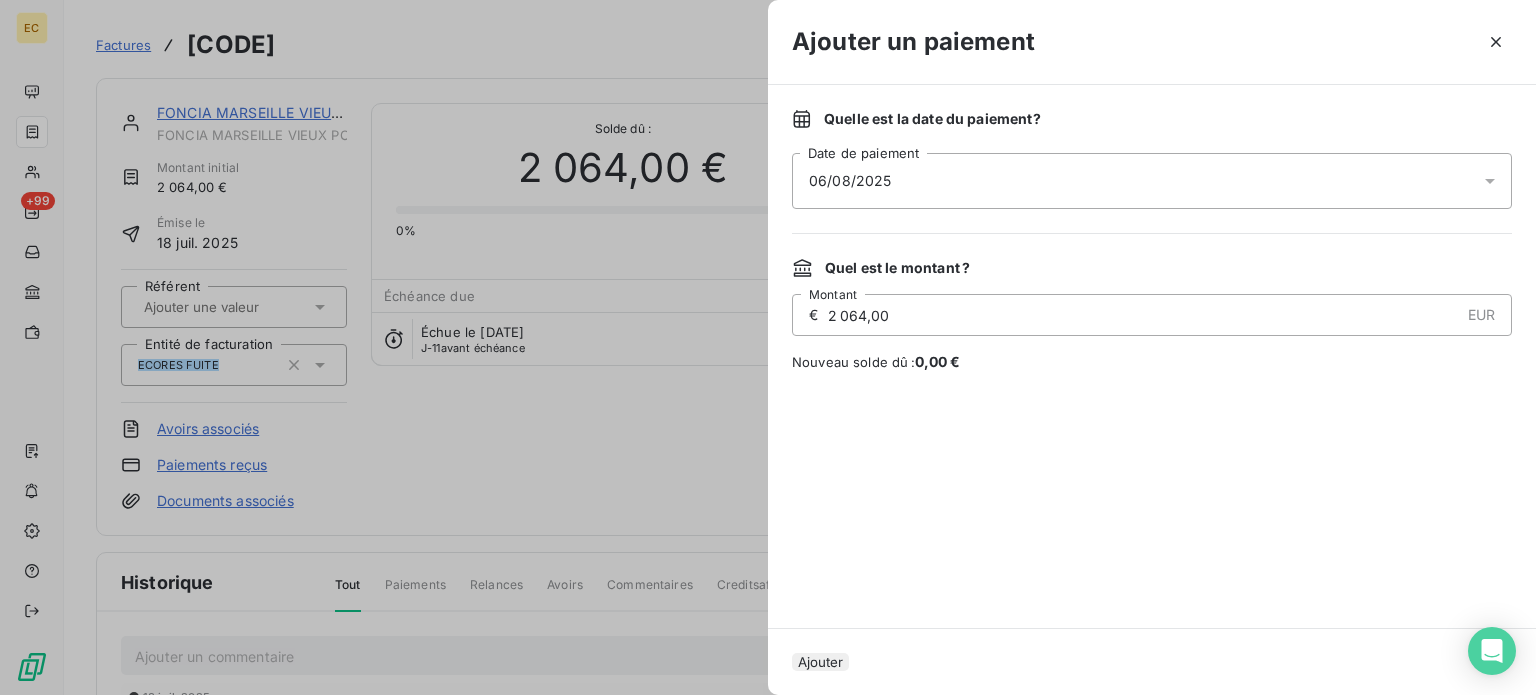 click on "06/08/2025" at bounding box center [1152, 181] 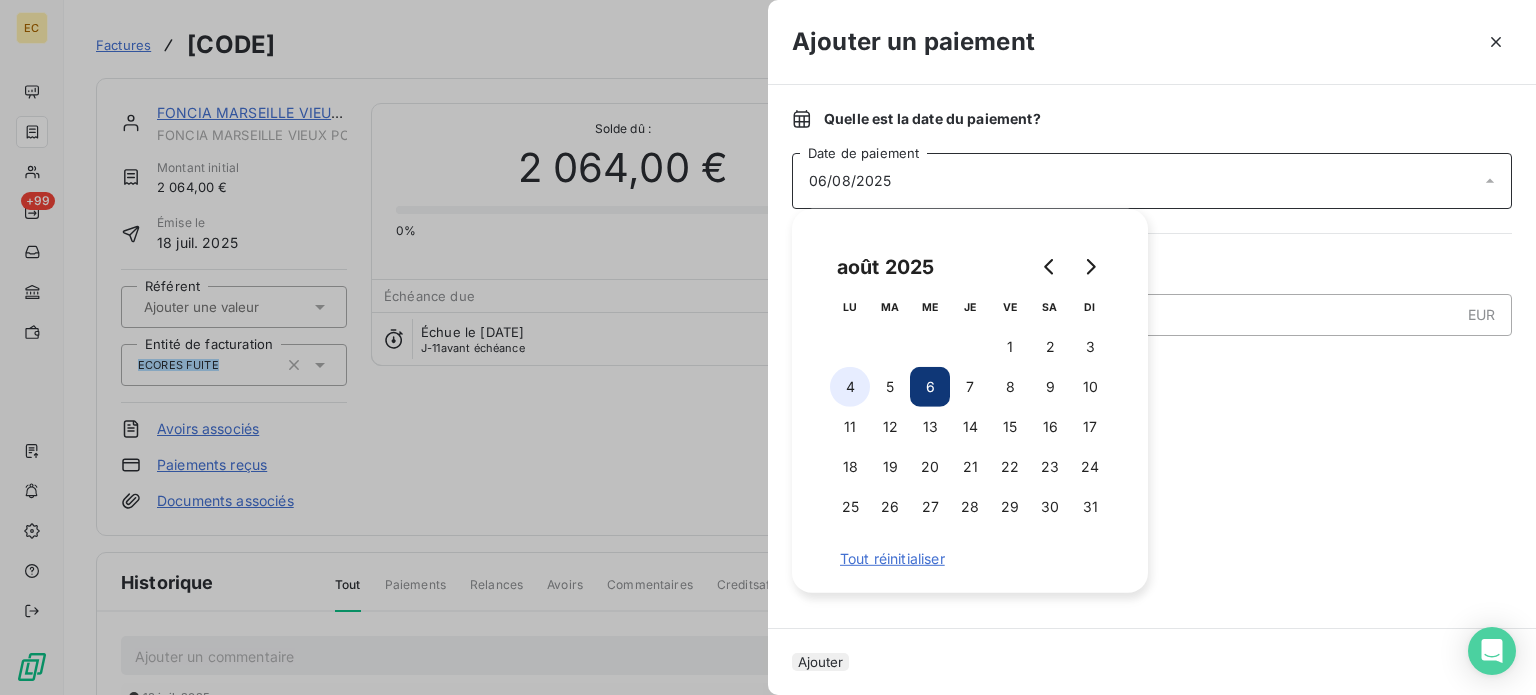 click on "4" at bounding box center [850, 387] 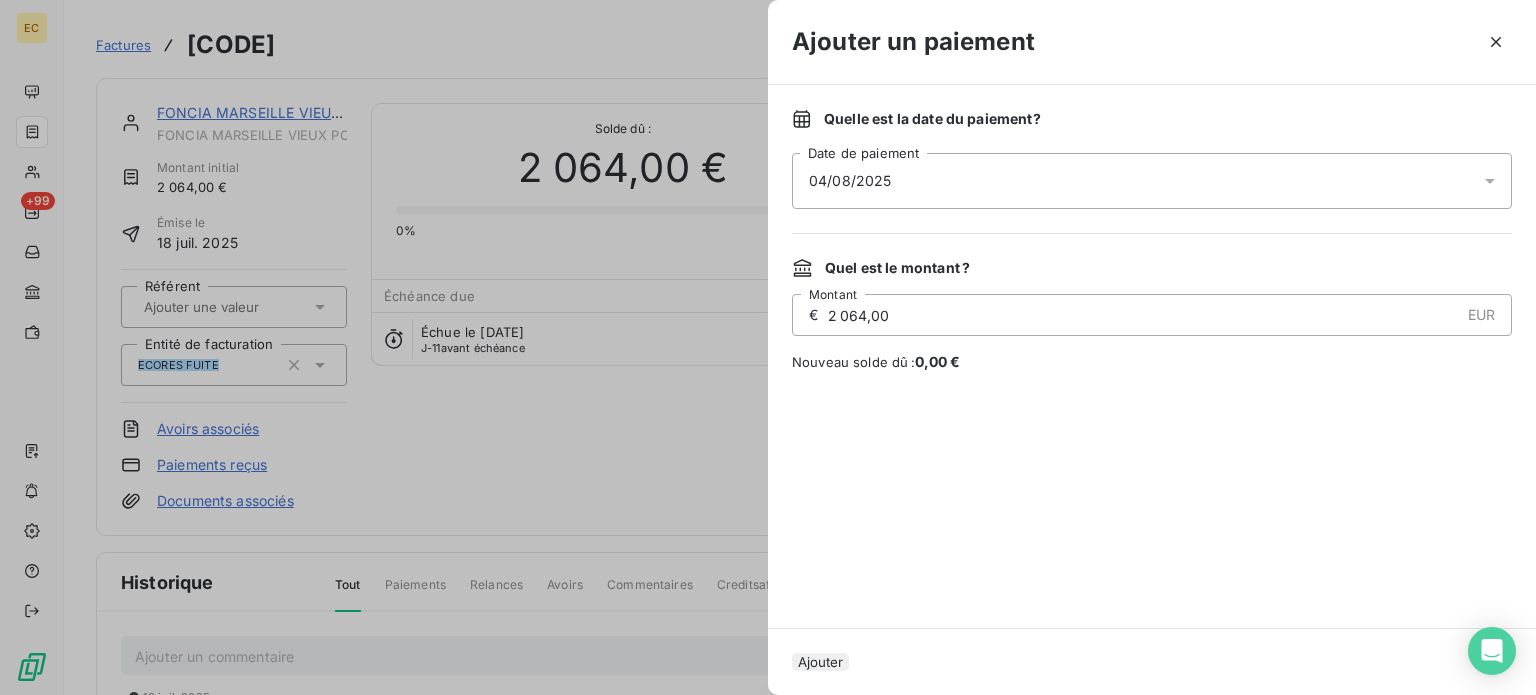 click on "Ajouter" at bounding box center (820, 662) 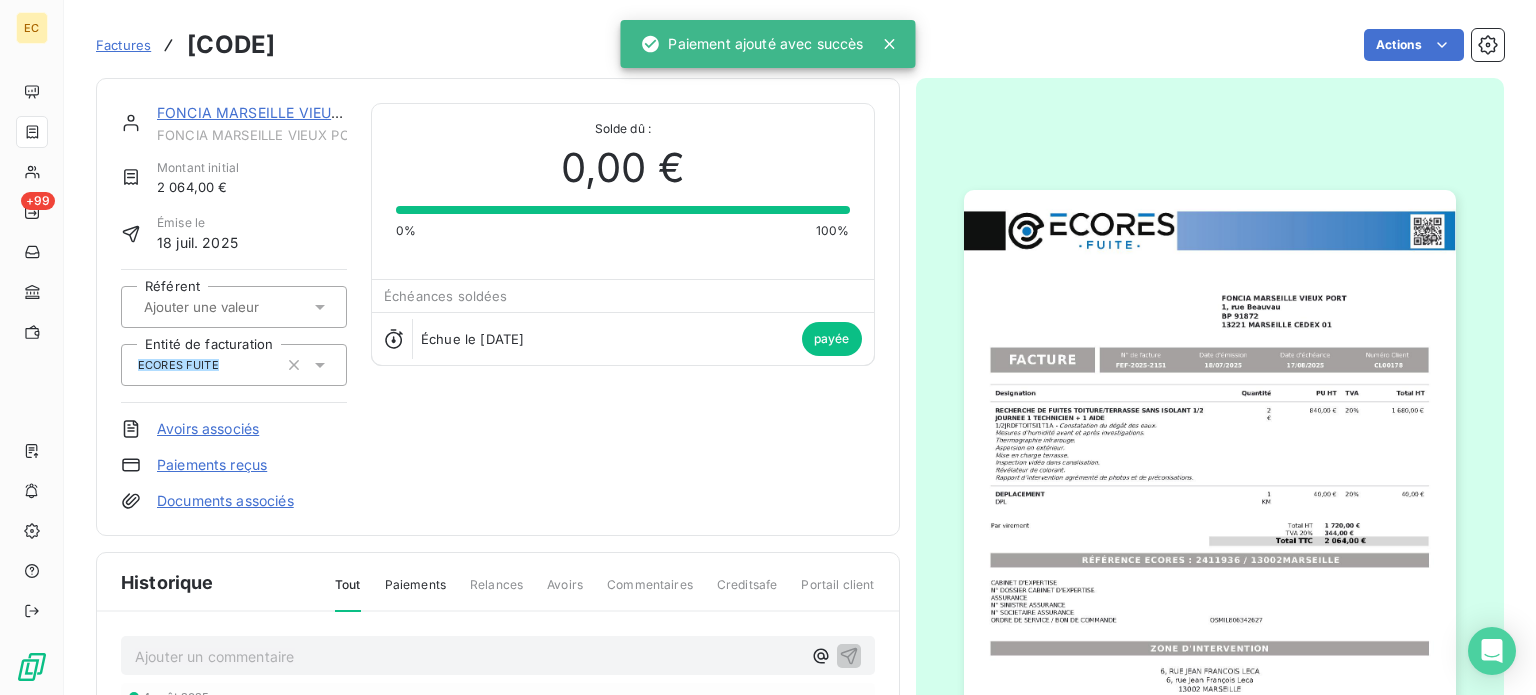 click on "Factures" at bounding box center (123, 45) 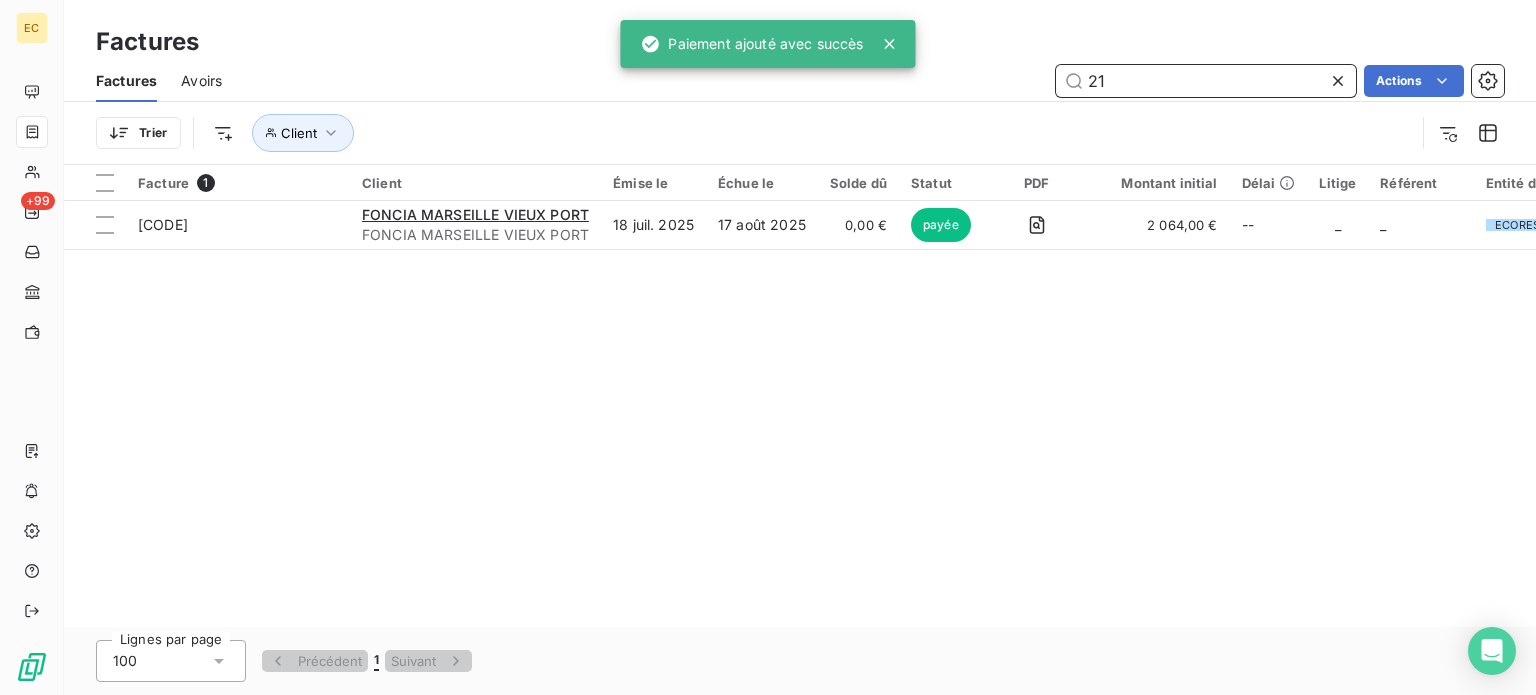 type on "2" 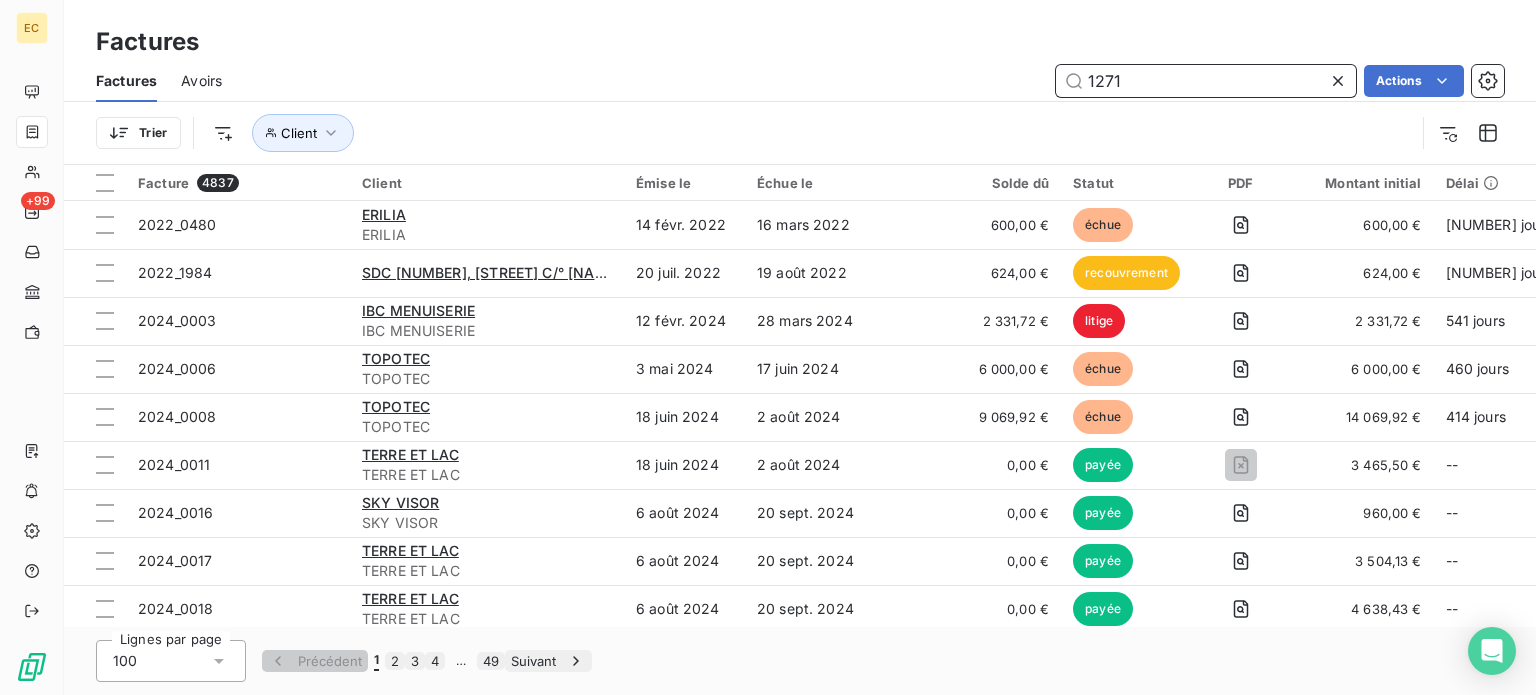 type on "1271" 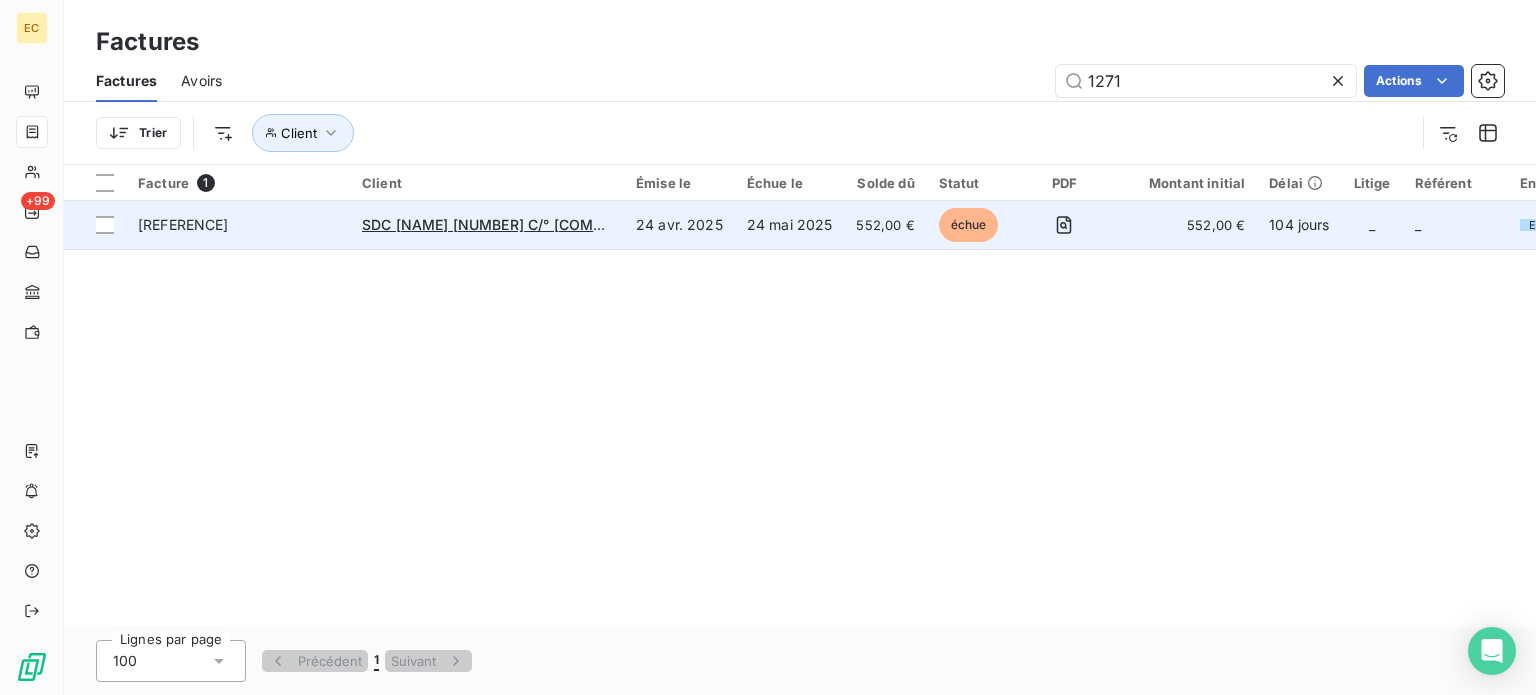 click on "SDC [NAME] [NUMBER] C/° [COMPANY]" at bounding box center (487, 225) 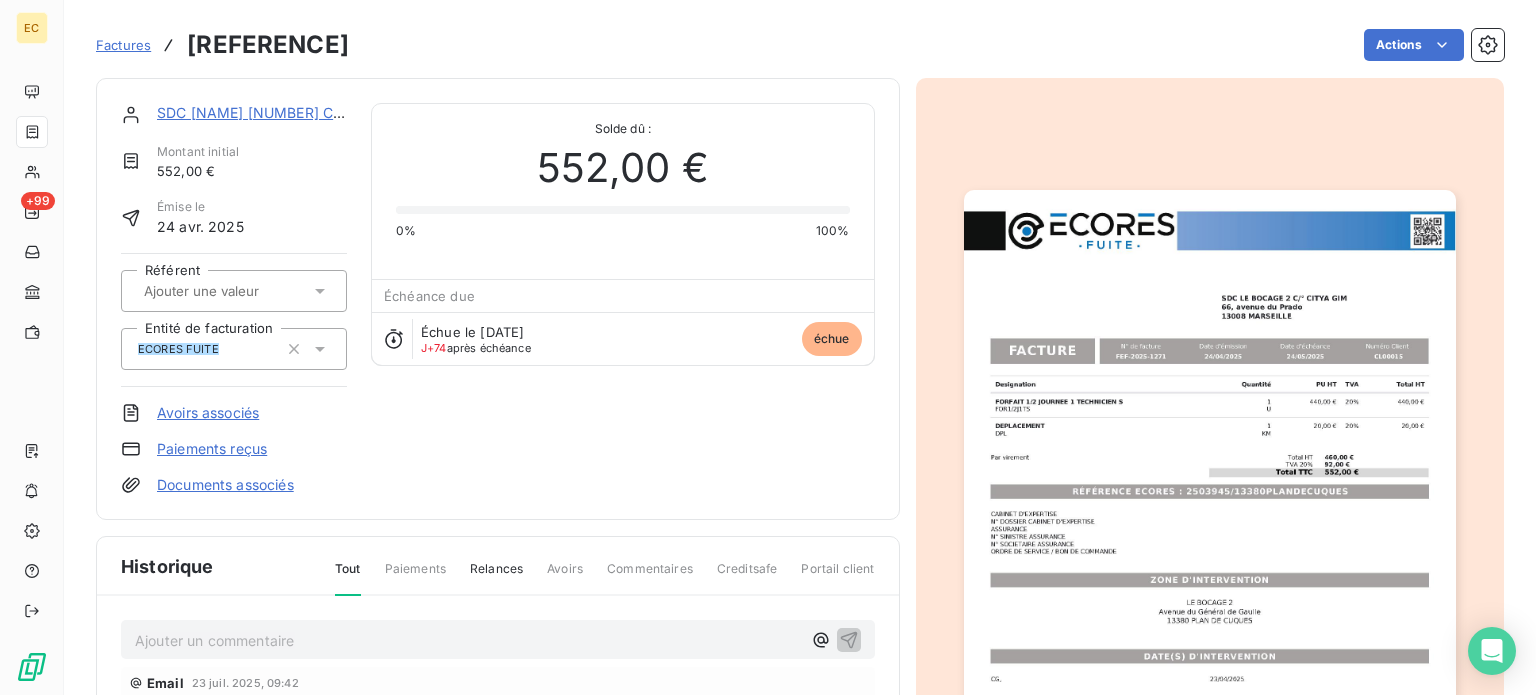 click on "Paiements reçus" at bounding box center [212, 449] 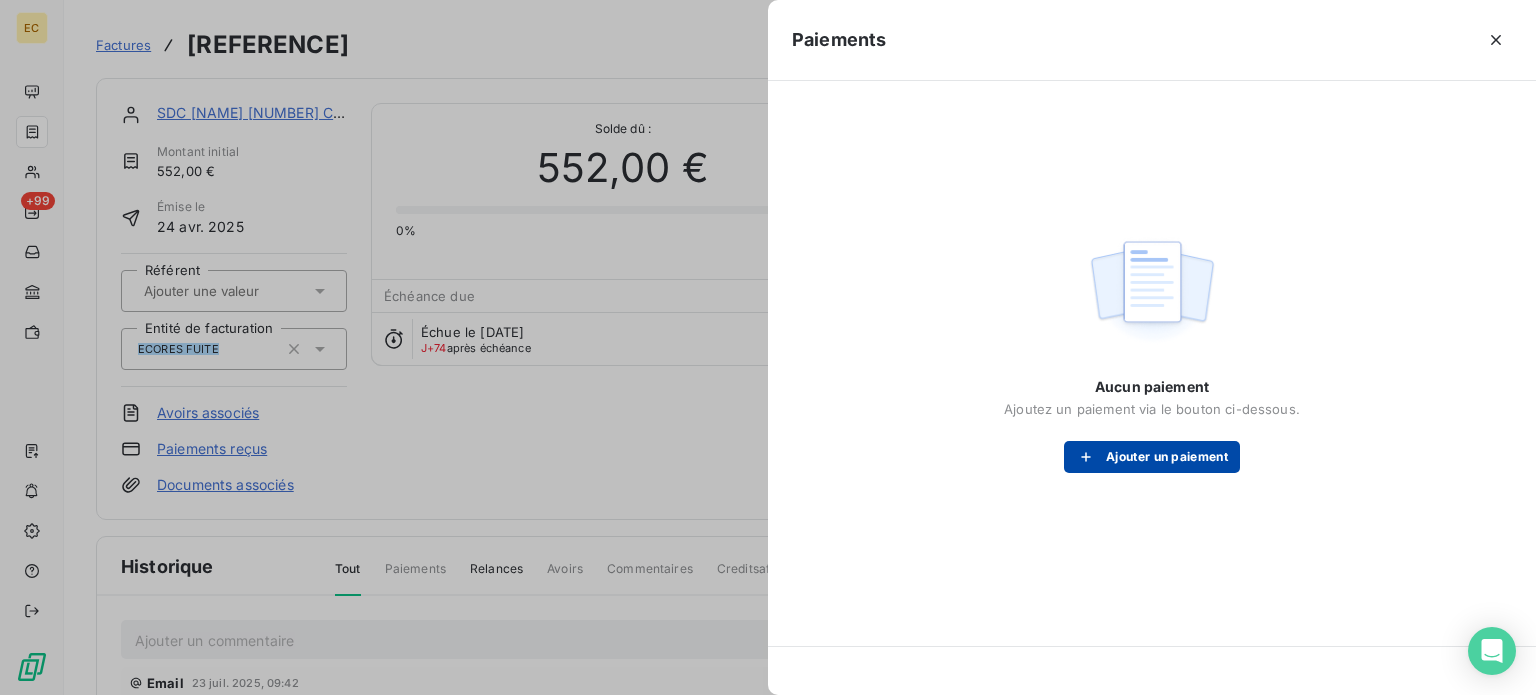 click 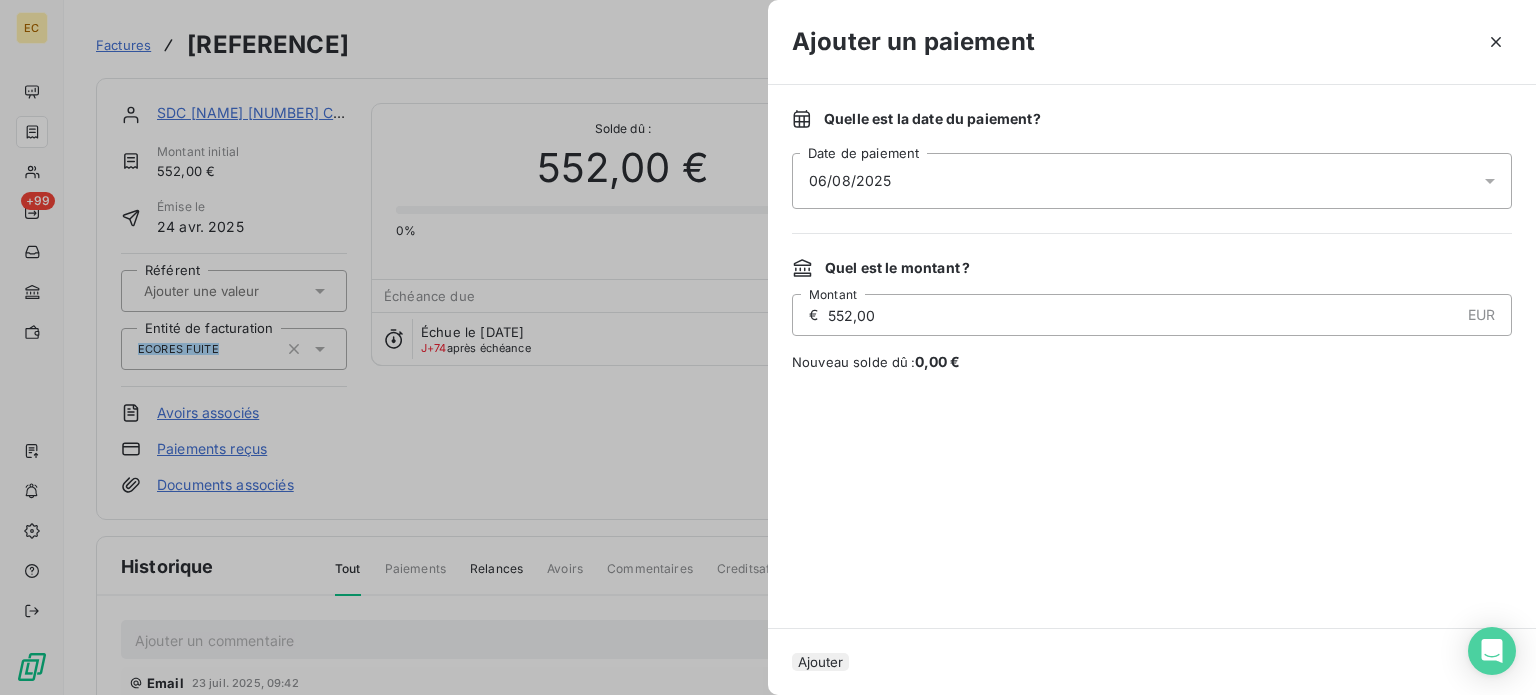 click on "06/08/2025" at bounding box center (1152, 181) 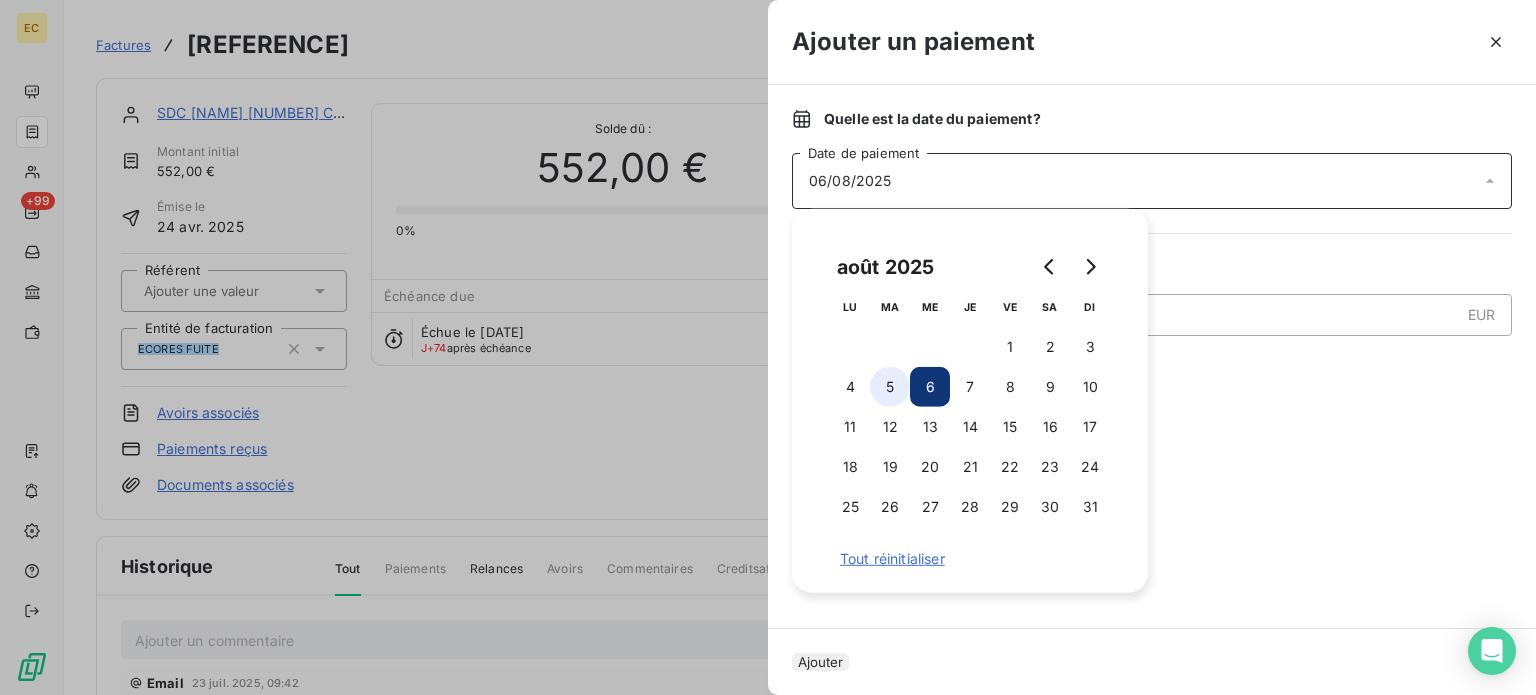 click on "5" at bounding box center [890, 387] 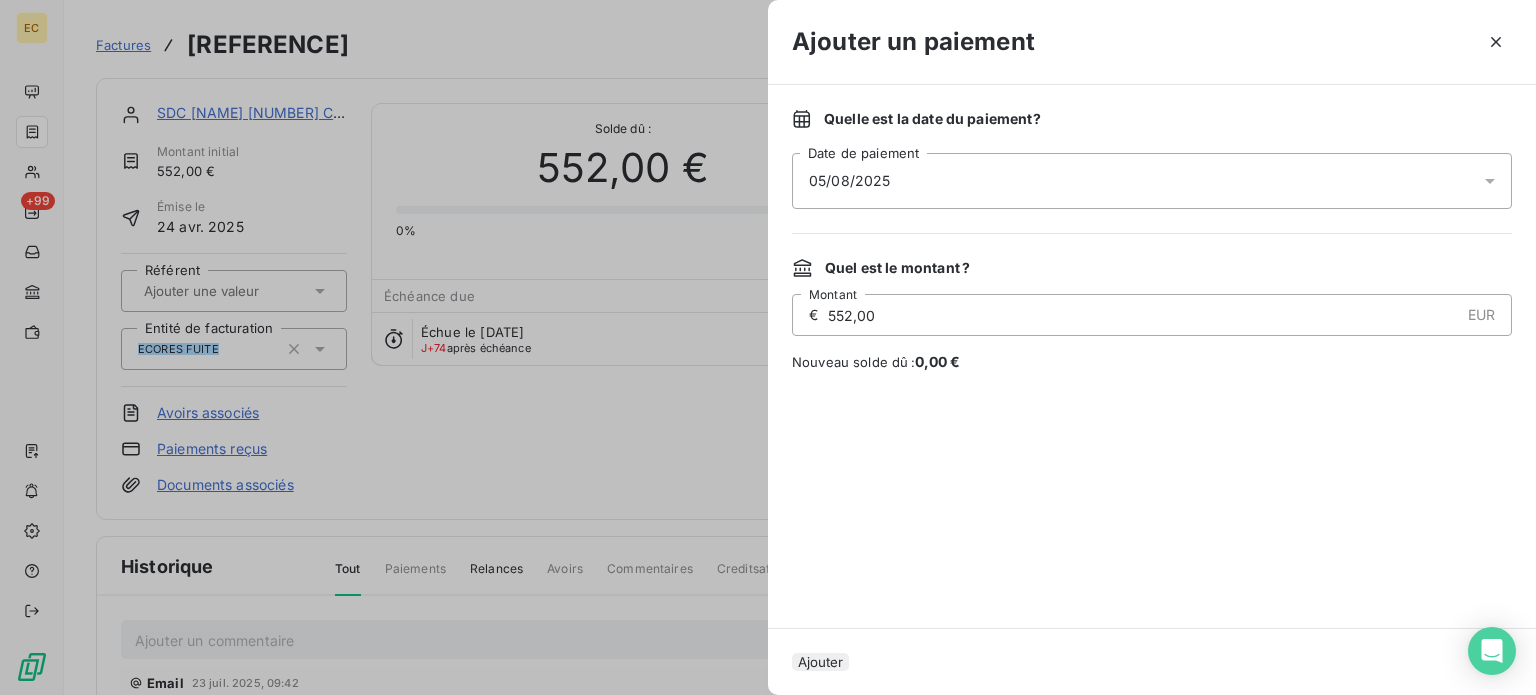 click on "Ajouter" at bounding box center (820, 662) 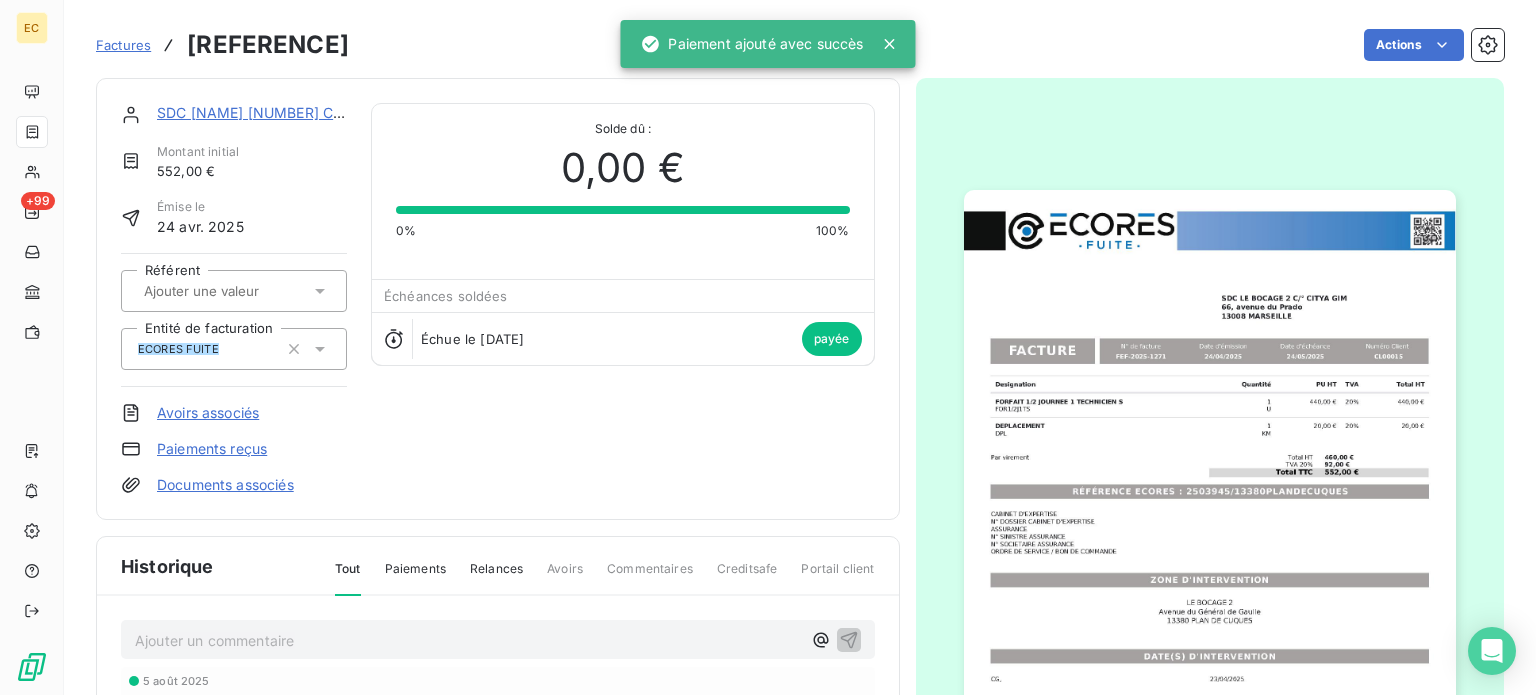 click on "Factures" at bounding box center (123, 45) 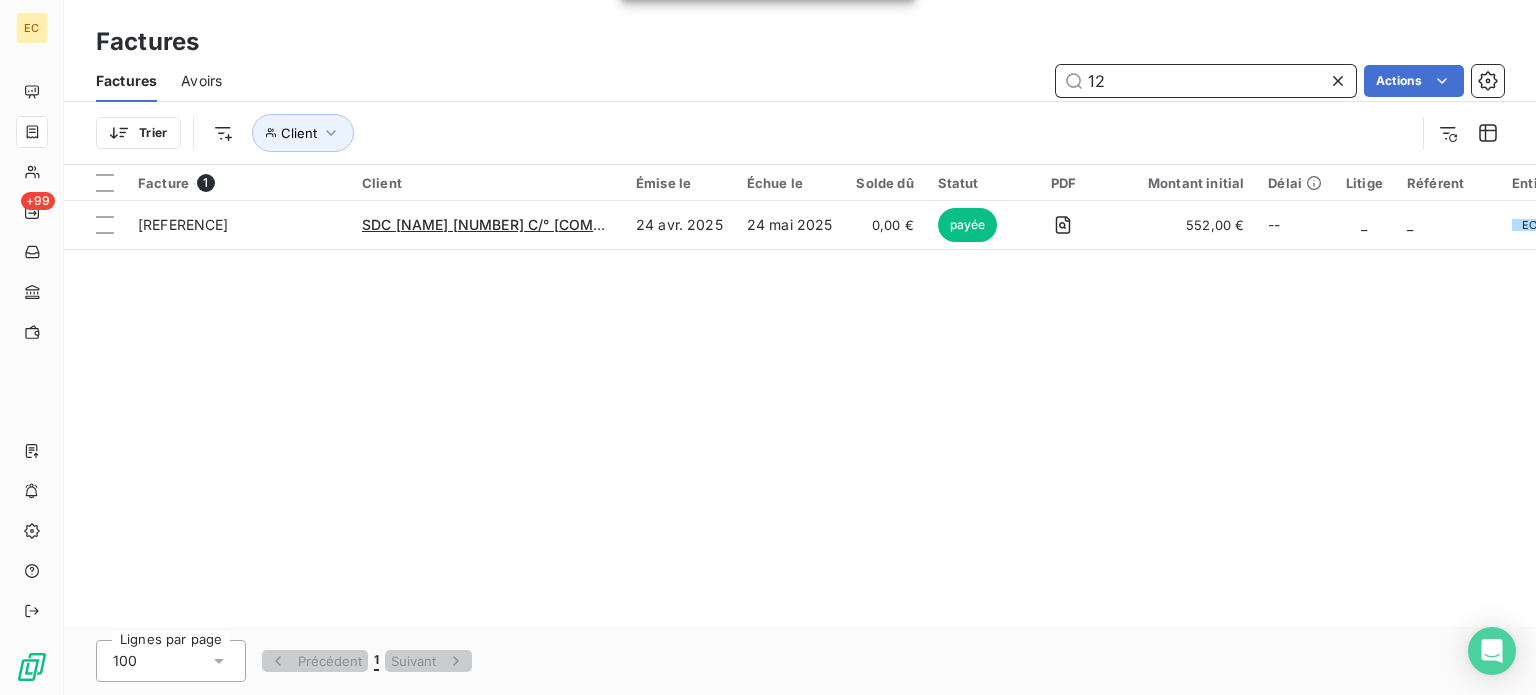 type on "1" 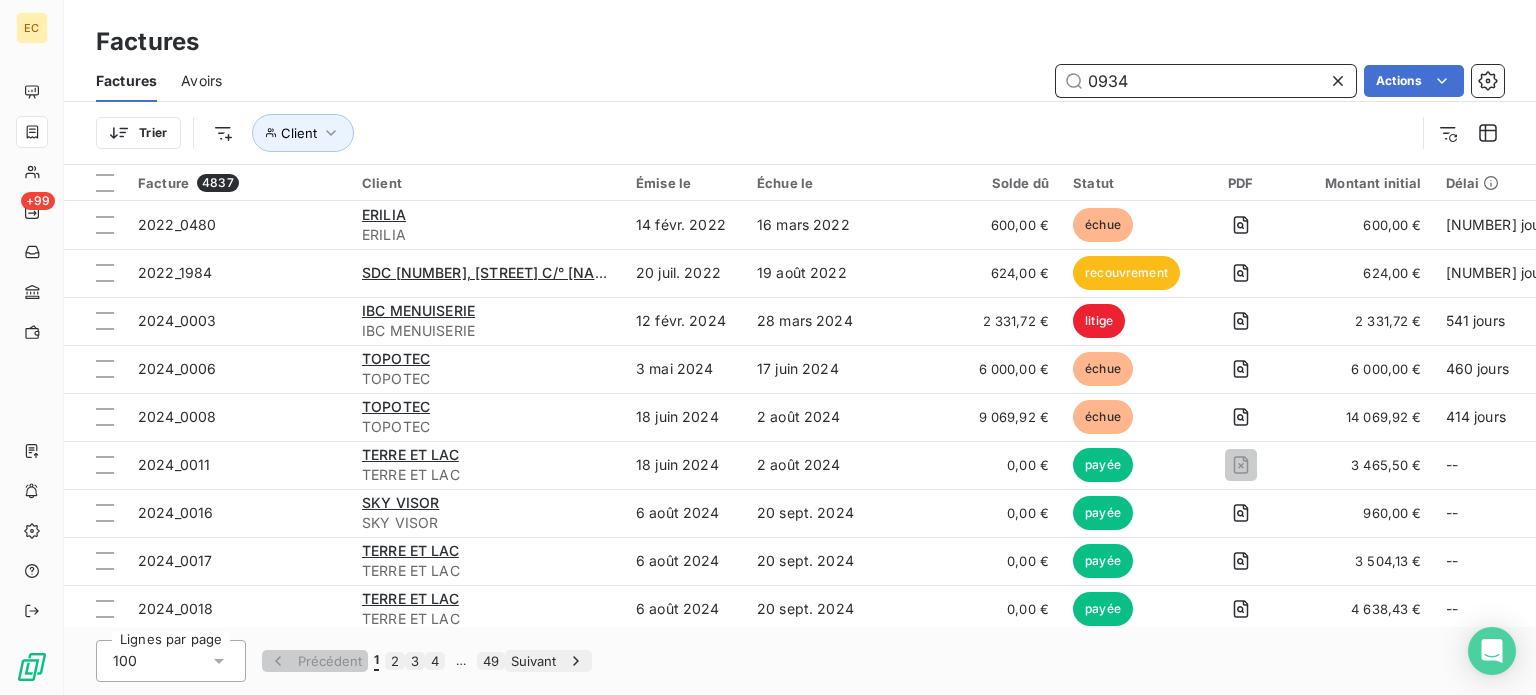 type on "0934" 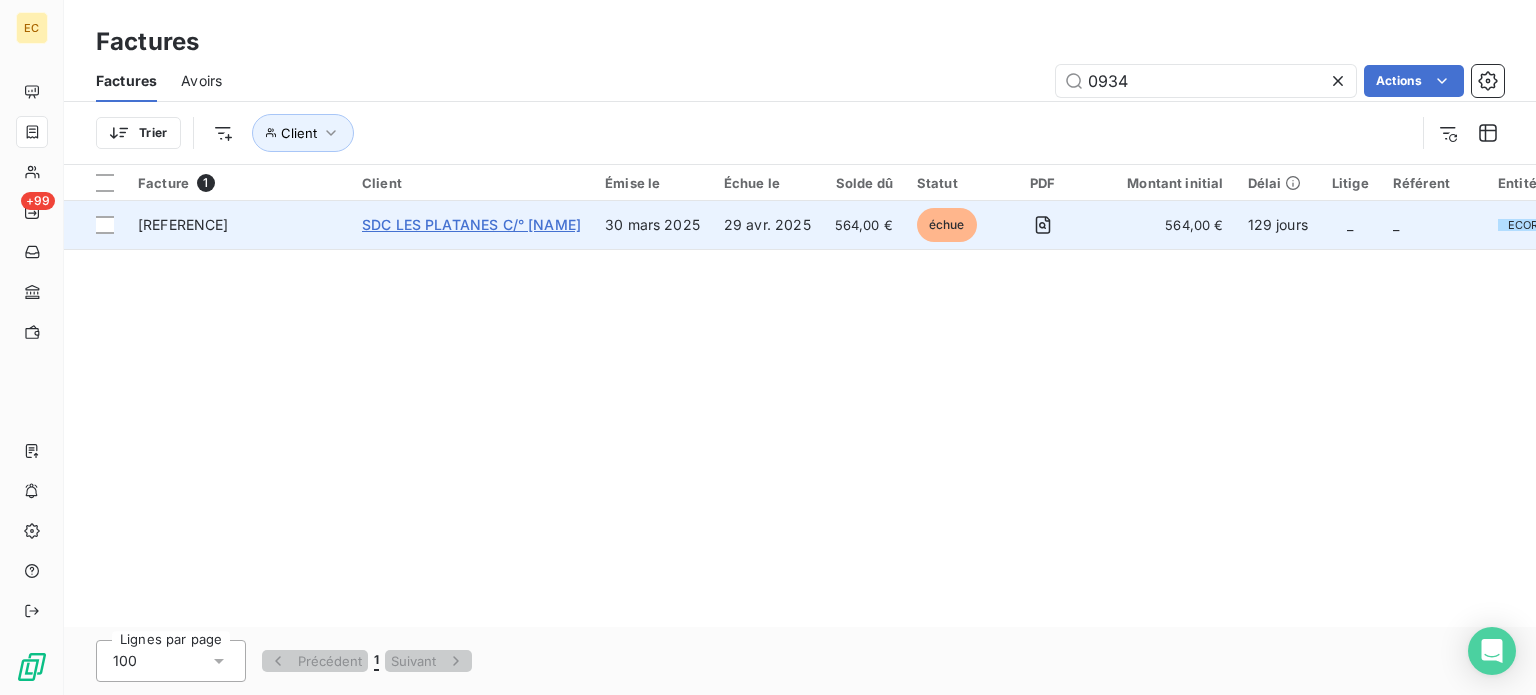 click on "SDC LES PLATANES C/° [NAME]" at bounding box center (471, 224) 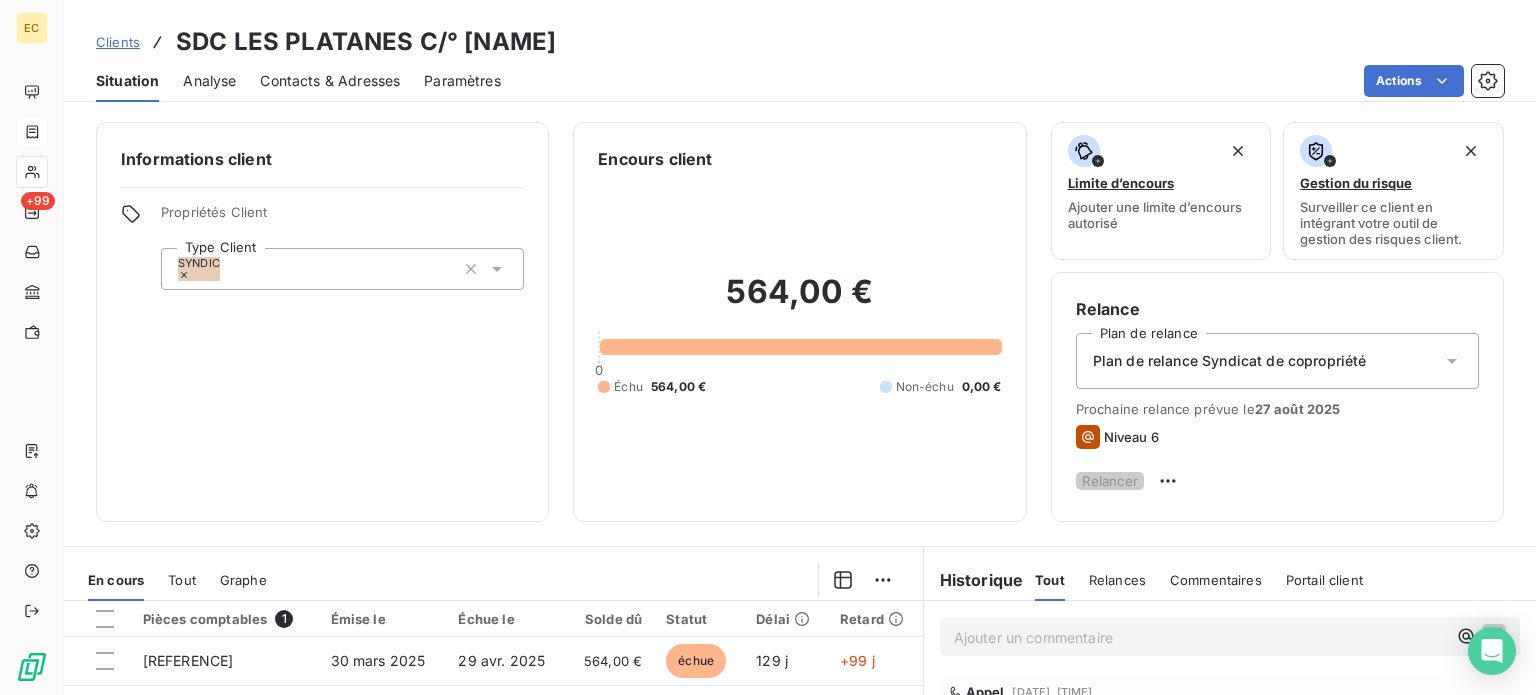 scroll, scrollTop: 100, scrollLeft: 0, axis: vertical 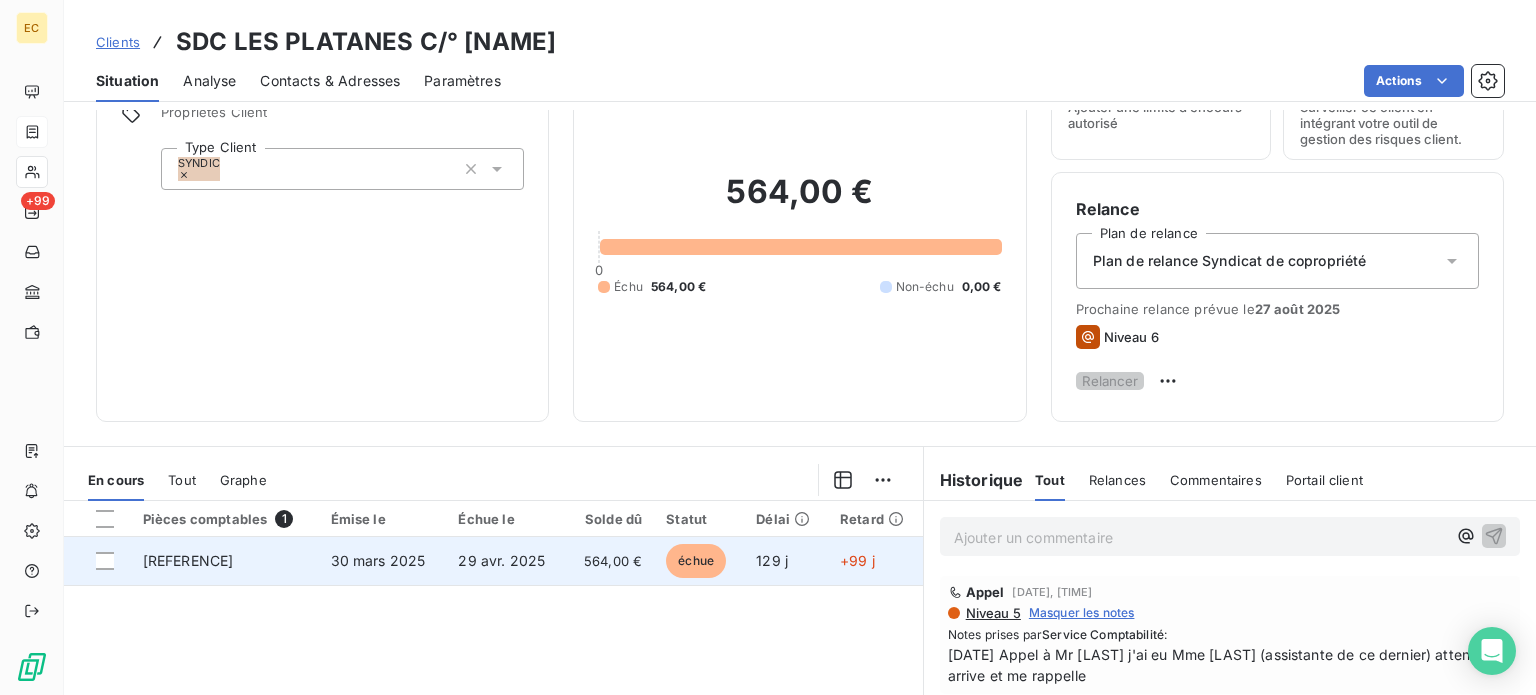 click on "30 mars 2025" at bounding box center [378, 560] 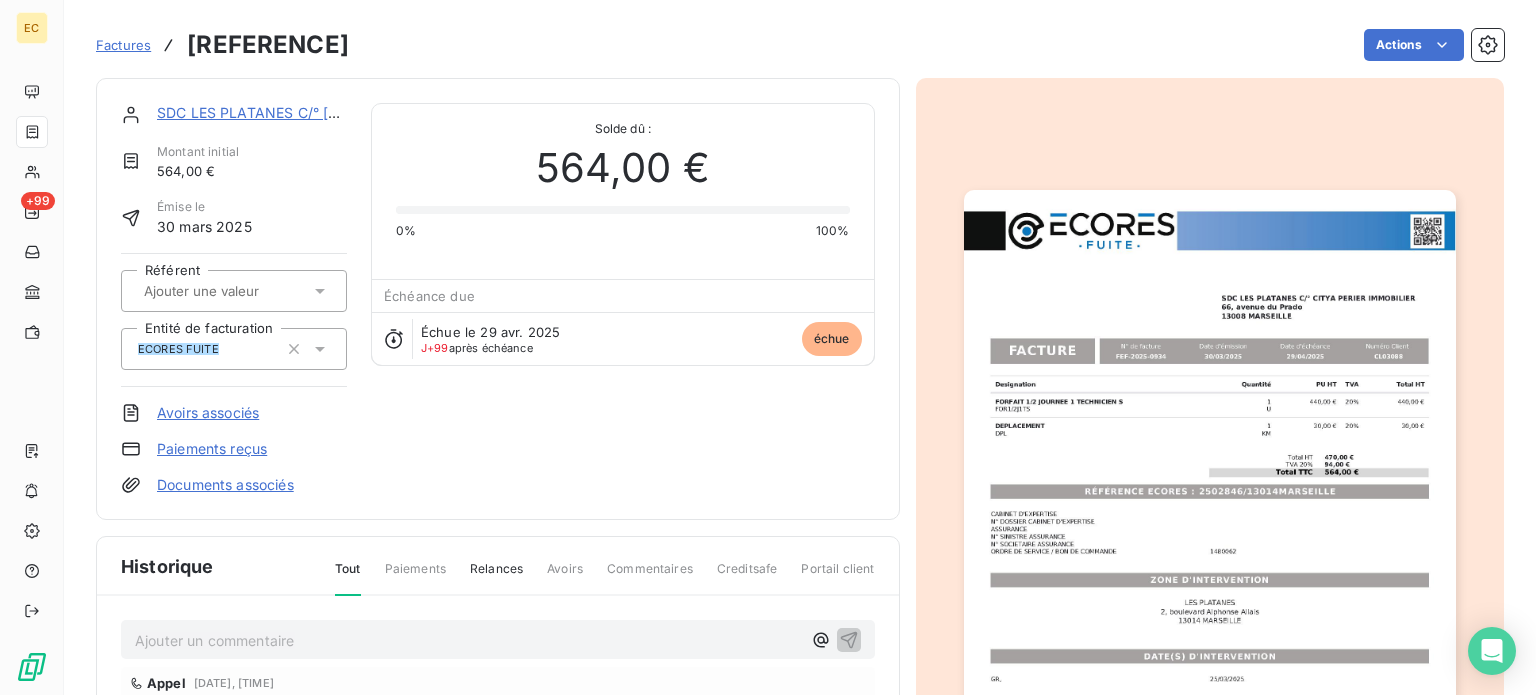 click on "Paiements reçus" at bounding box center [212, 449] 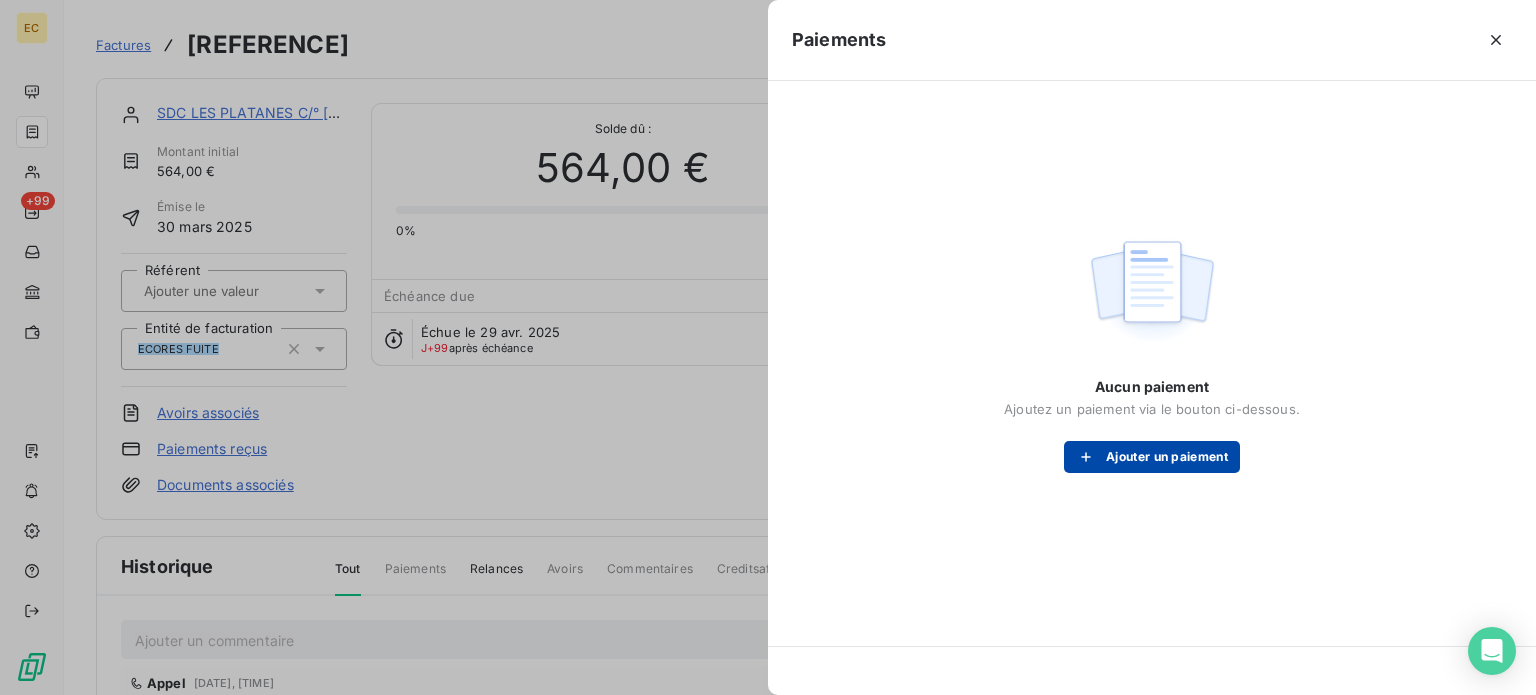 click on "Ajouter un paiement" at bounding box center (1152, 457) 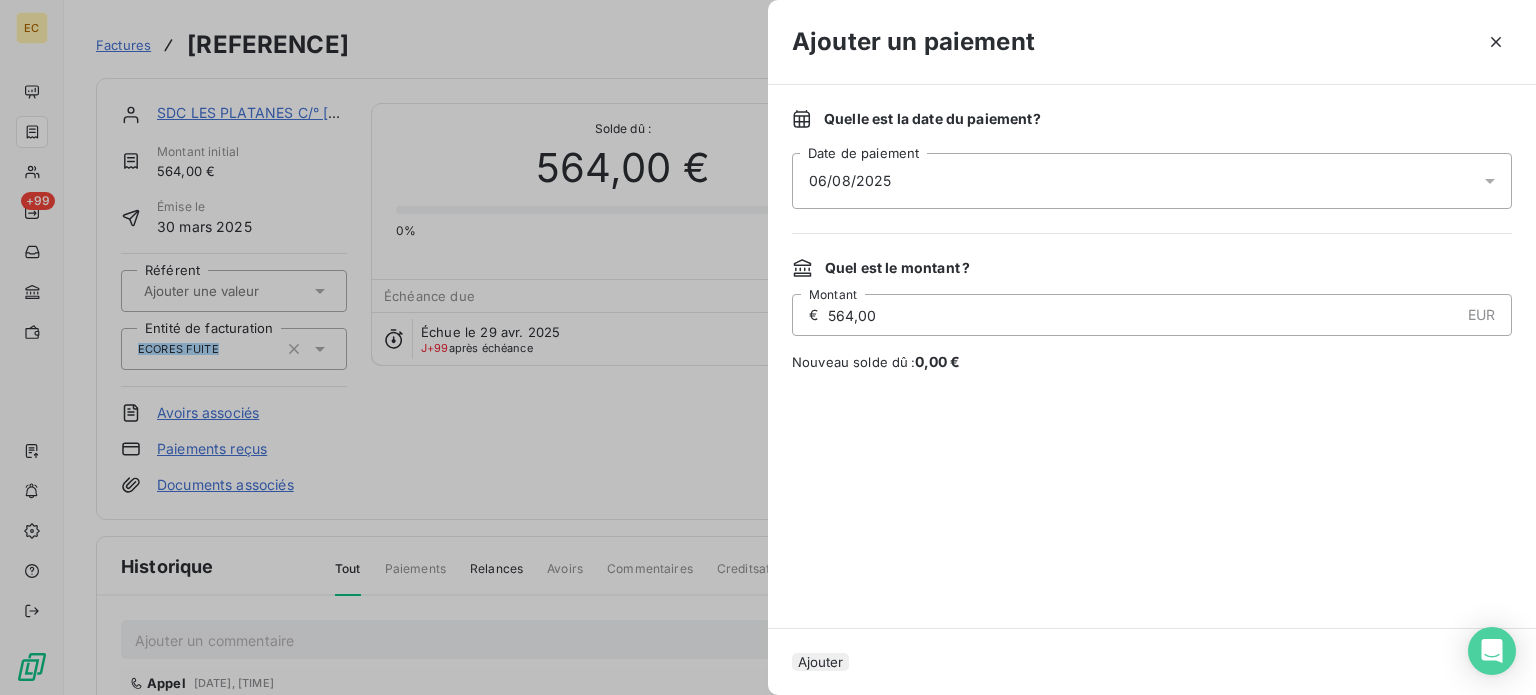 click on "06/08/2025" at bounding box center [1152, 181] 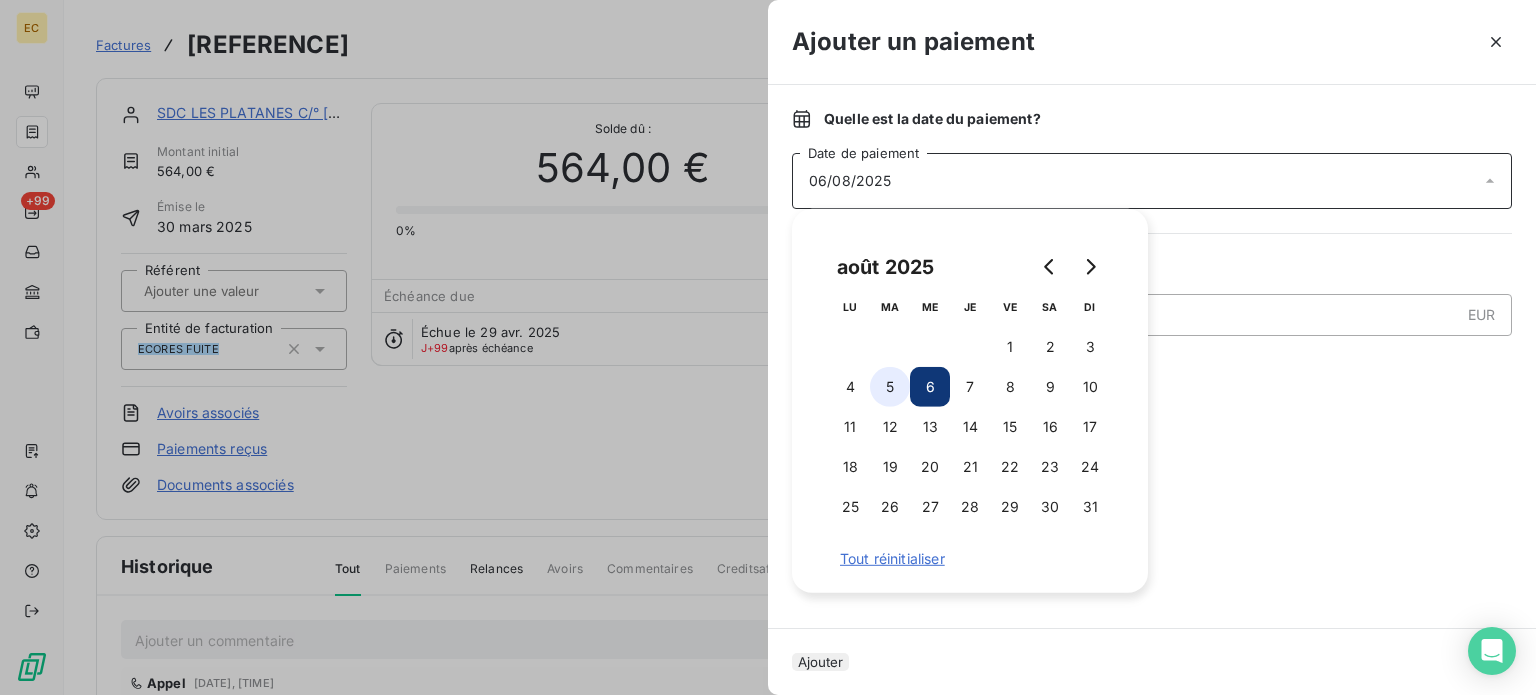click on "5" at bounding box center (890, 387) 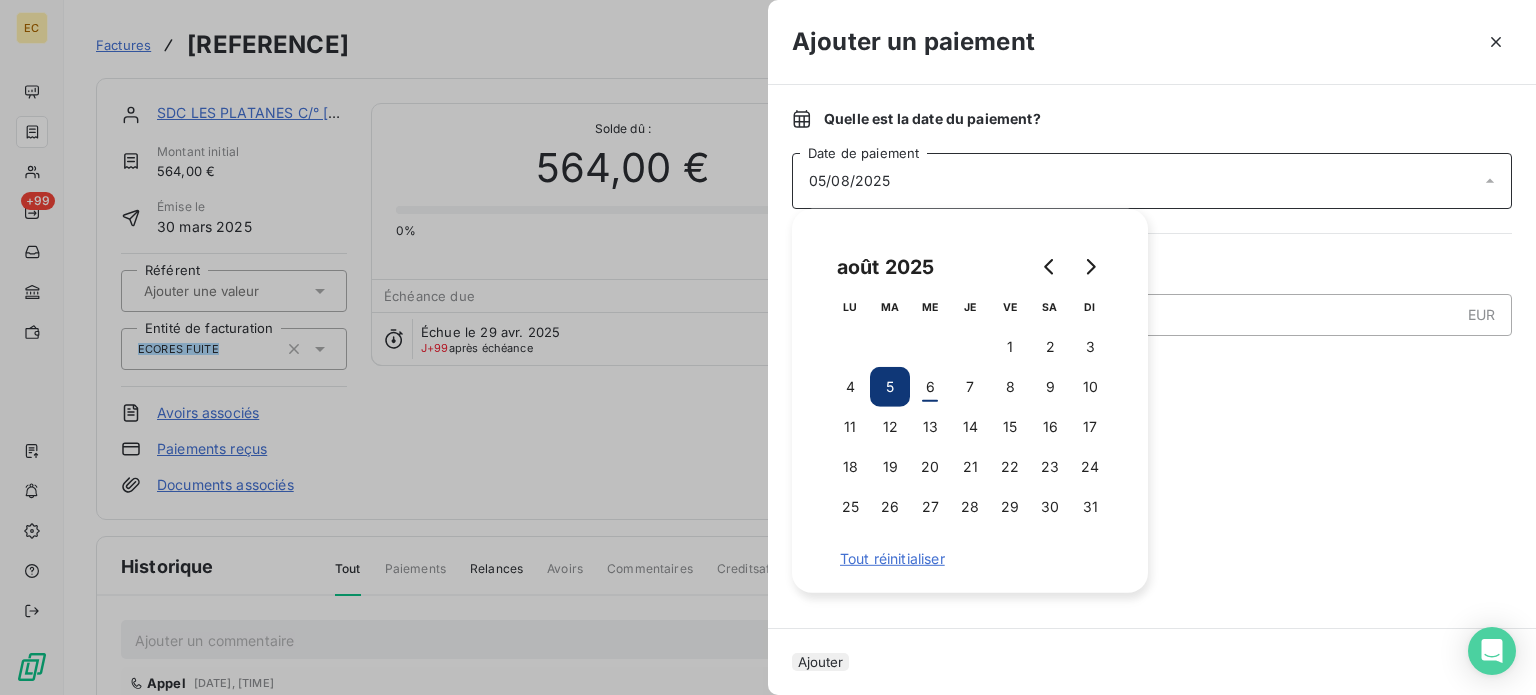 click on "Ajouter" at bounding box center [820, 662] 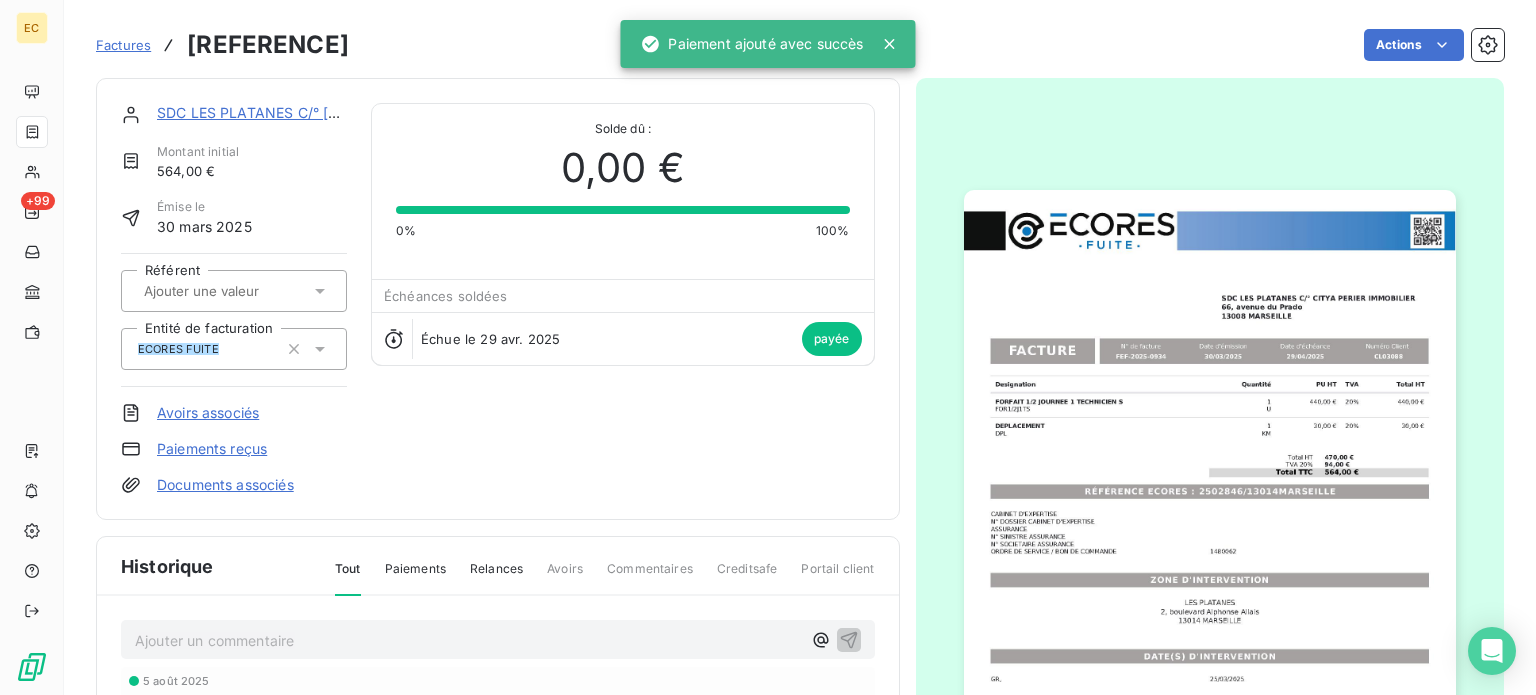 click on "Factures" at bounding box center [123, 45] 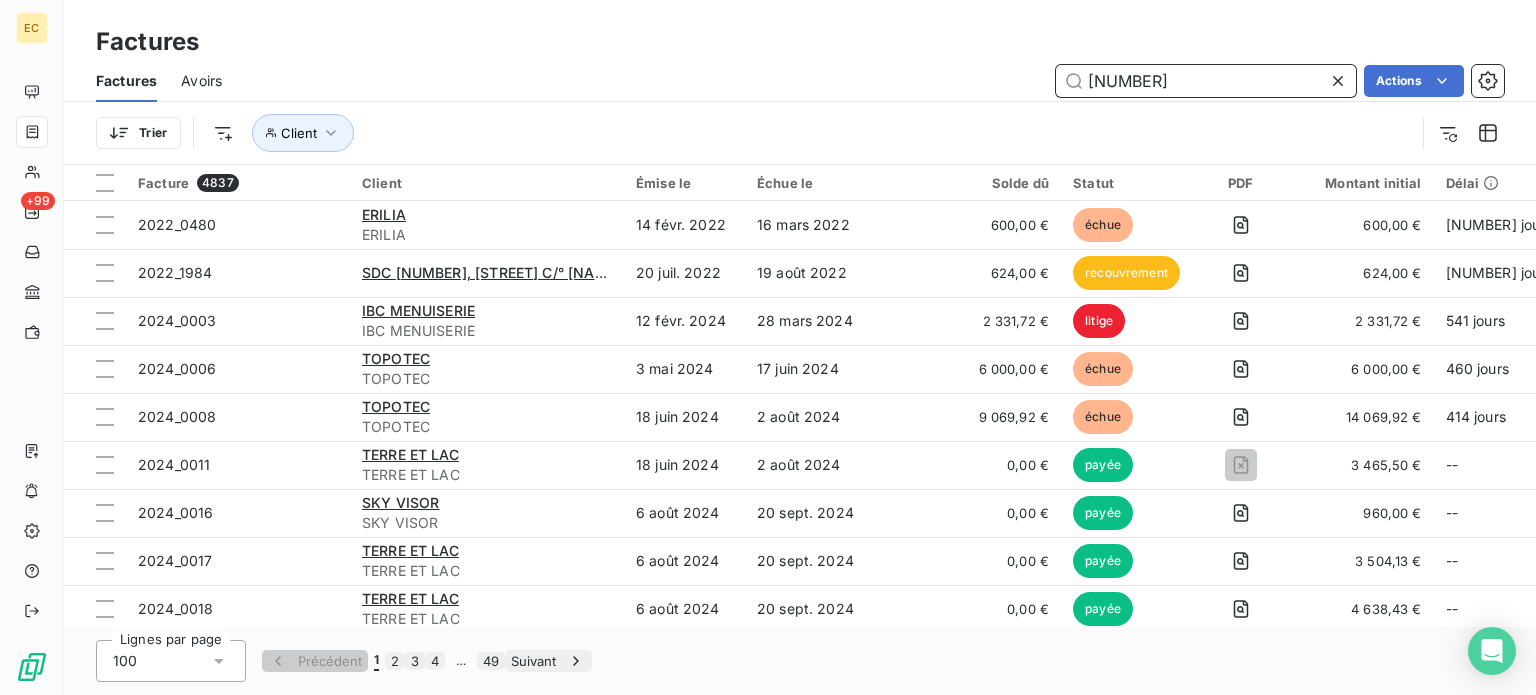 type on "[NUMBER]" 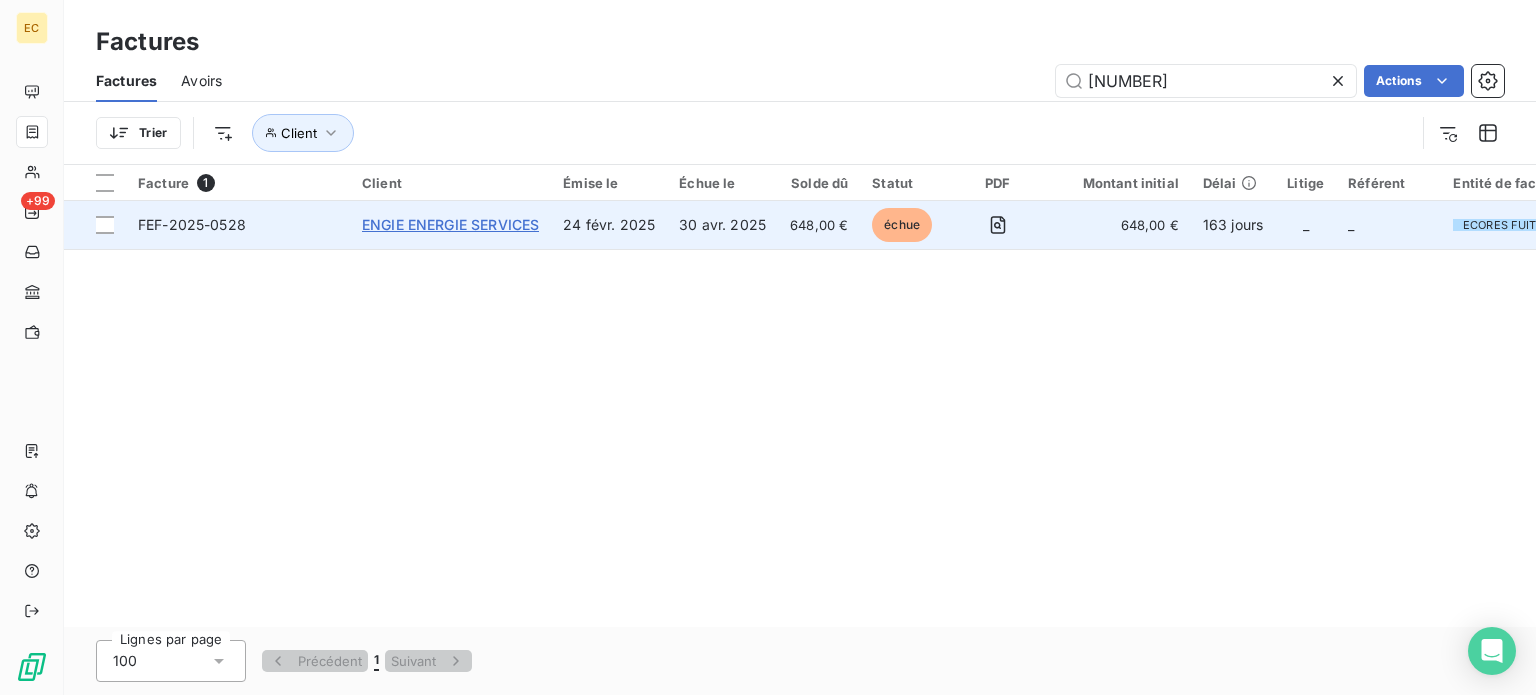 click on "ENGIE ENERGIE SERVICES" at bounding box center [450, 224] 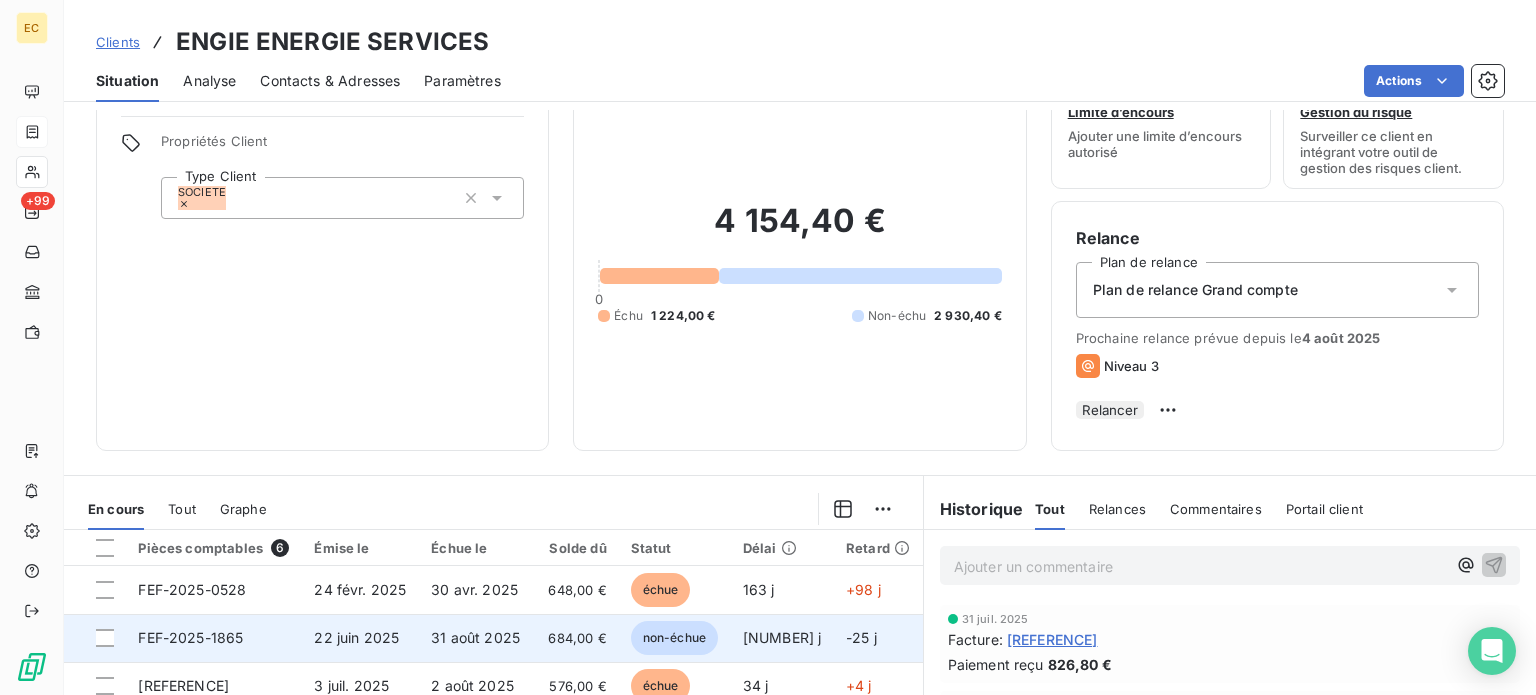 scroll, scrollTop: 200, scrollLeft: 0, axis: vertical 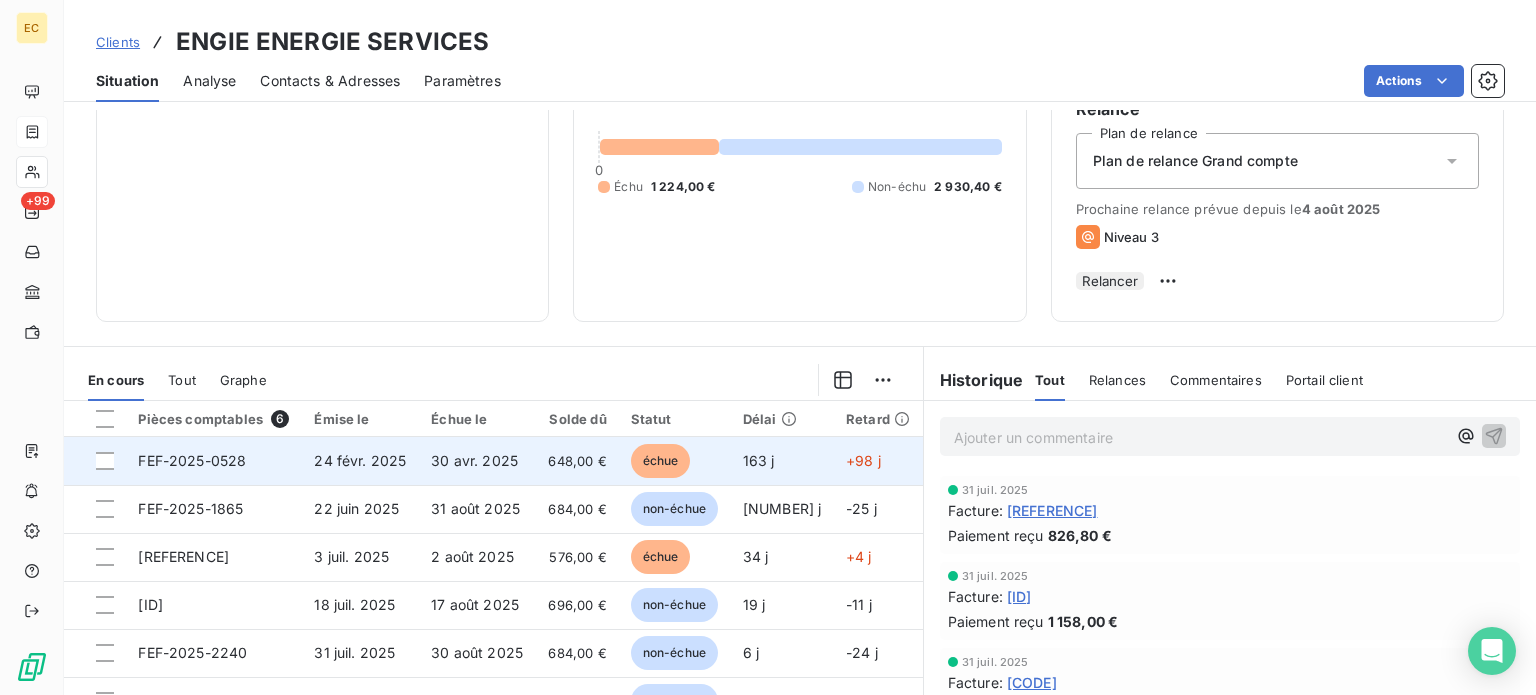 click on "24 févr. 2025" at bounding box center (360, 460) 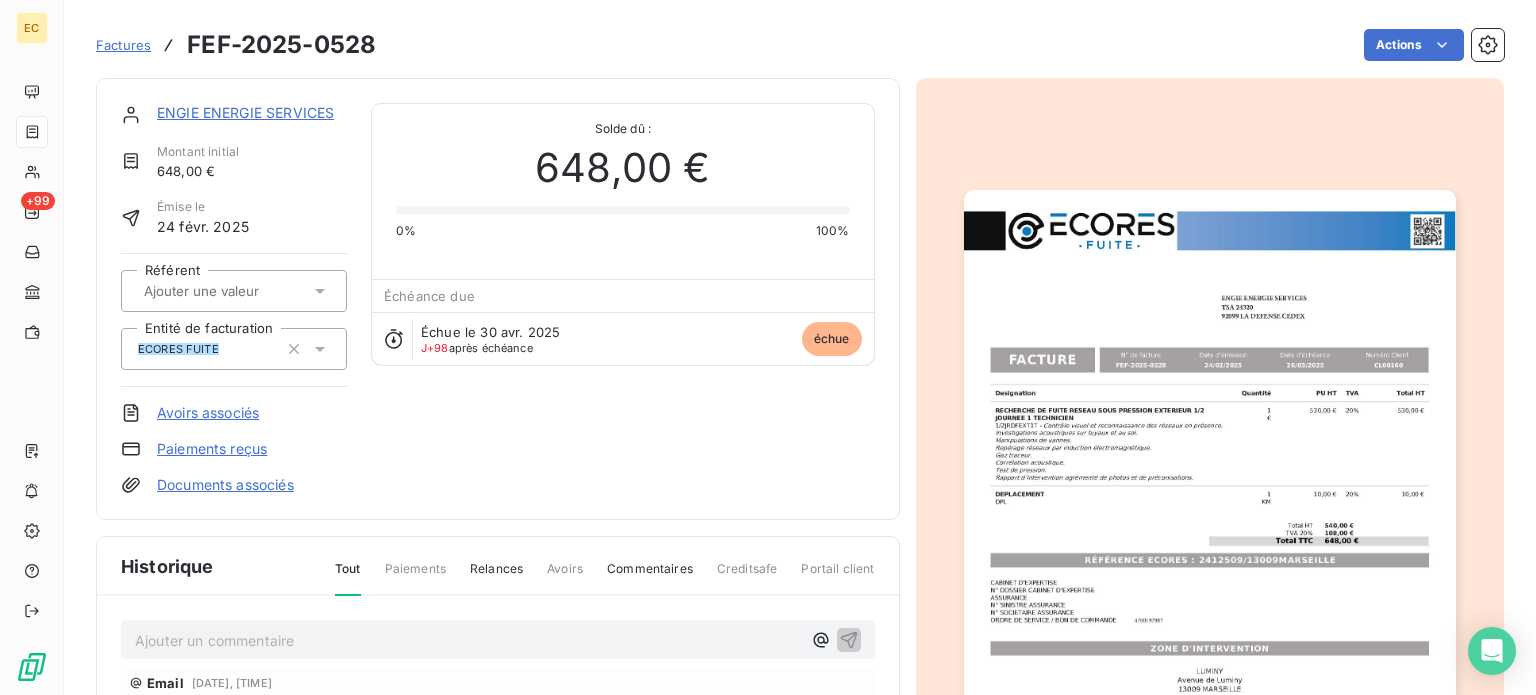 click on "Paiements reçus" at bounding box center (212, 449) 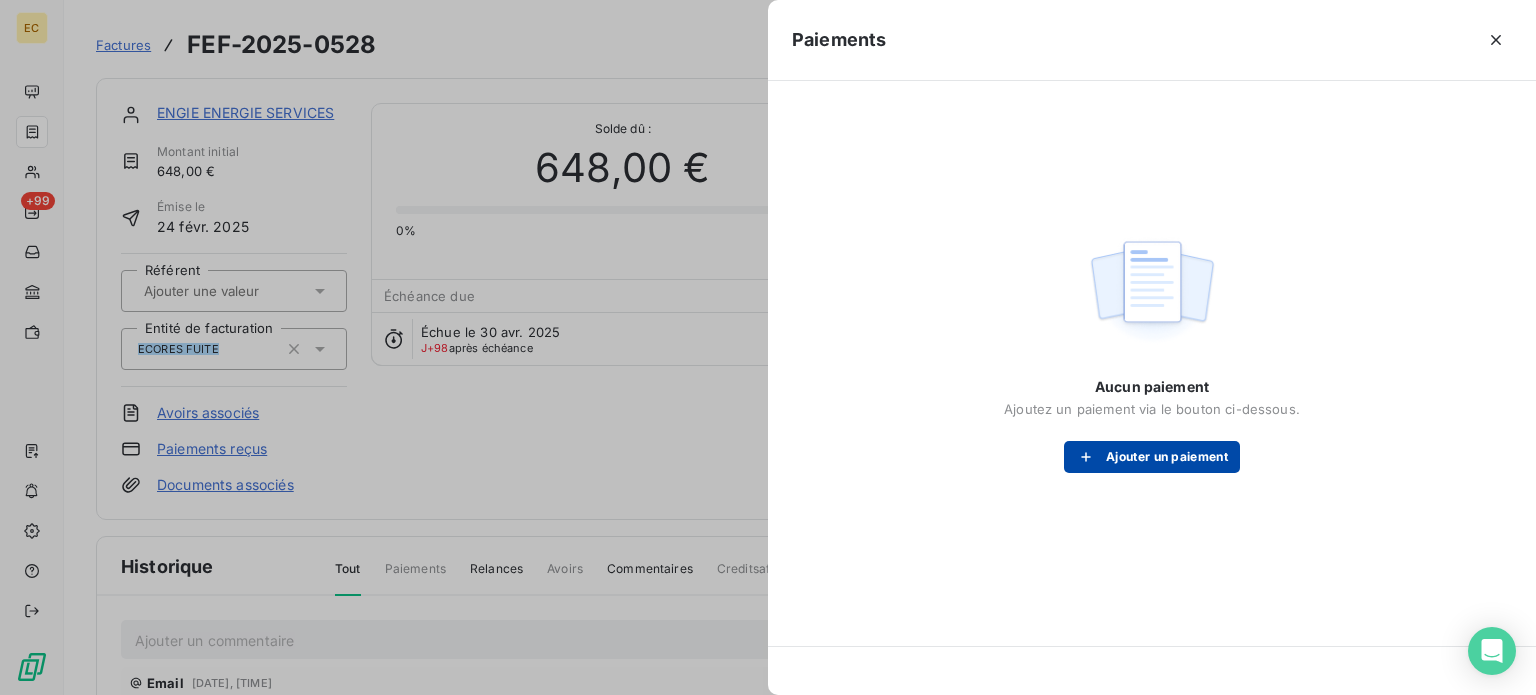 click on "Ajouter un paiement" at bounding box center [1152, 457] 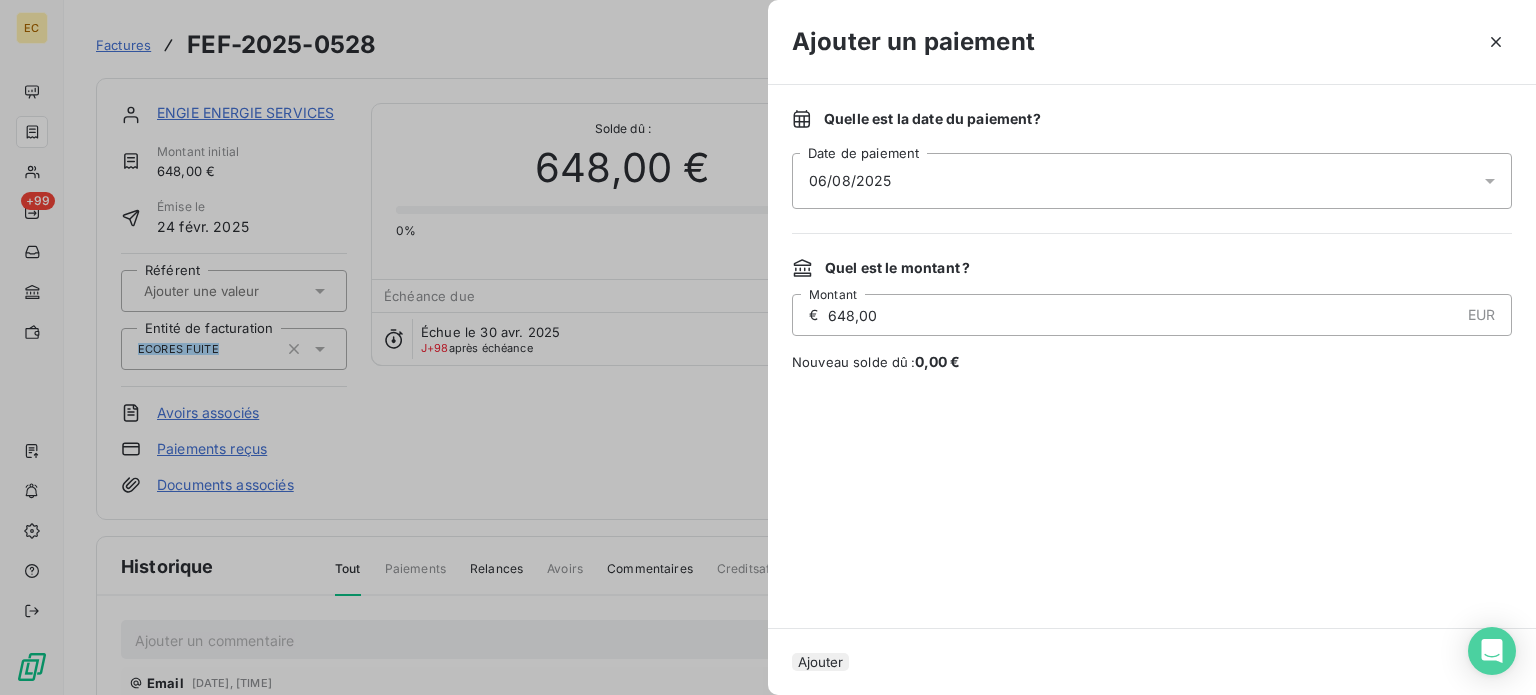 click on "06/08/2025" at bounding box center [1152, 181] 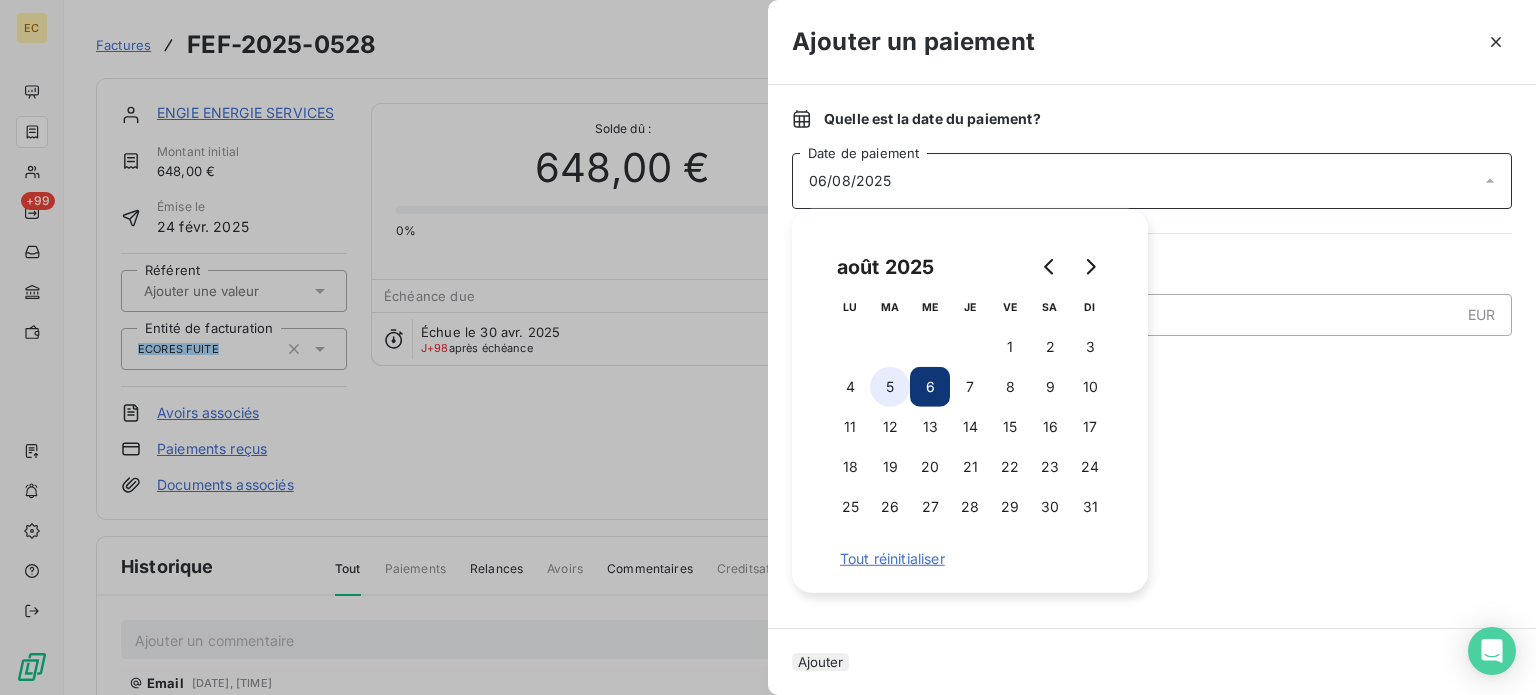 click on "5" at bounding box center (890, 387) 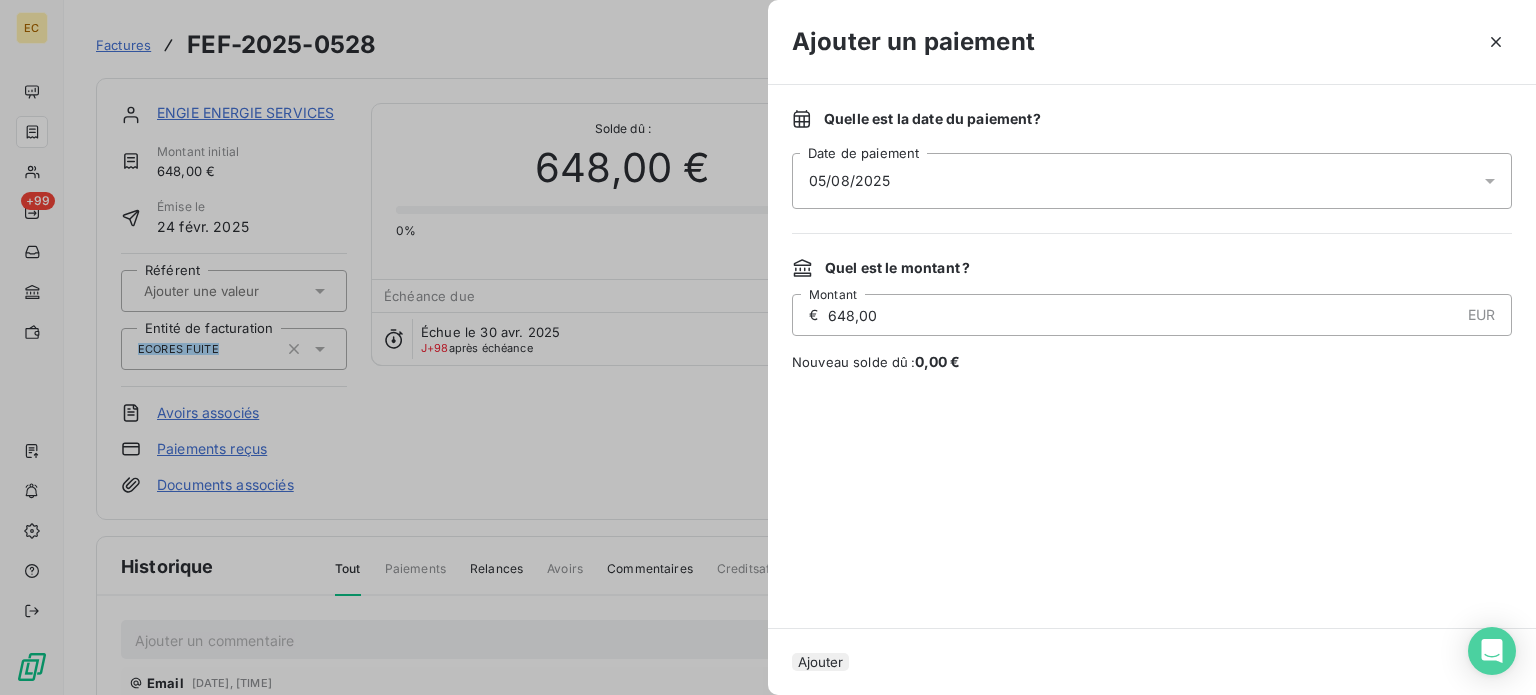 drag, startPoint x: 869, startPoint y: 649, endPoint x: 840, endPoint y: 563, distance: 90.75792 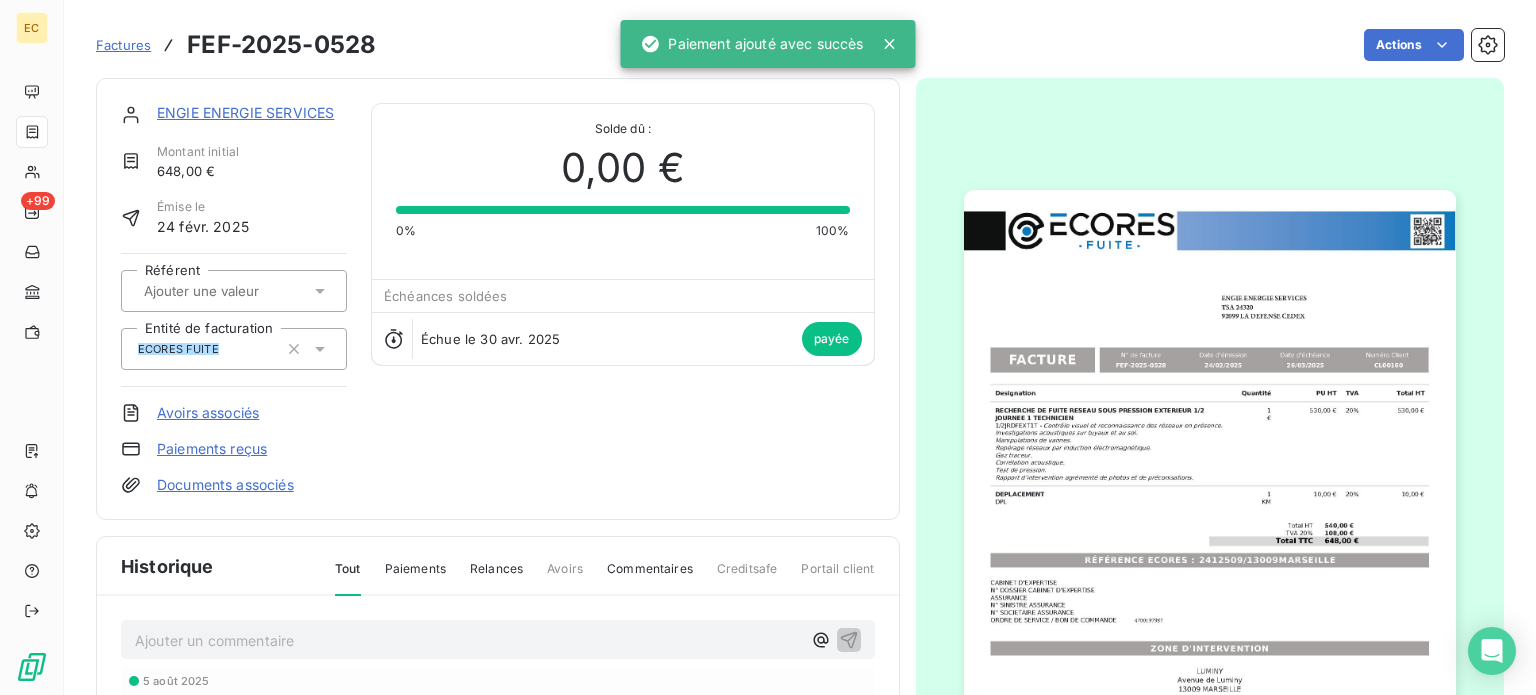 click on "Factures" at bounding box center (123, 45) 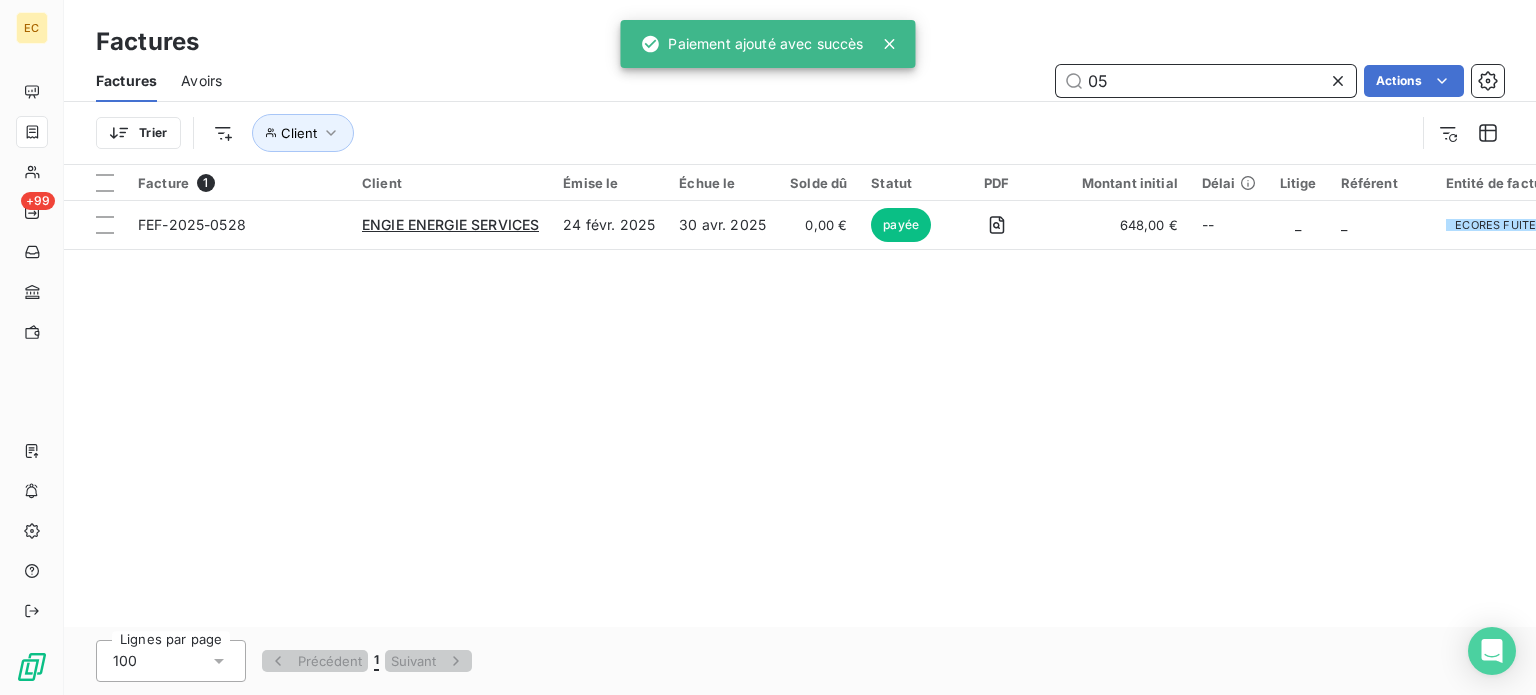 type on "0" 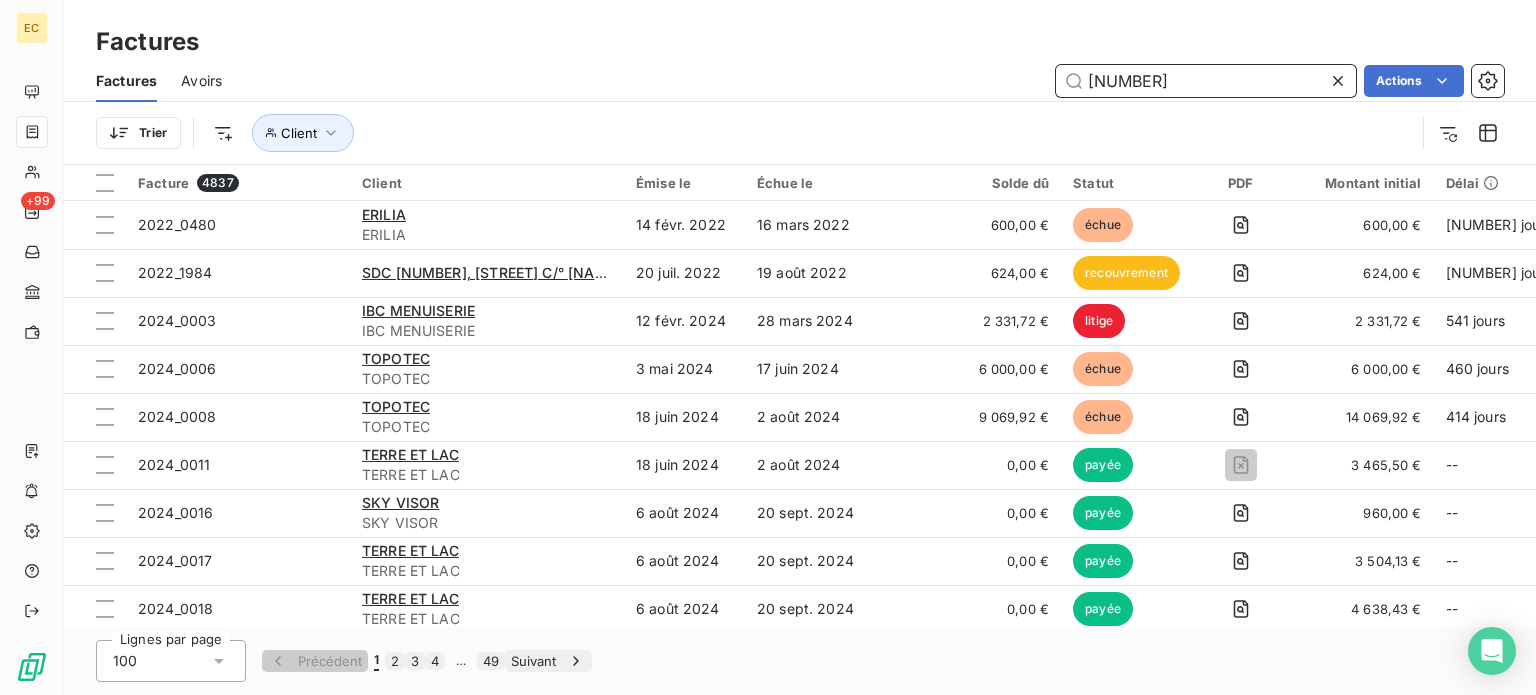type on "[NUMBER]" 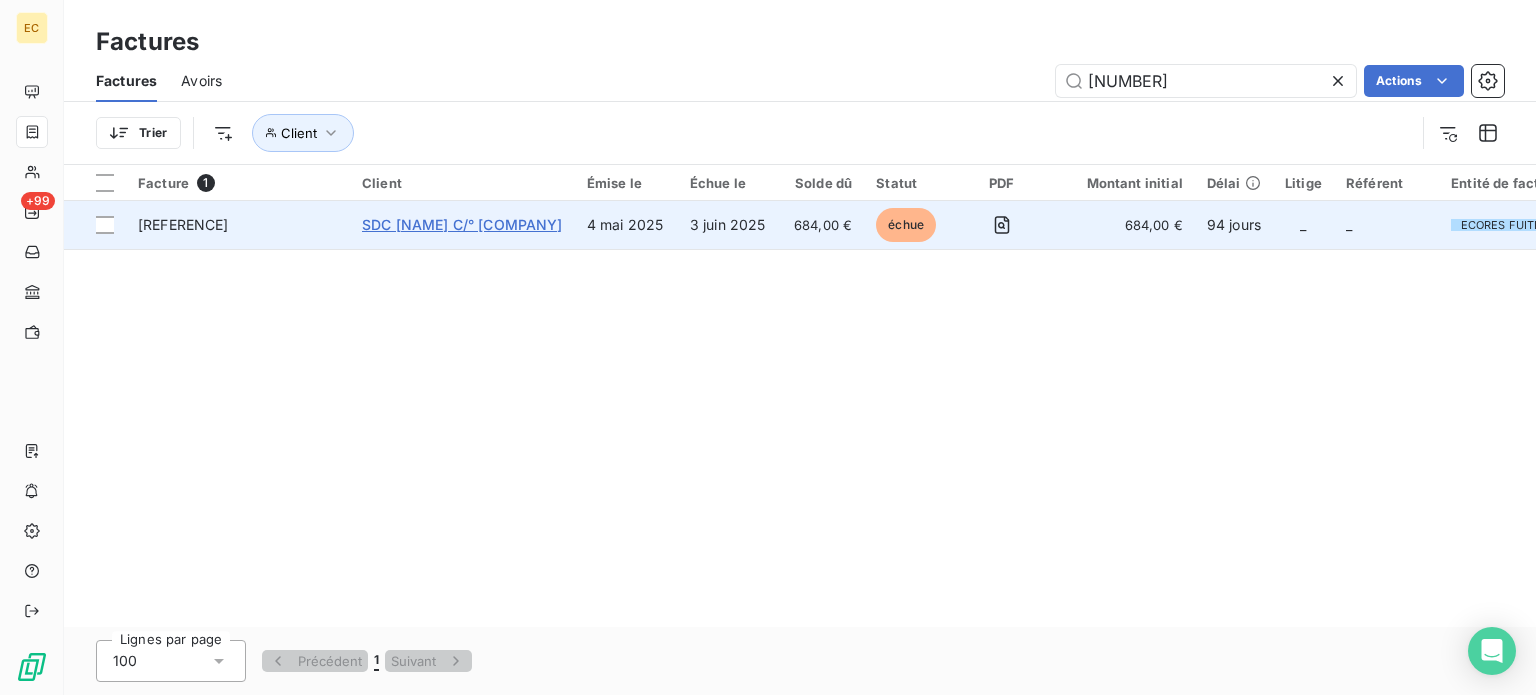 click on "SDC [NAME] C/° [COMPANY]" at bounding box center [462, 224] 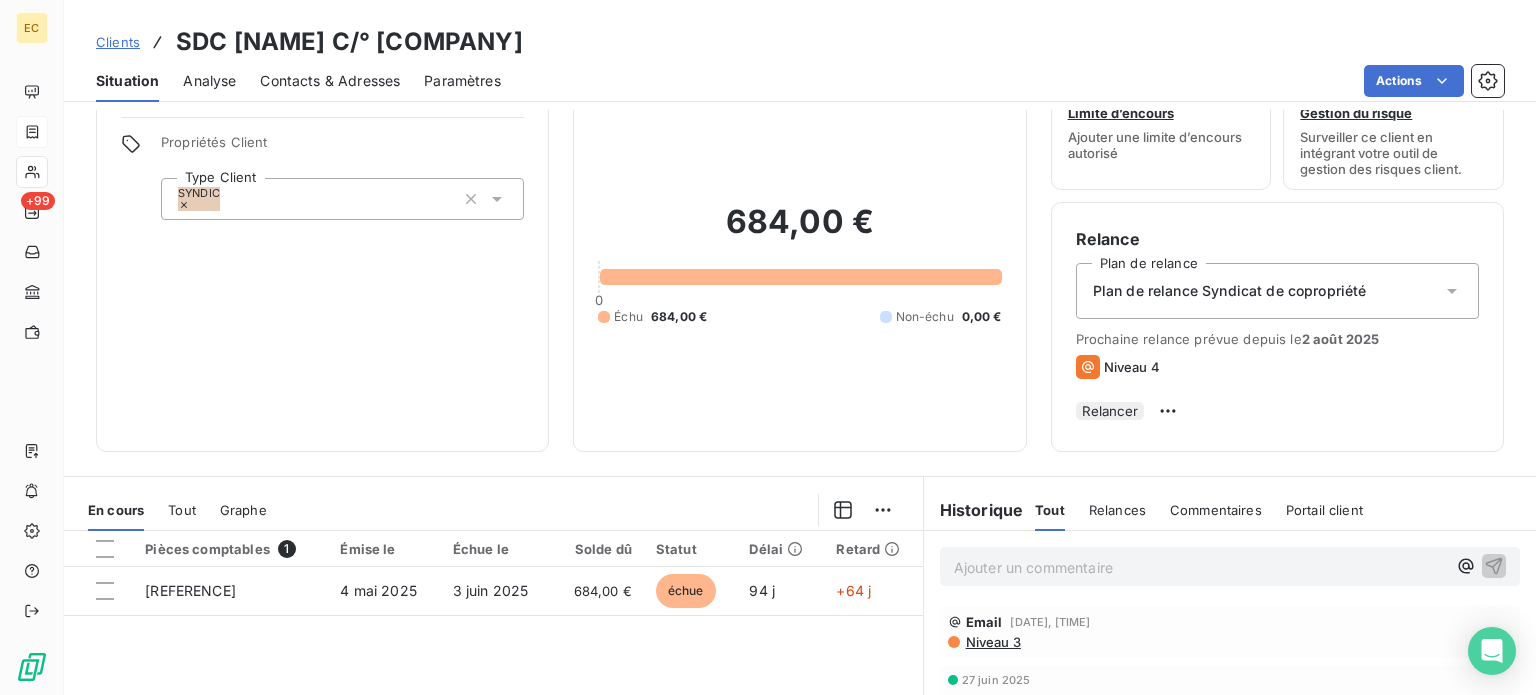 scroll, scrollTop: 100, scrollLeft: 0, axis: vertical 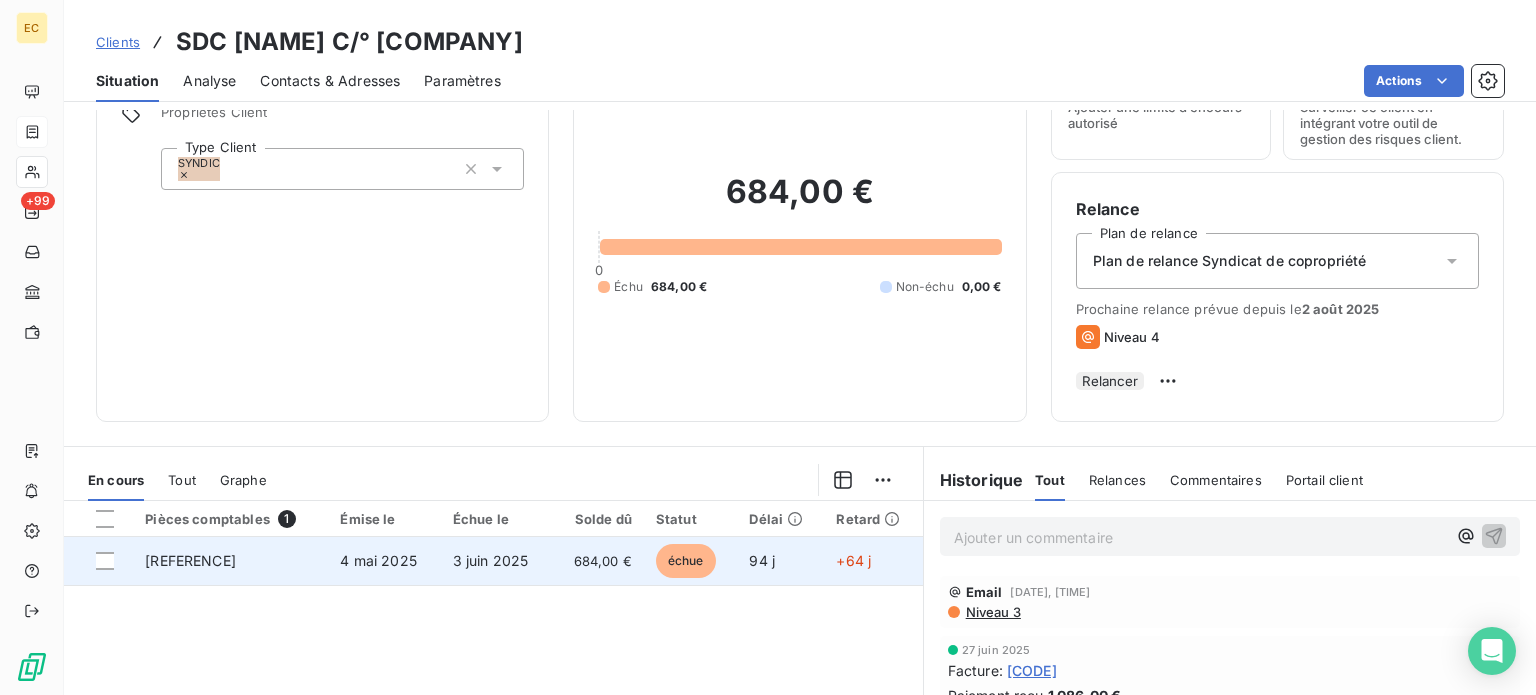 click on "4 mai 2025" at bounding box center (384, 561) 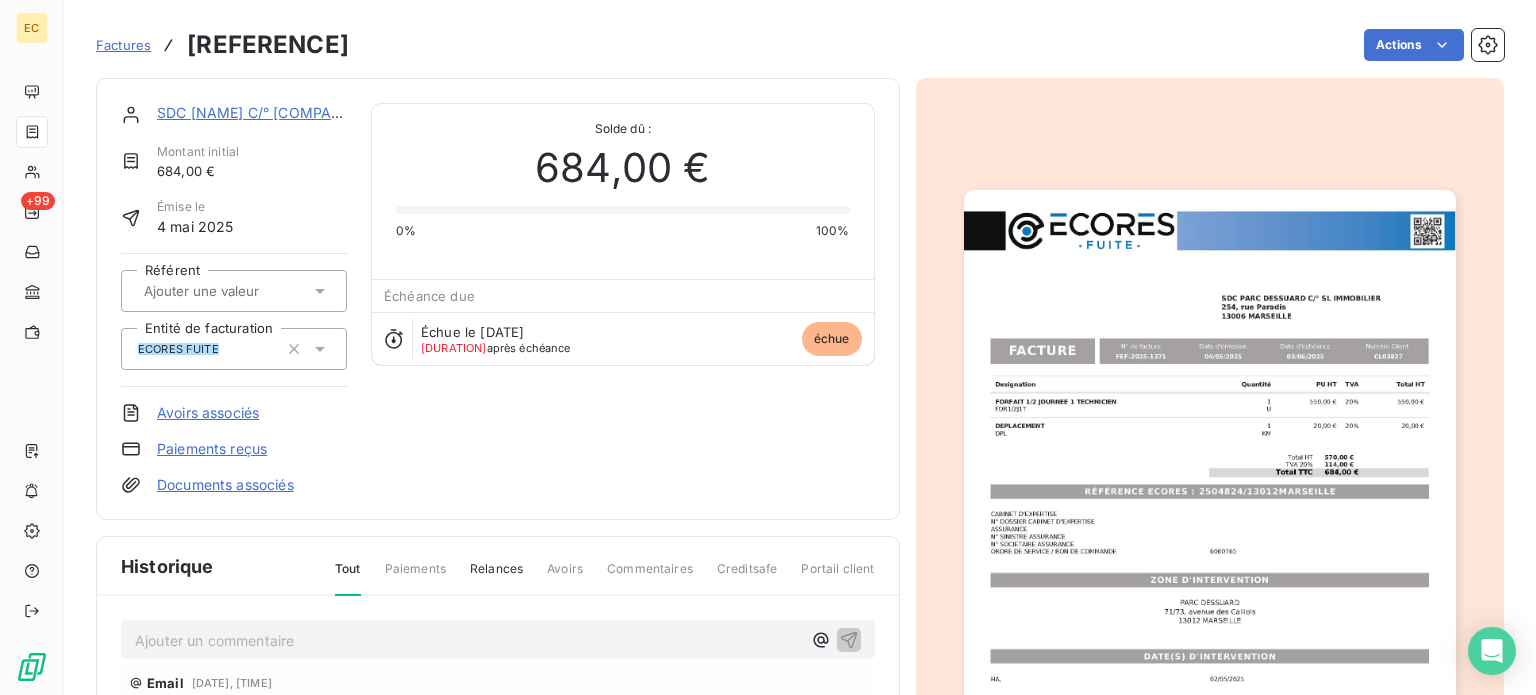 click on "Paiements reçus" at bounding box center (212, 449) 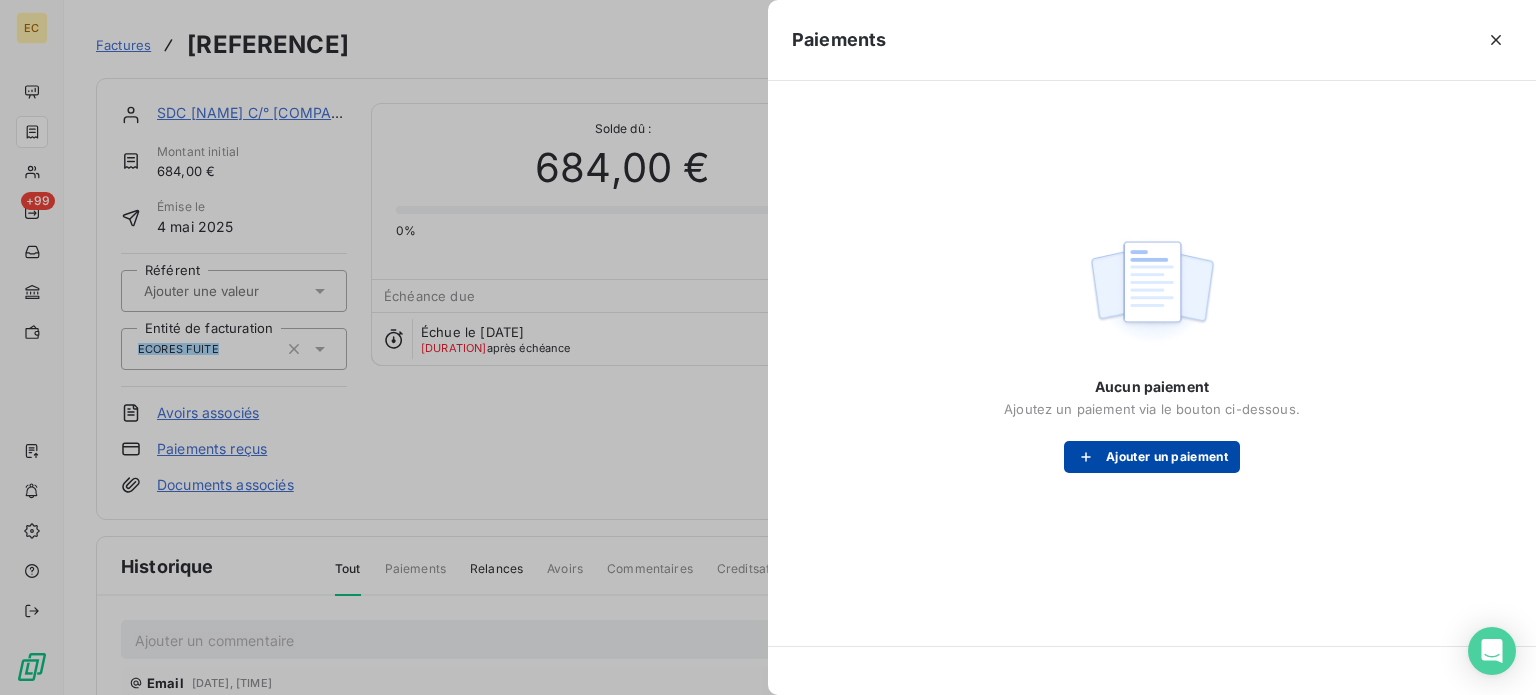 click on "Ajouter un paiement" at bounding box center [1152, 457] 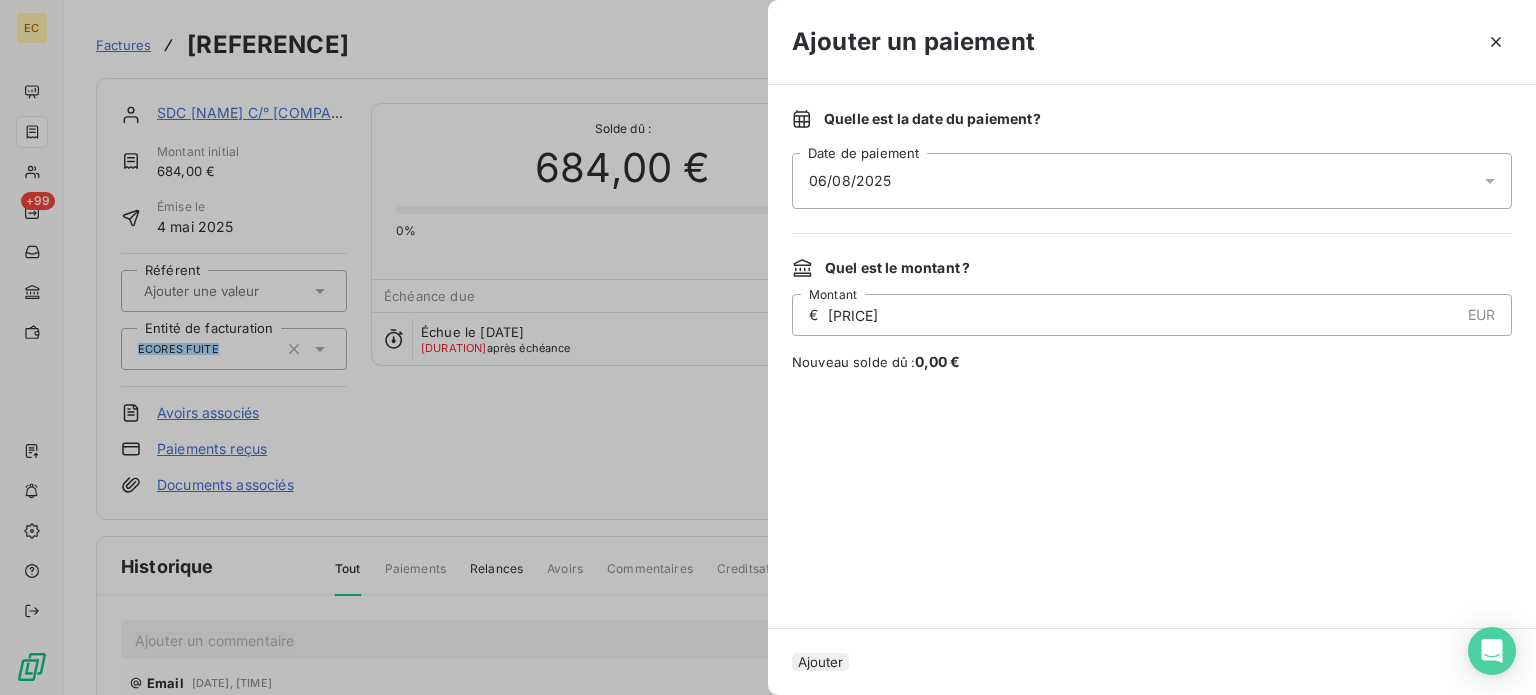 click on "06/08/2025" at bounding box center [1152, 181] 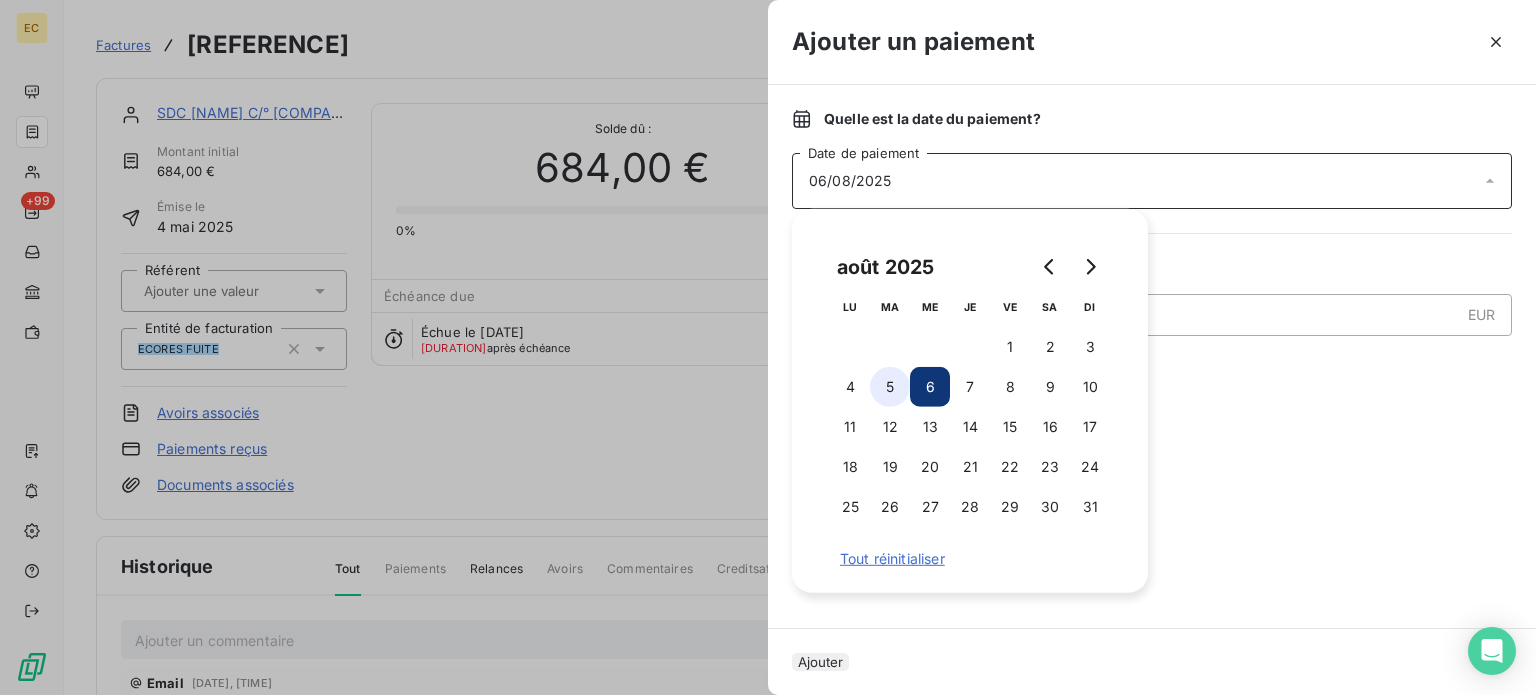 click on "5" at bounding box center (890, 387) 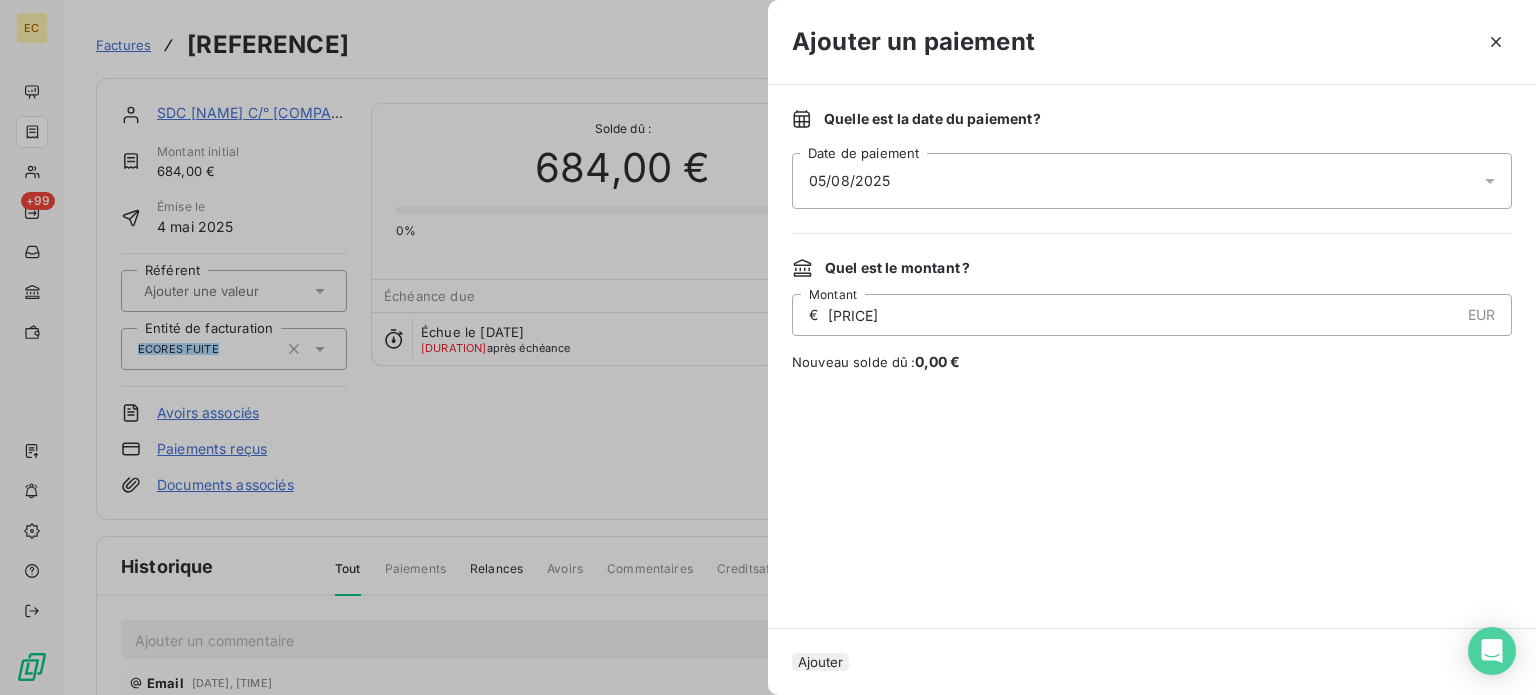 click on "Ajouter" at bounding box center (820, 662) 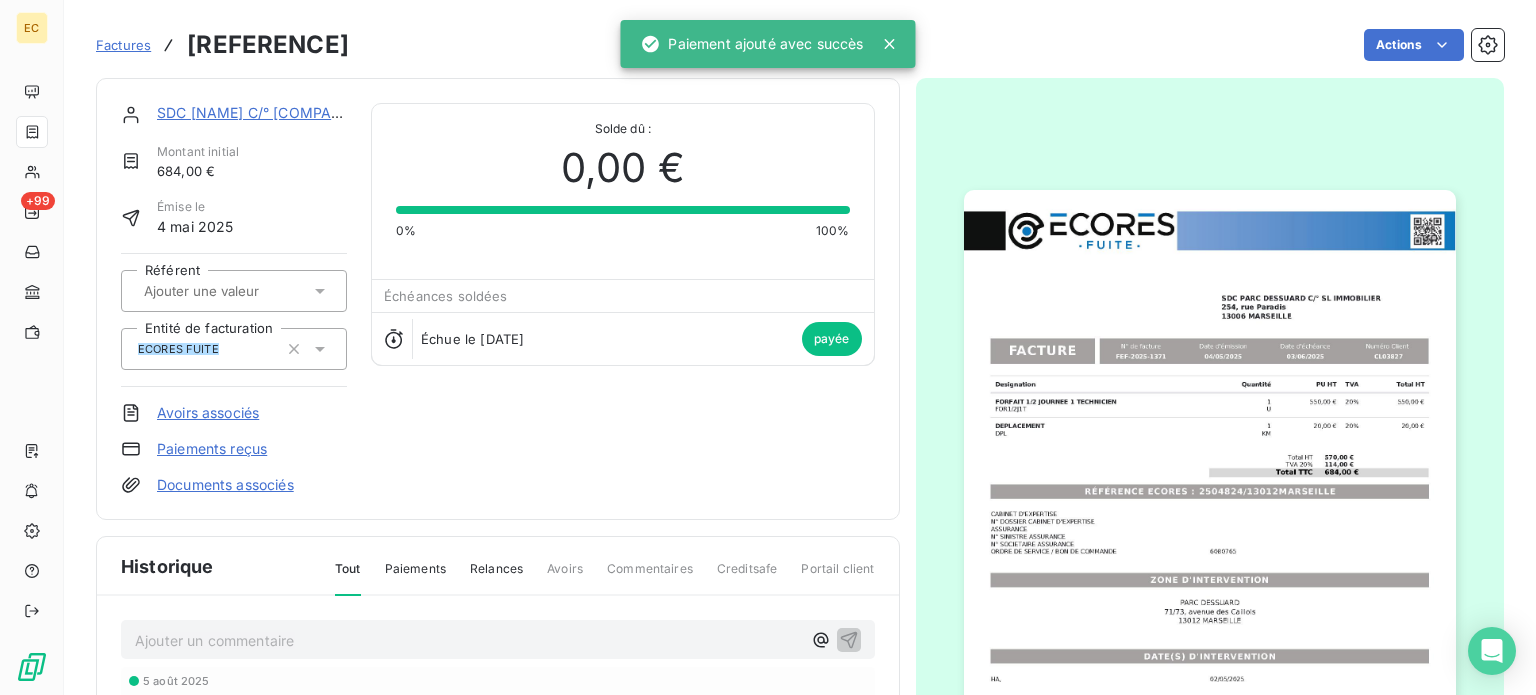 click on "Factures" at bounding box center (123, 45) 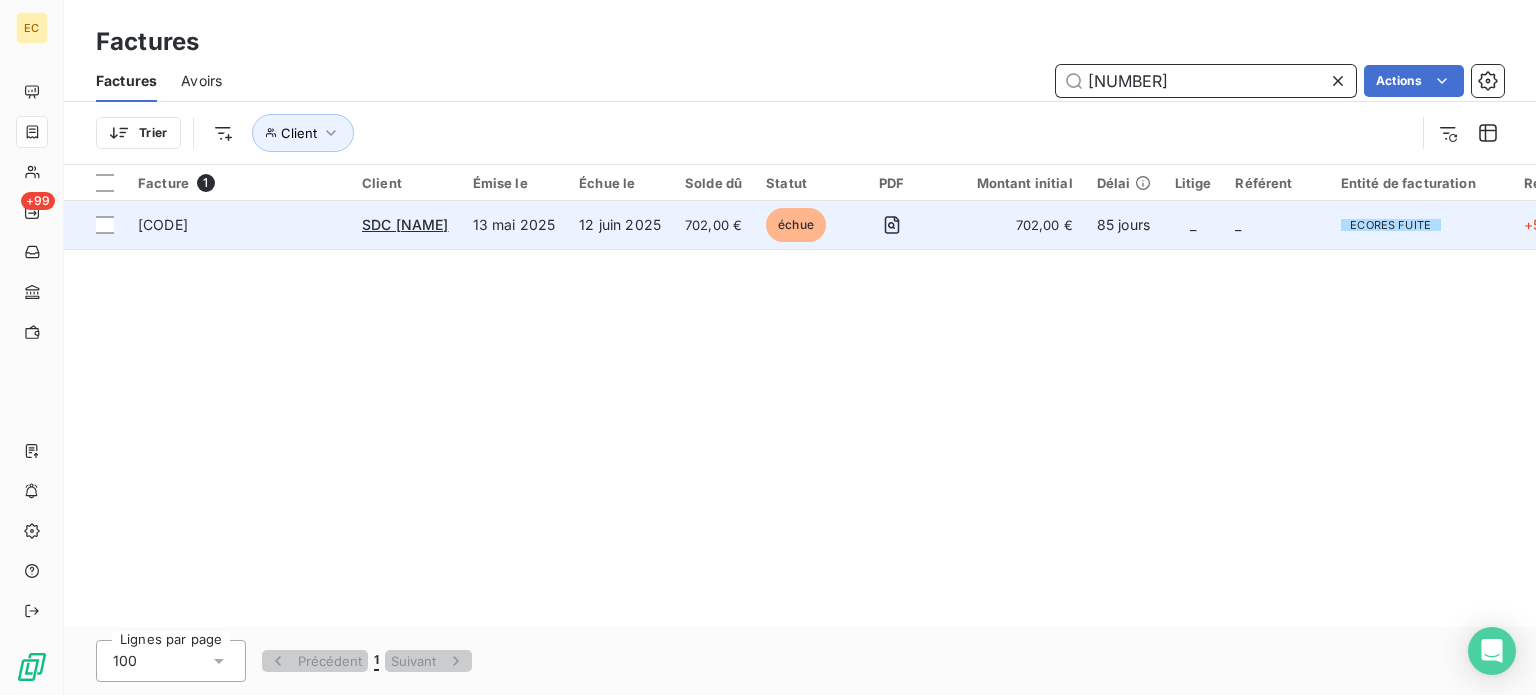 type on "[NUMBER]" 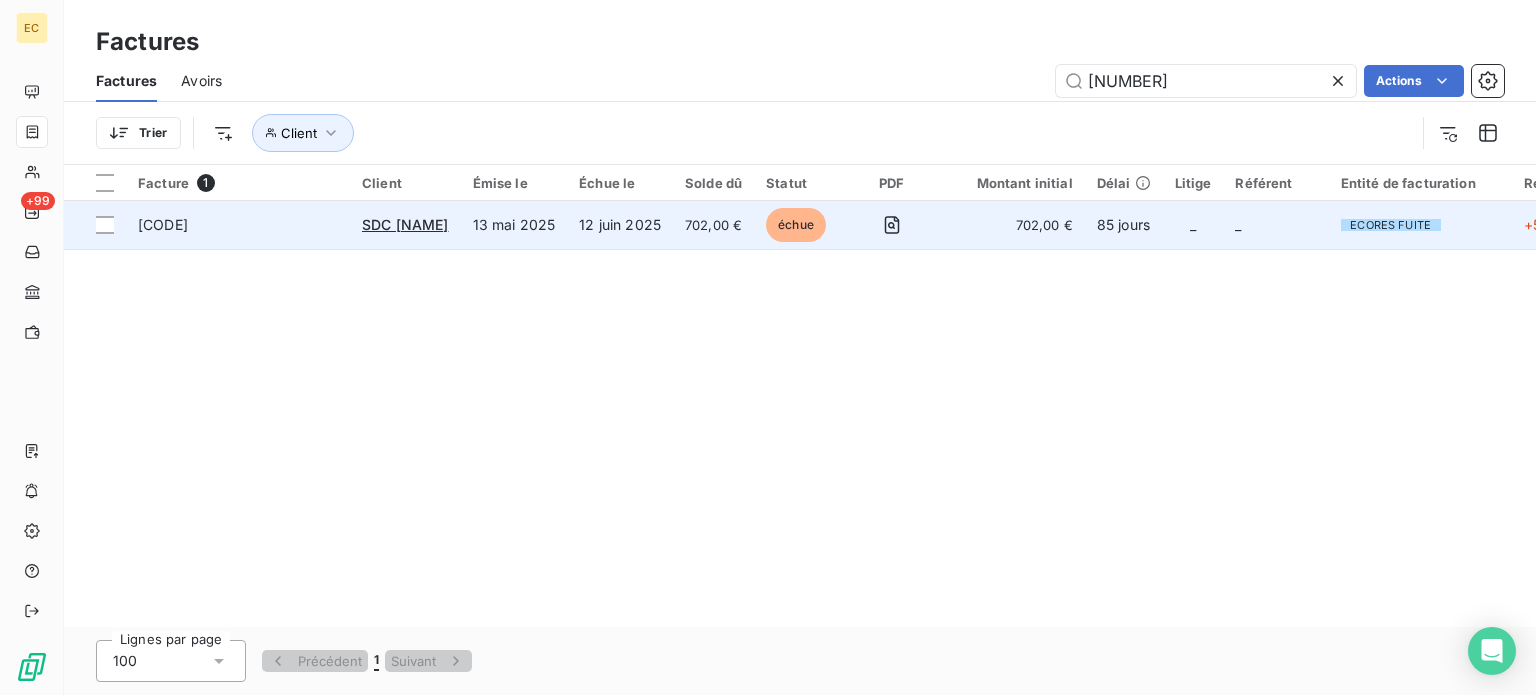 click on "SDC [NAME]" at bounding box center [405, 225] 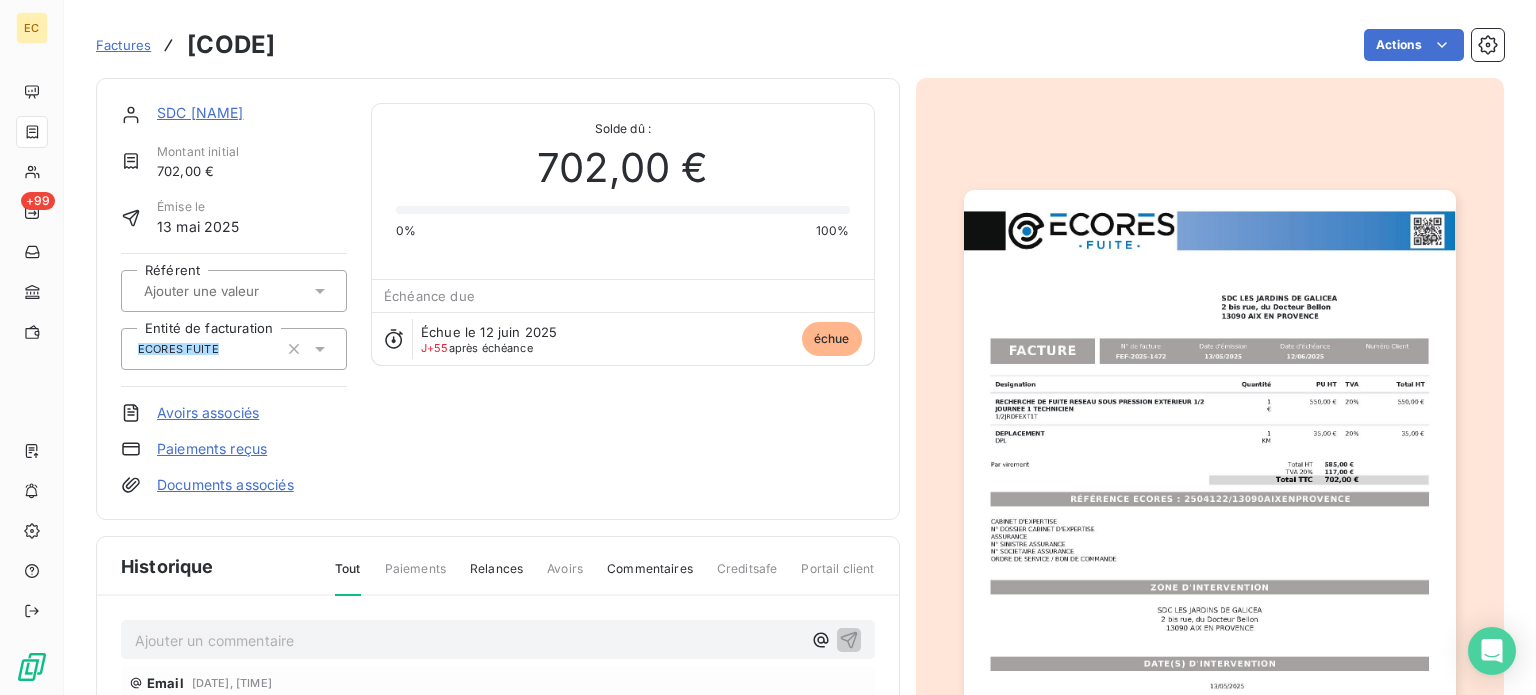 click on "Paiements reçus" at bounding box center (212, 449) 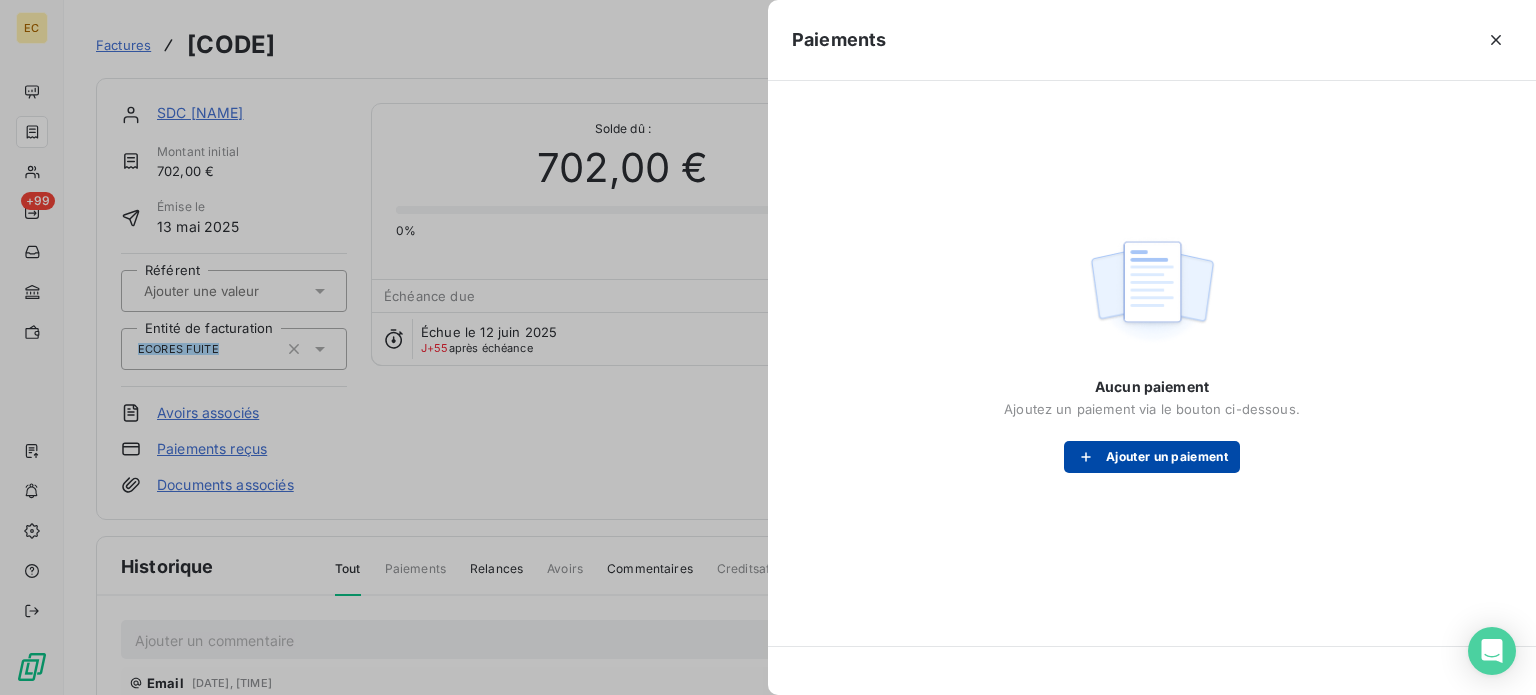 click on "Ajouter un paiement" at bounding box center [1152, 457] 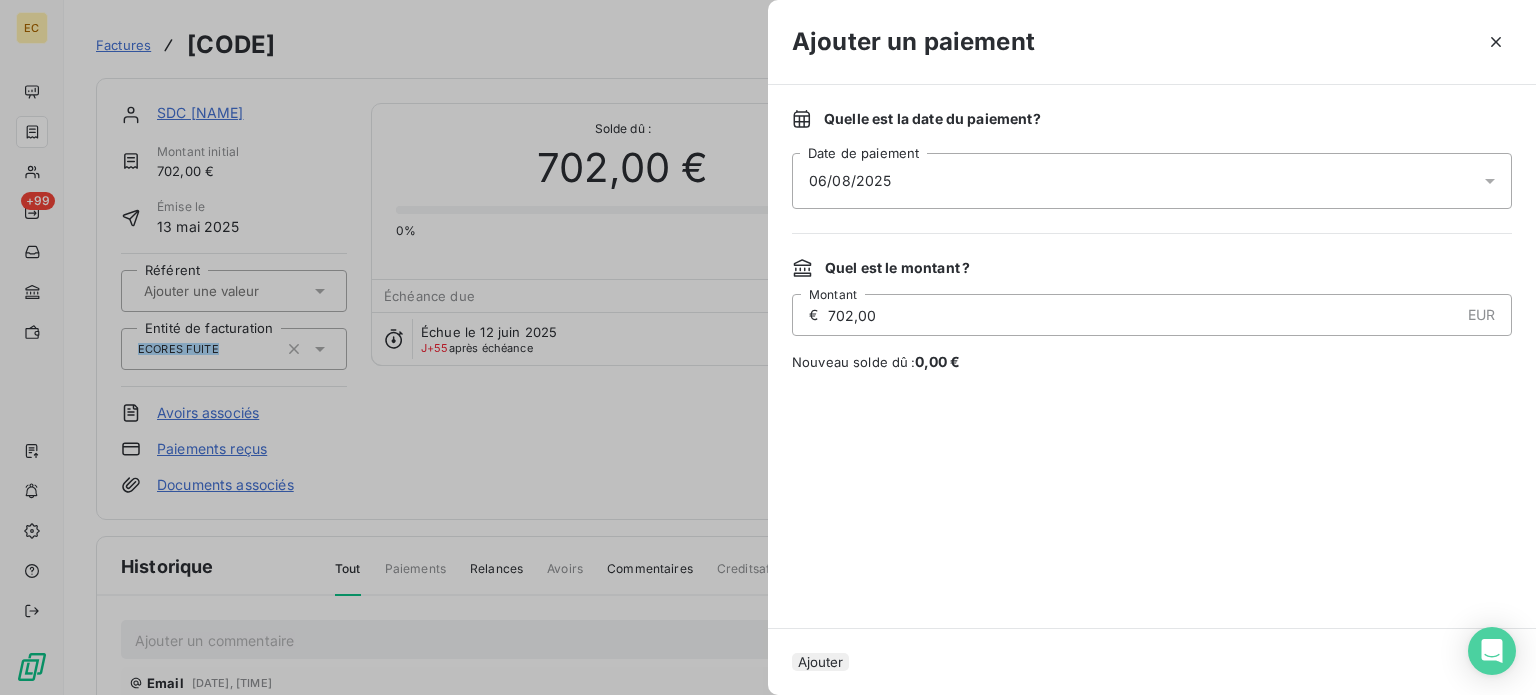 click on "06/08/2025" at bounding box center (1152, 181) 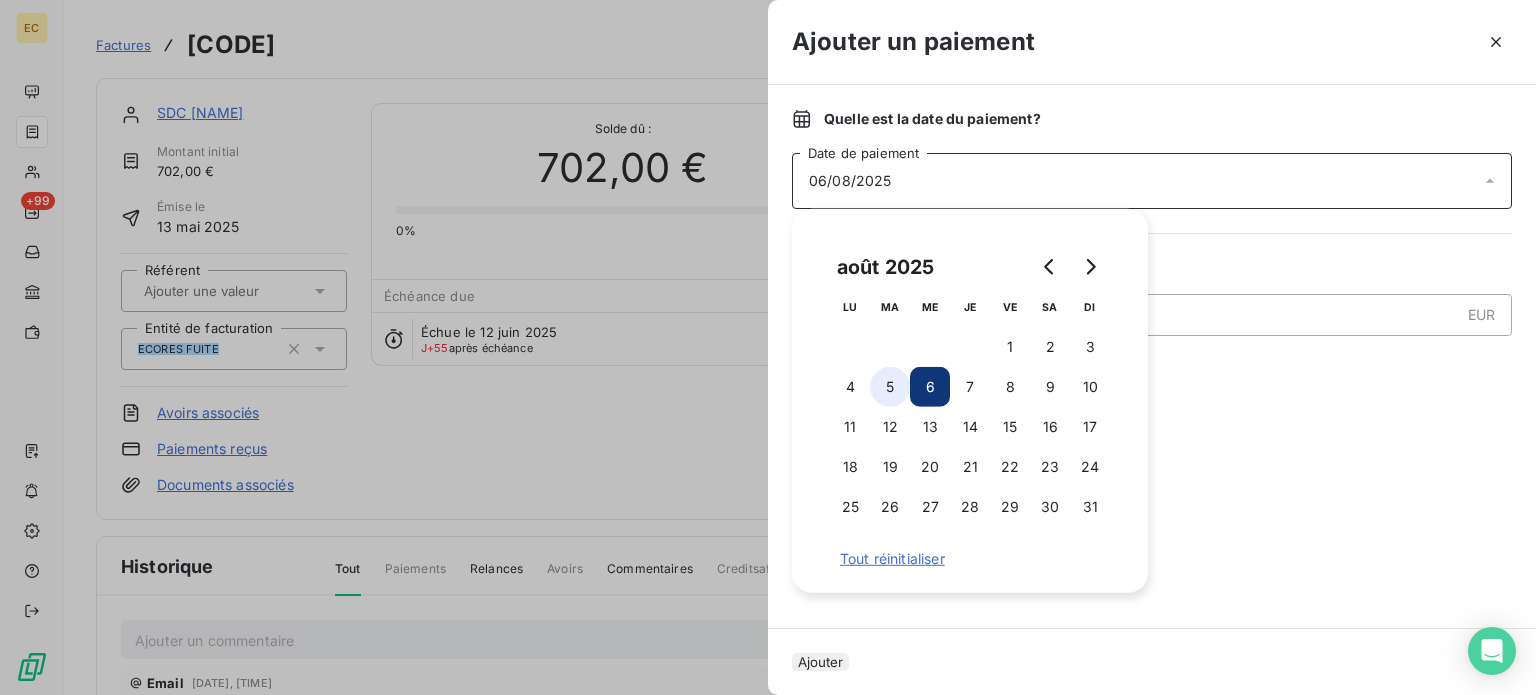 click on "5" at bounding box center (890, 387) 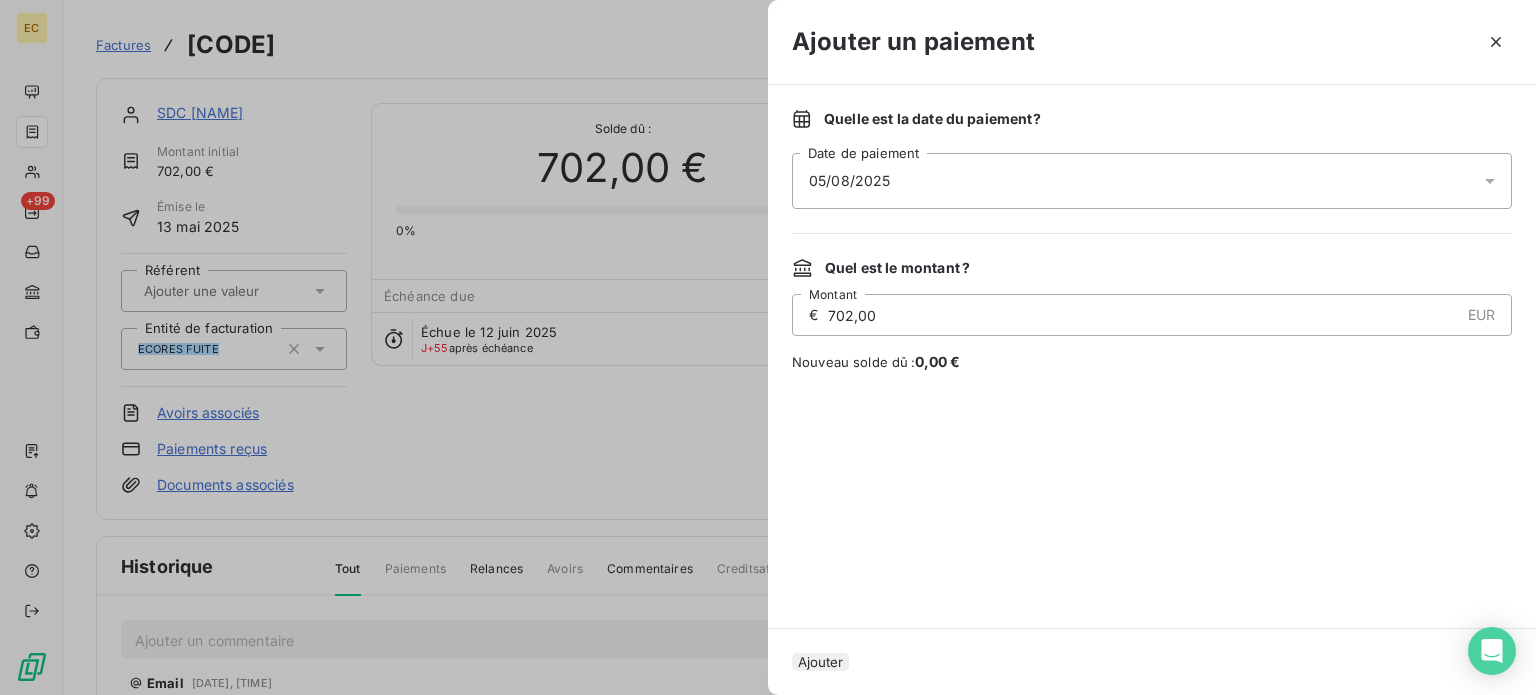 click on "Ajouter" at bounding box center [820, 662] 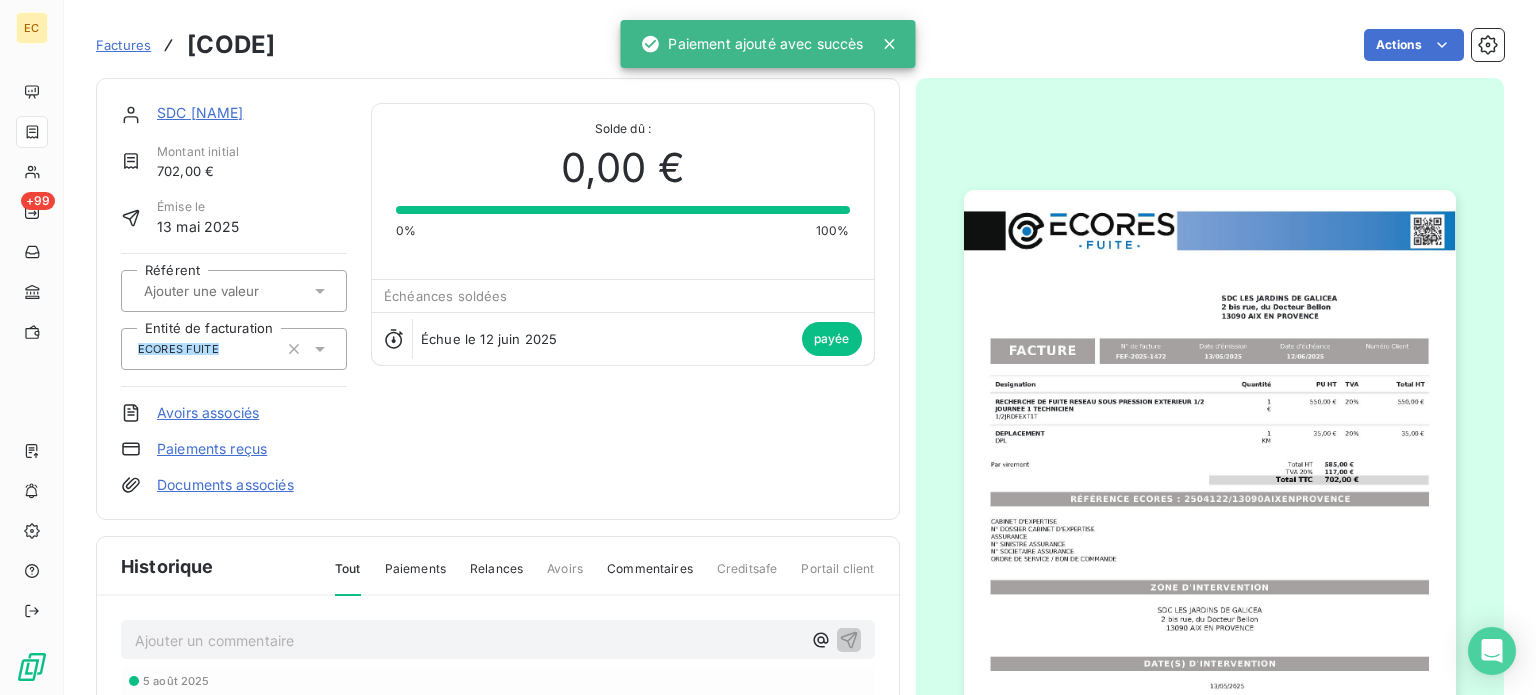 click on "Factures" at bounding box center [123, 45] 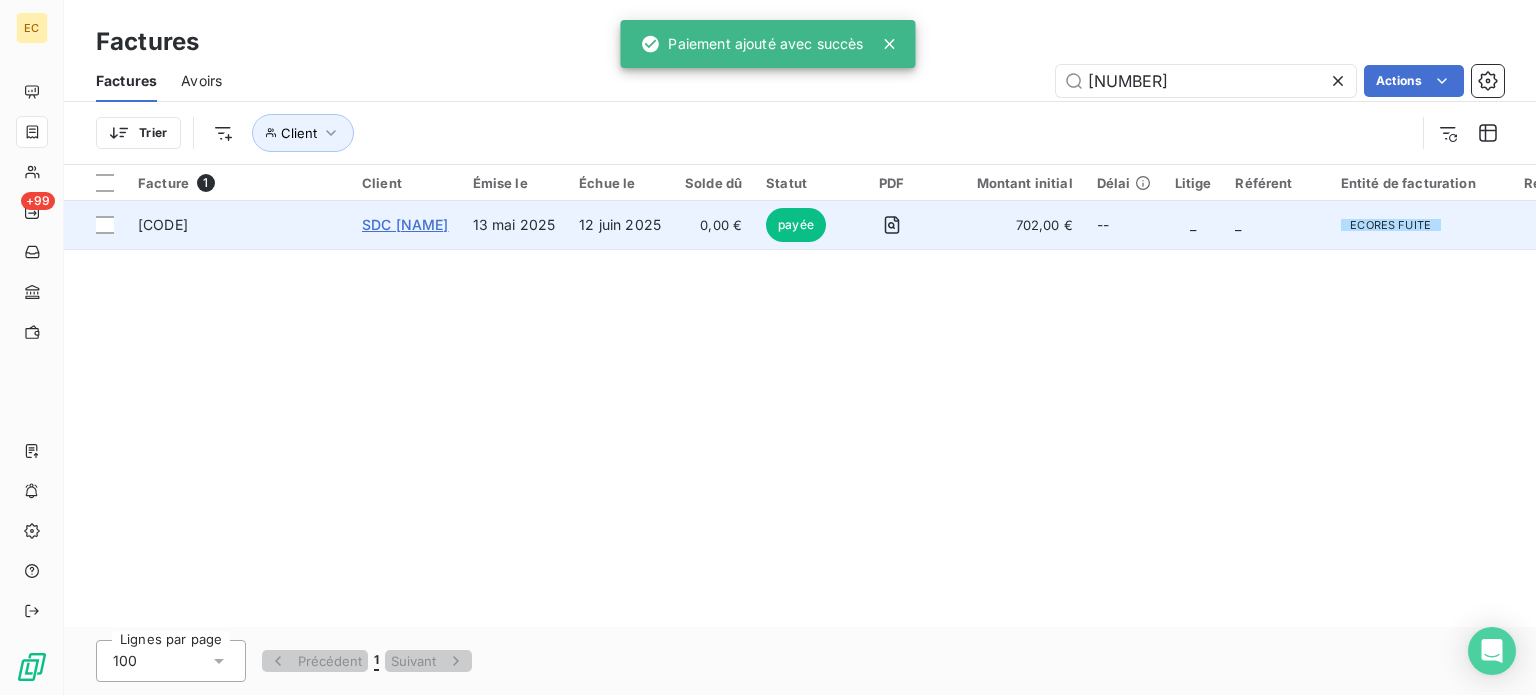 click on "SDC [NAME]" at bounding box center [405, 224] 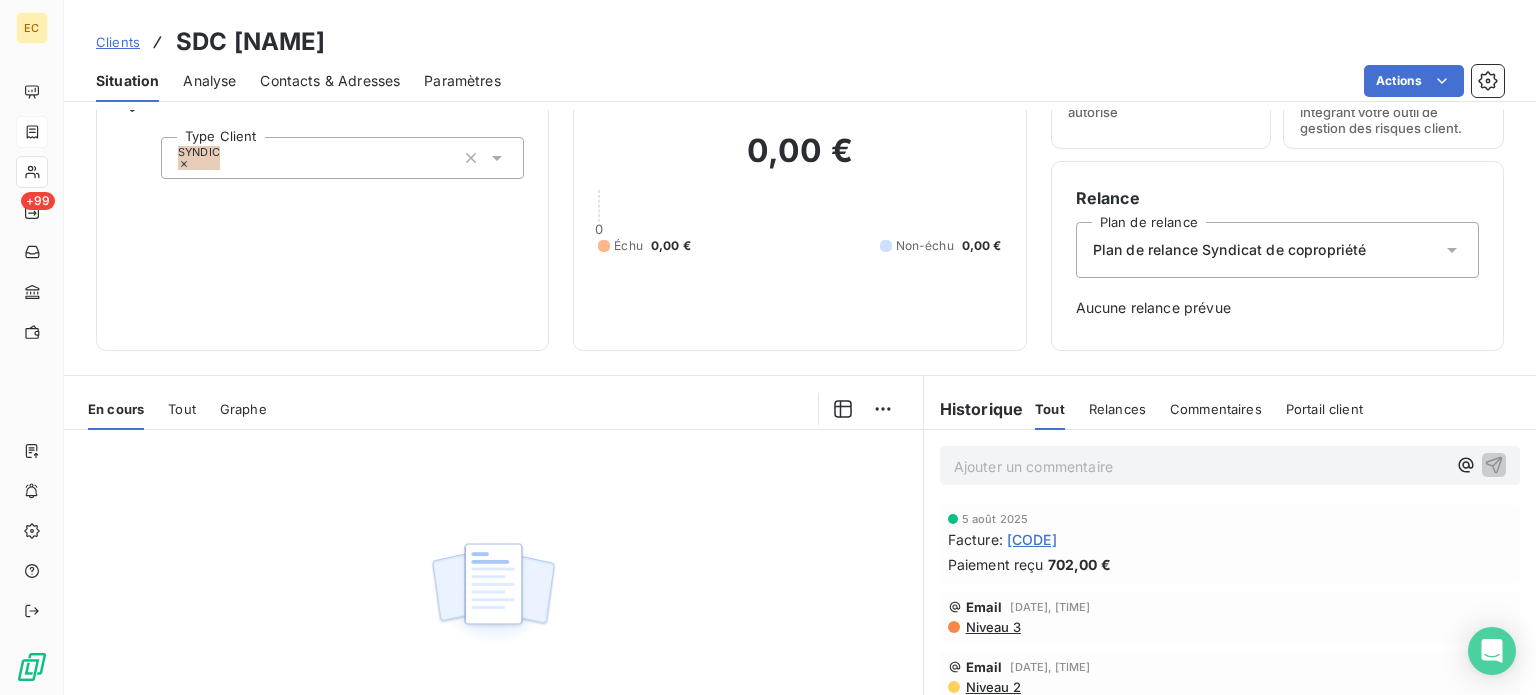 scroll, scrollTop: 289, scrollLeft: 0, axis: vertical 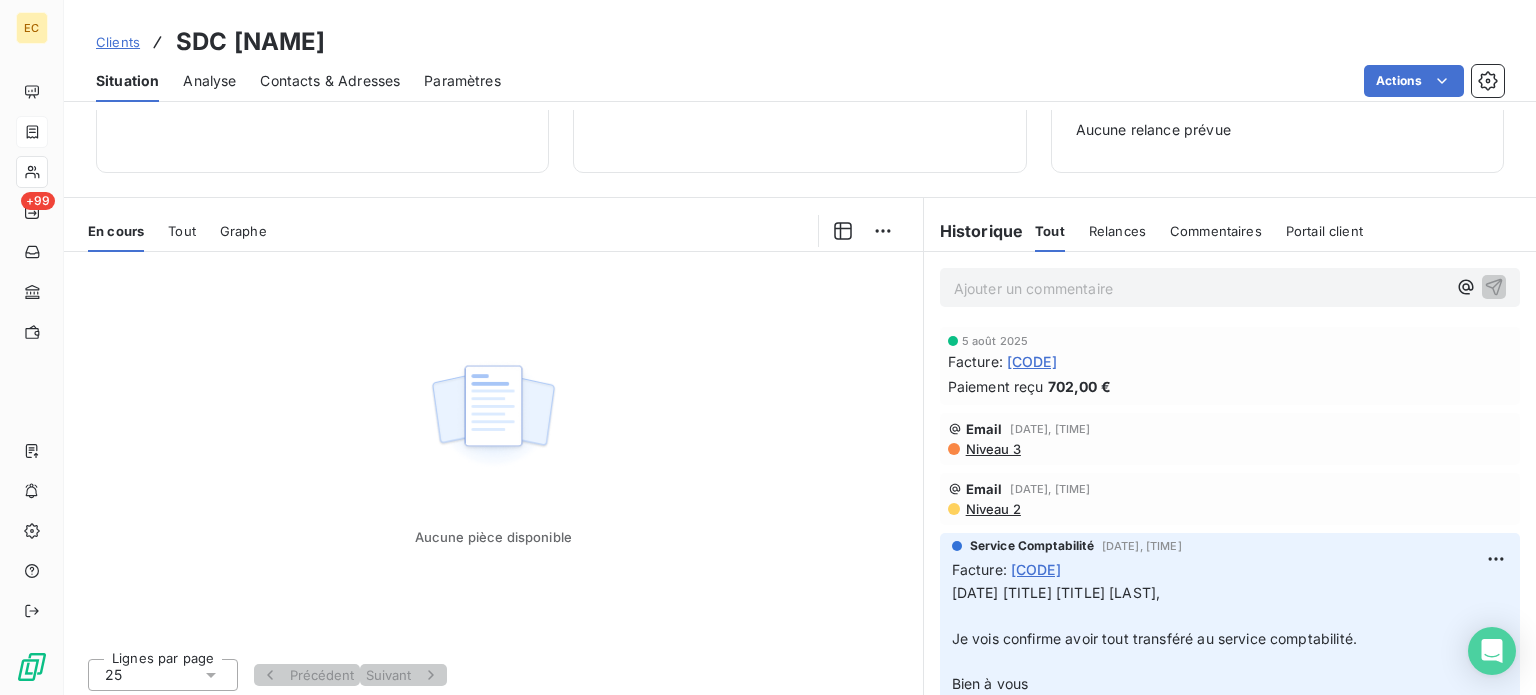 click on "[CODE]" at bounding box center (1032, 361) 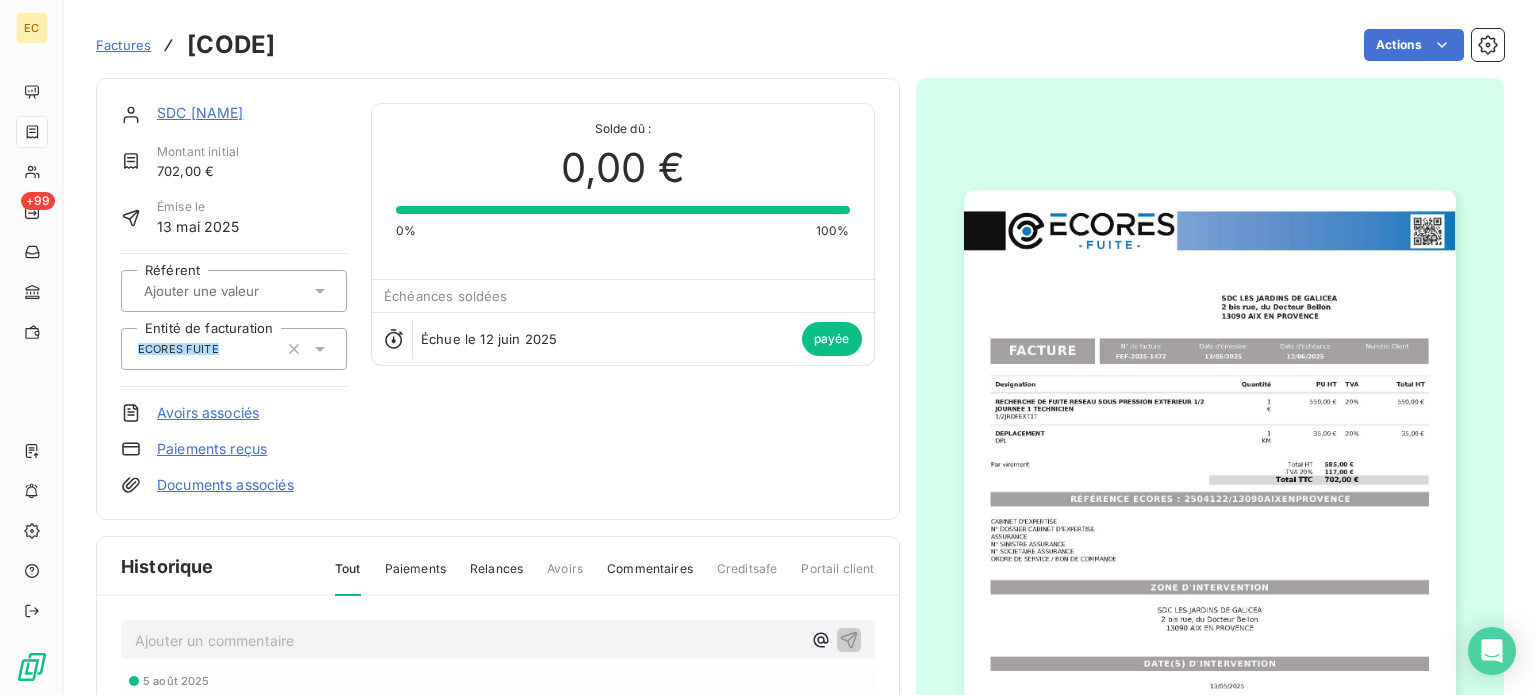 click at bounding box center (1210, 537) 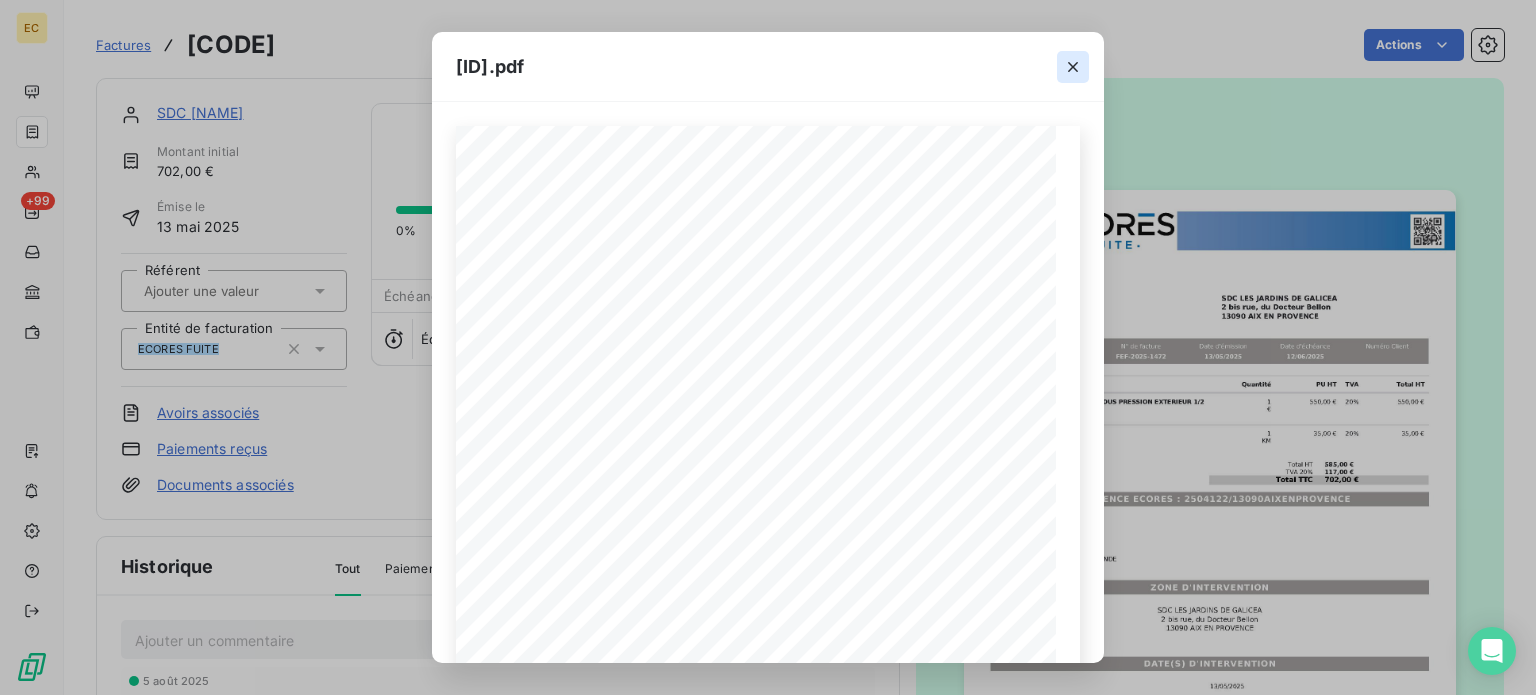 click 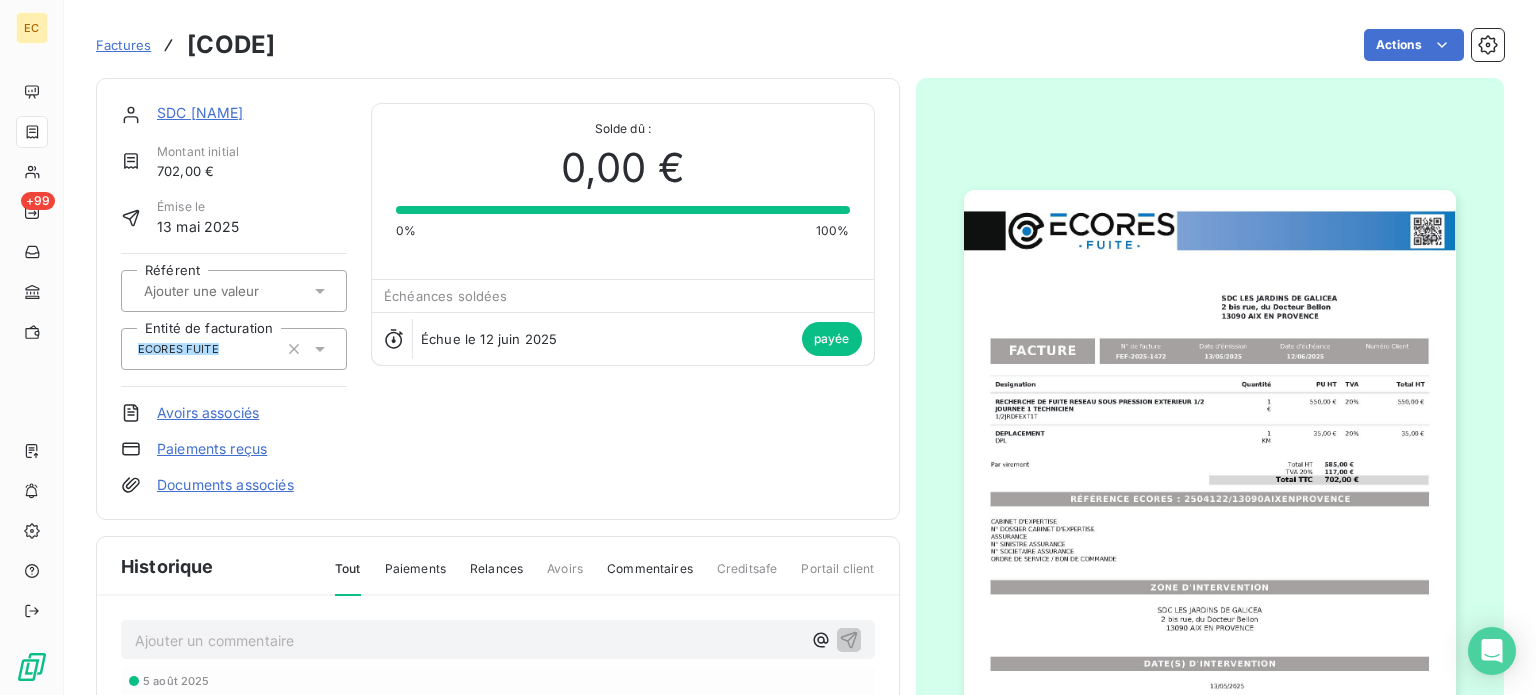 click on "Factures" at bounding box center (123, 45) 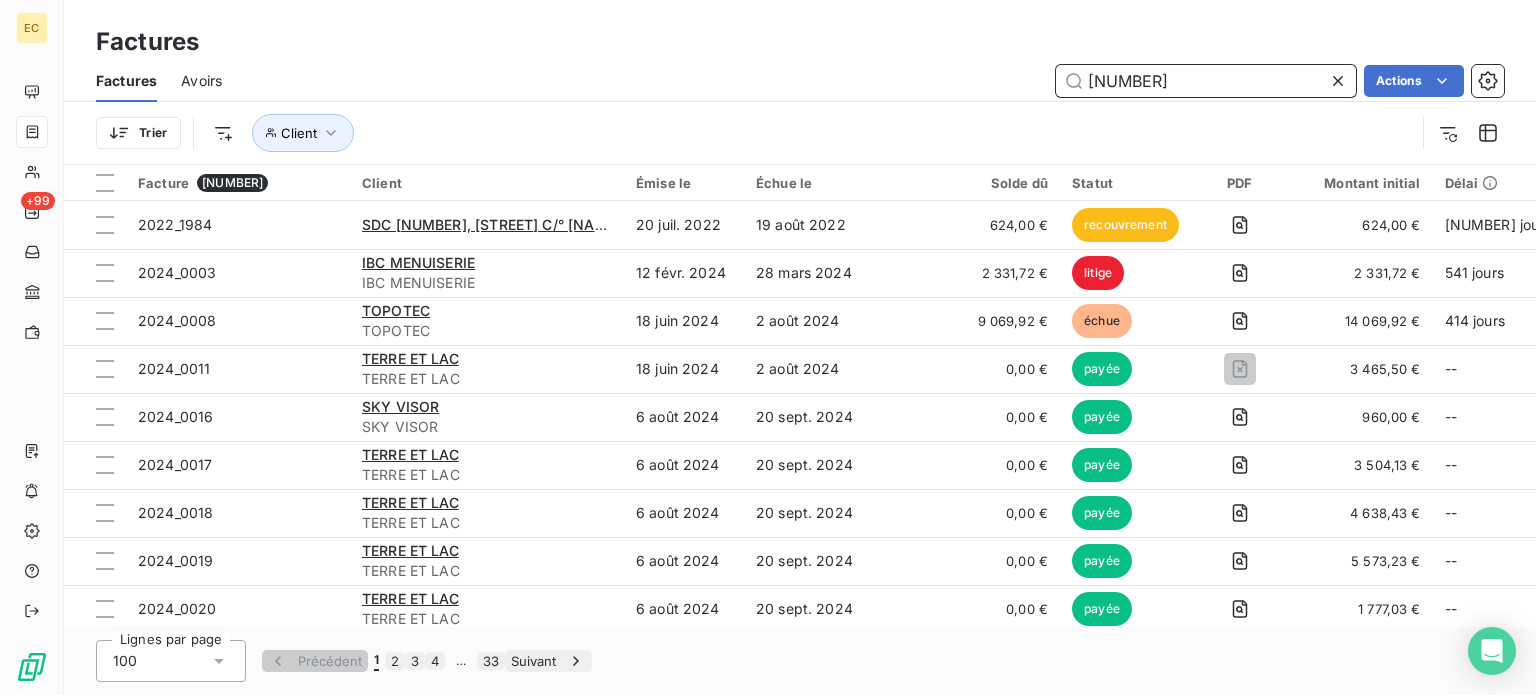 type on "[NUMBER]" 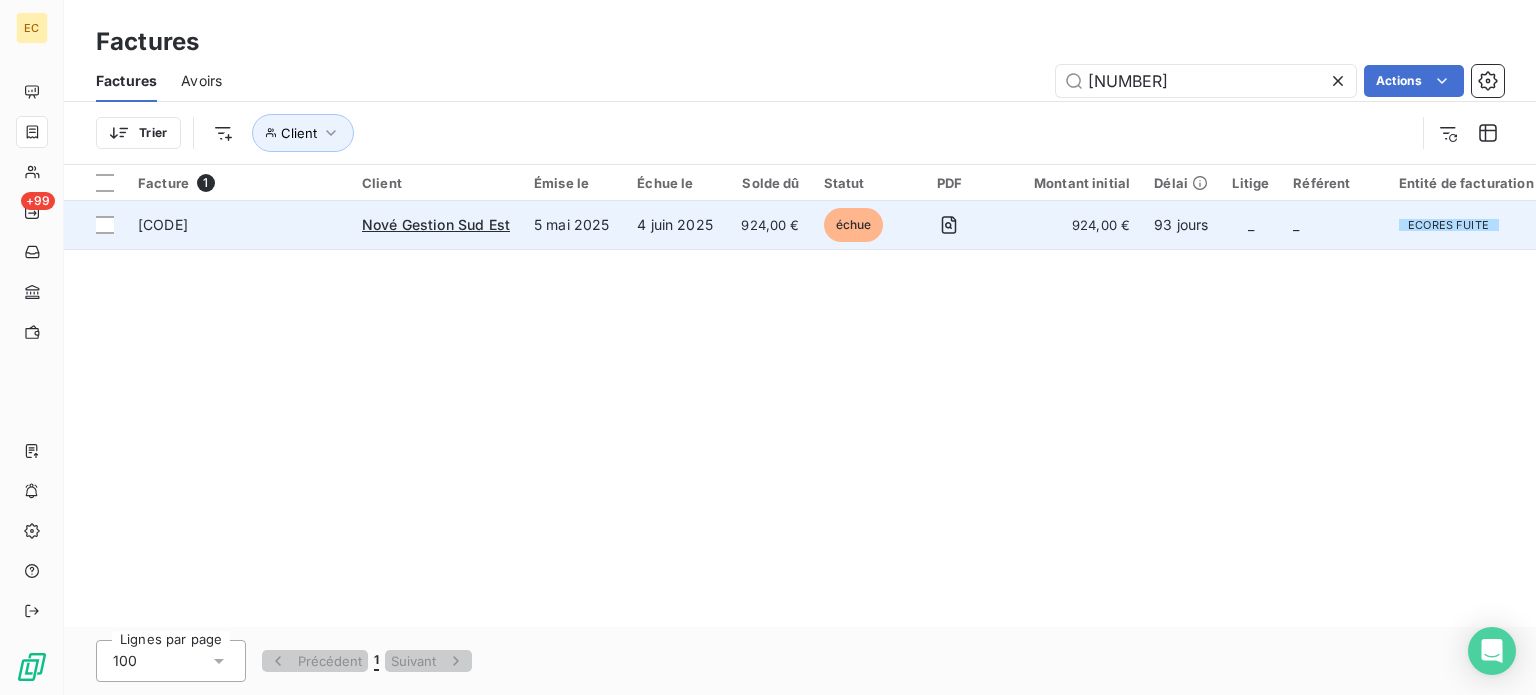 click on "Nové Gestion Sud Est" at bounding box center (436, 225) 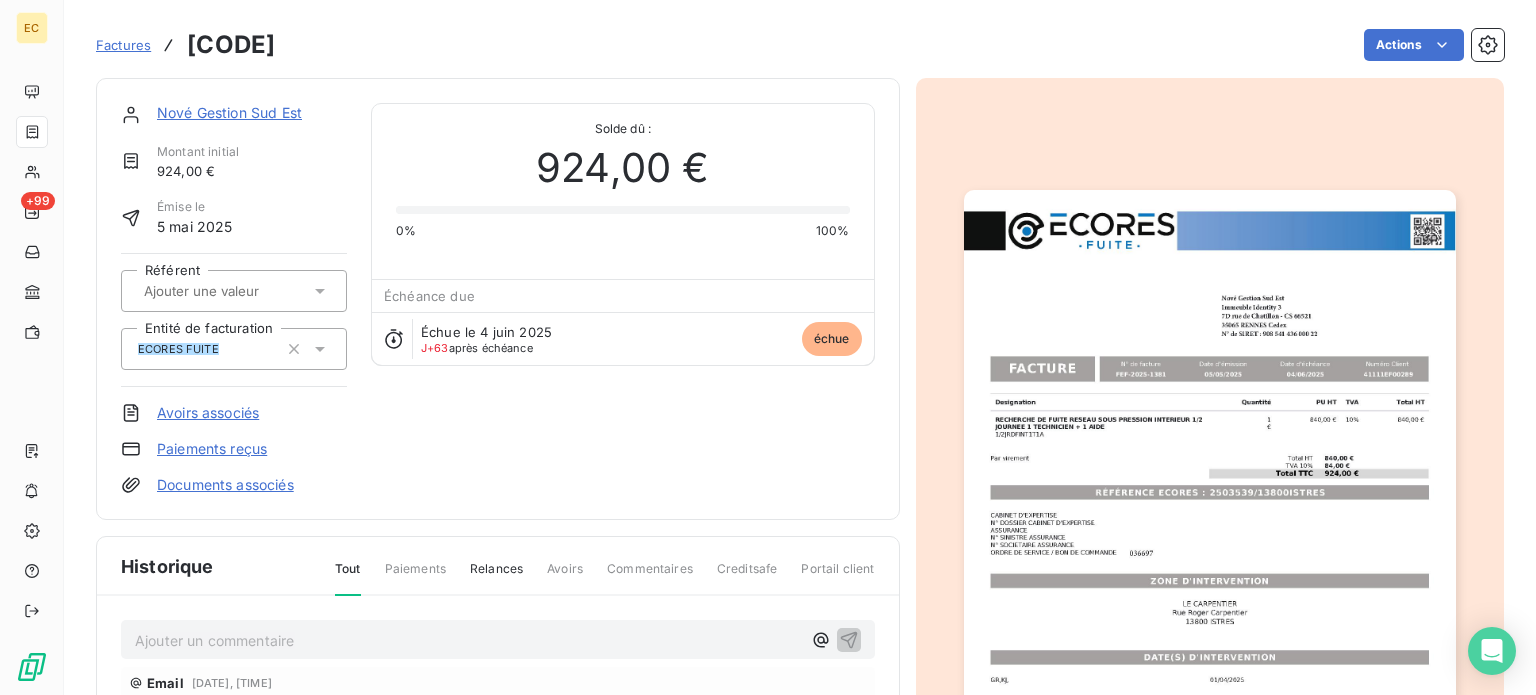 click on "Paiements reçus" at bounding box center [212, 449] 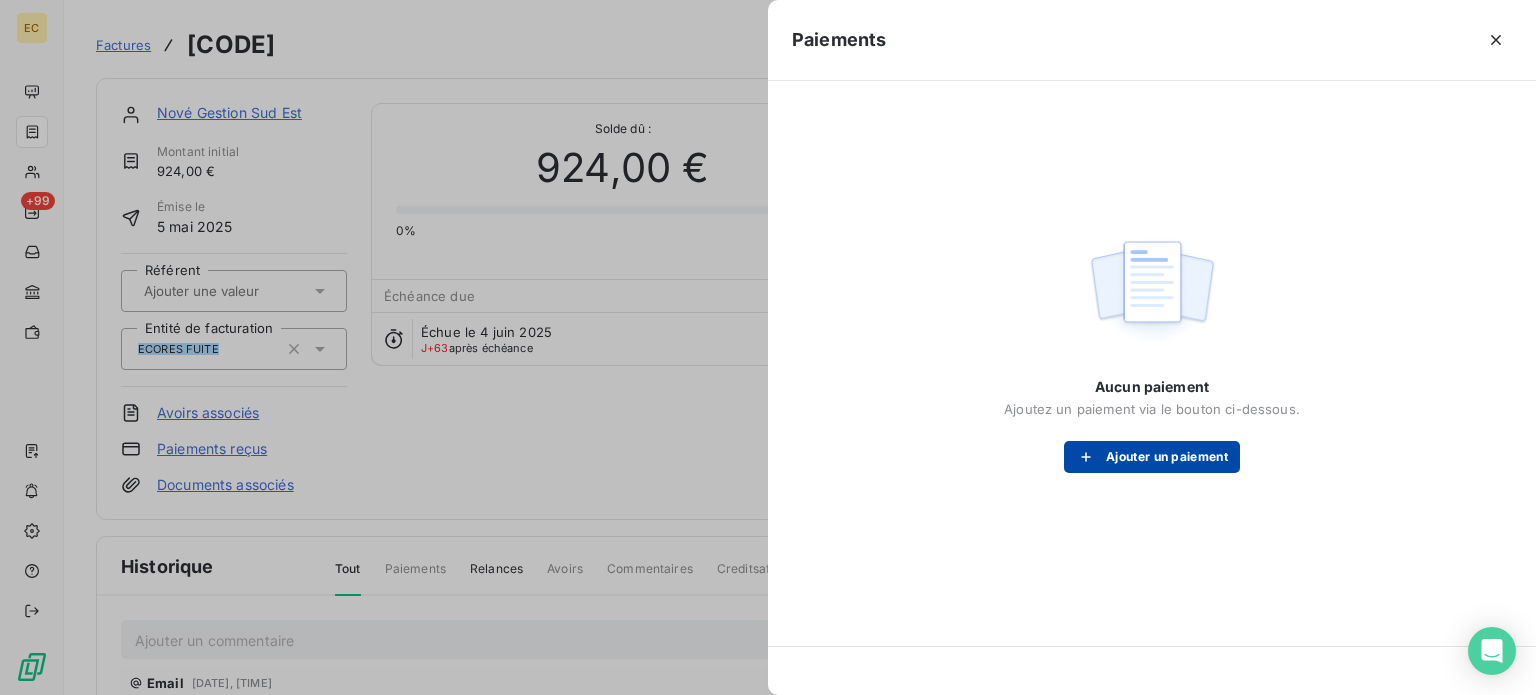 click on "Ajouter un paiement" at bounding box center [1152, 457] 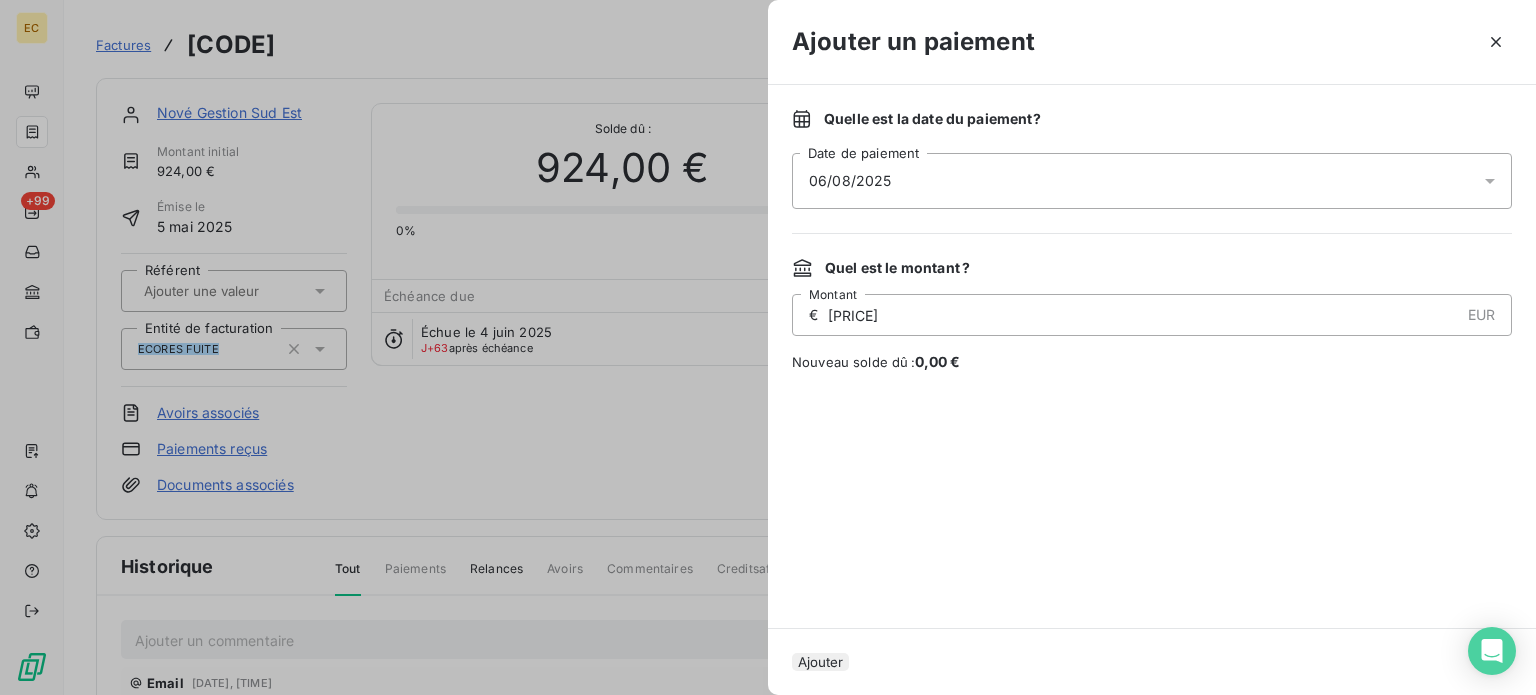 click on "06/08/2025" at bounding box center (850, 181) 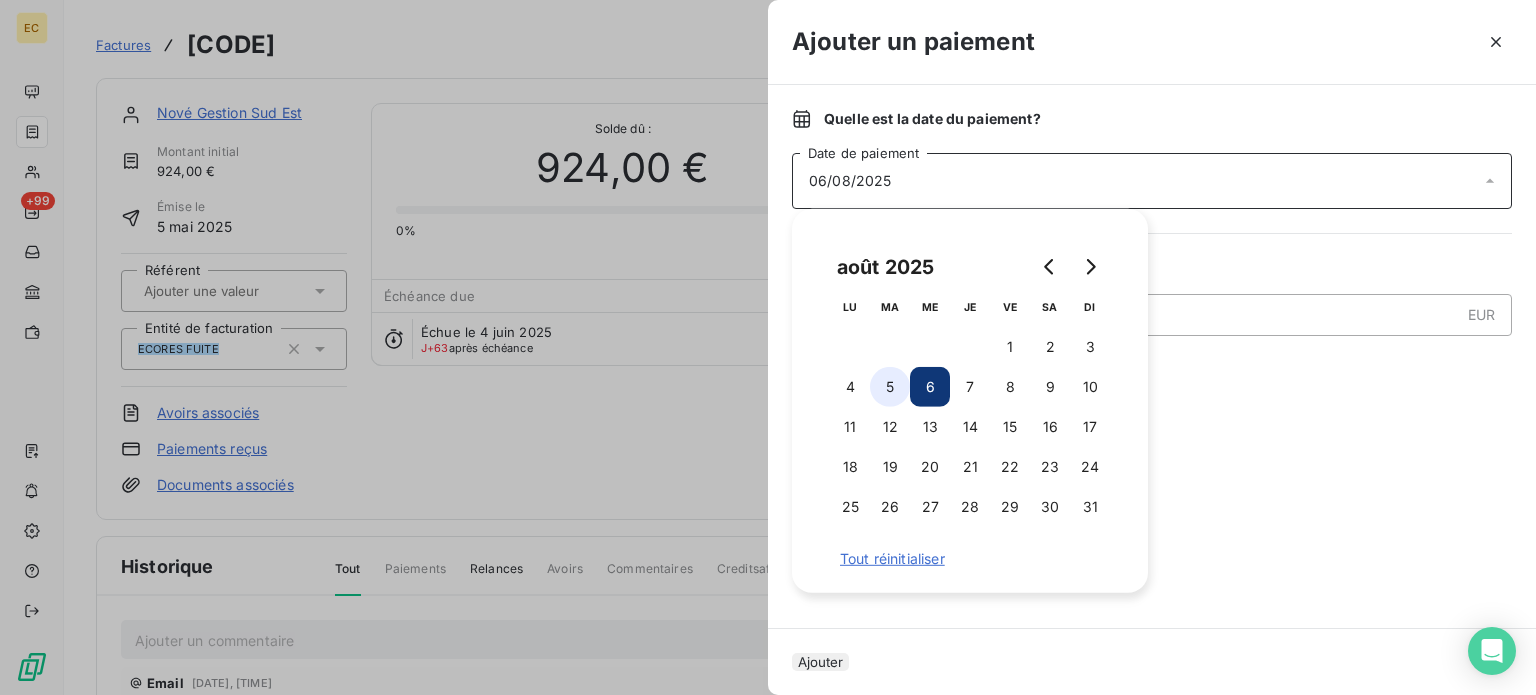 click on "5" at bounding box center (890, 387) 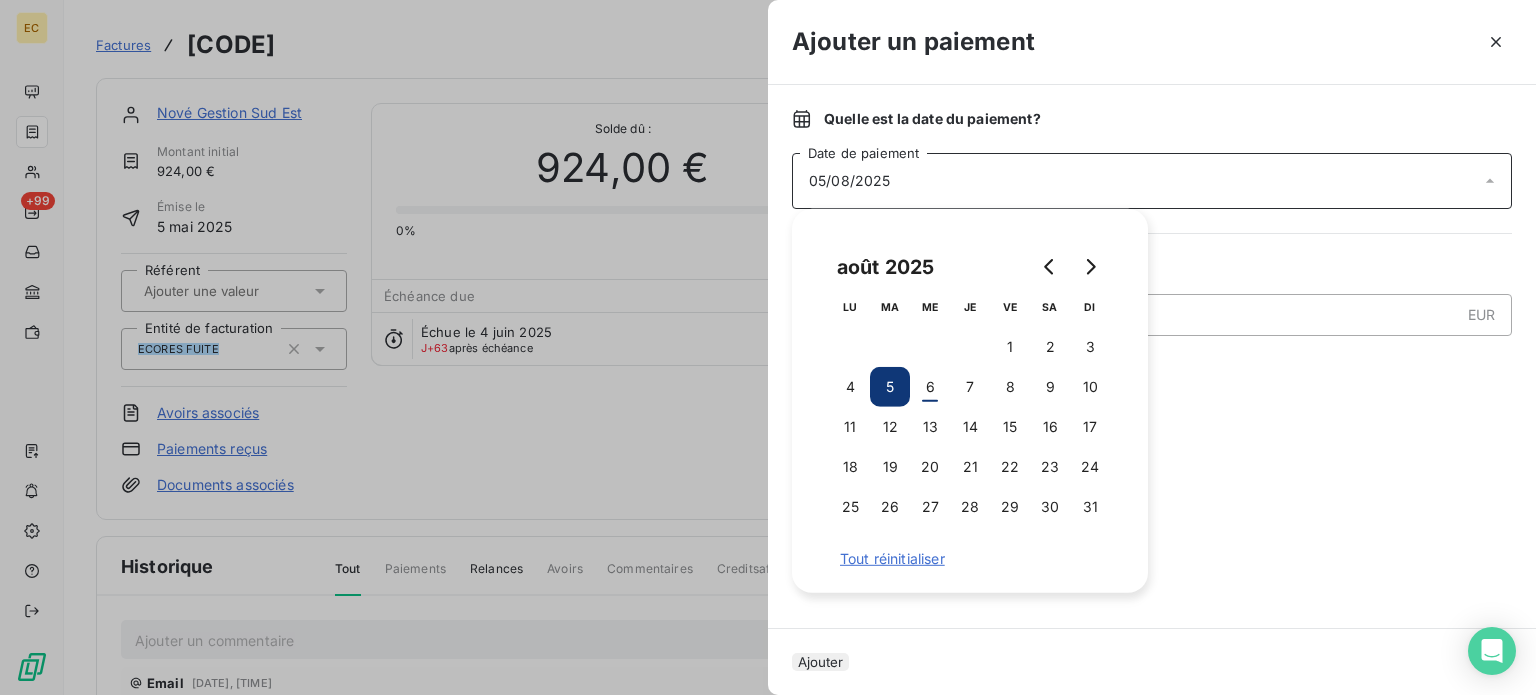 click on "Ajouter" at bounding box center (820, 662) 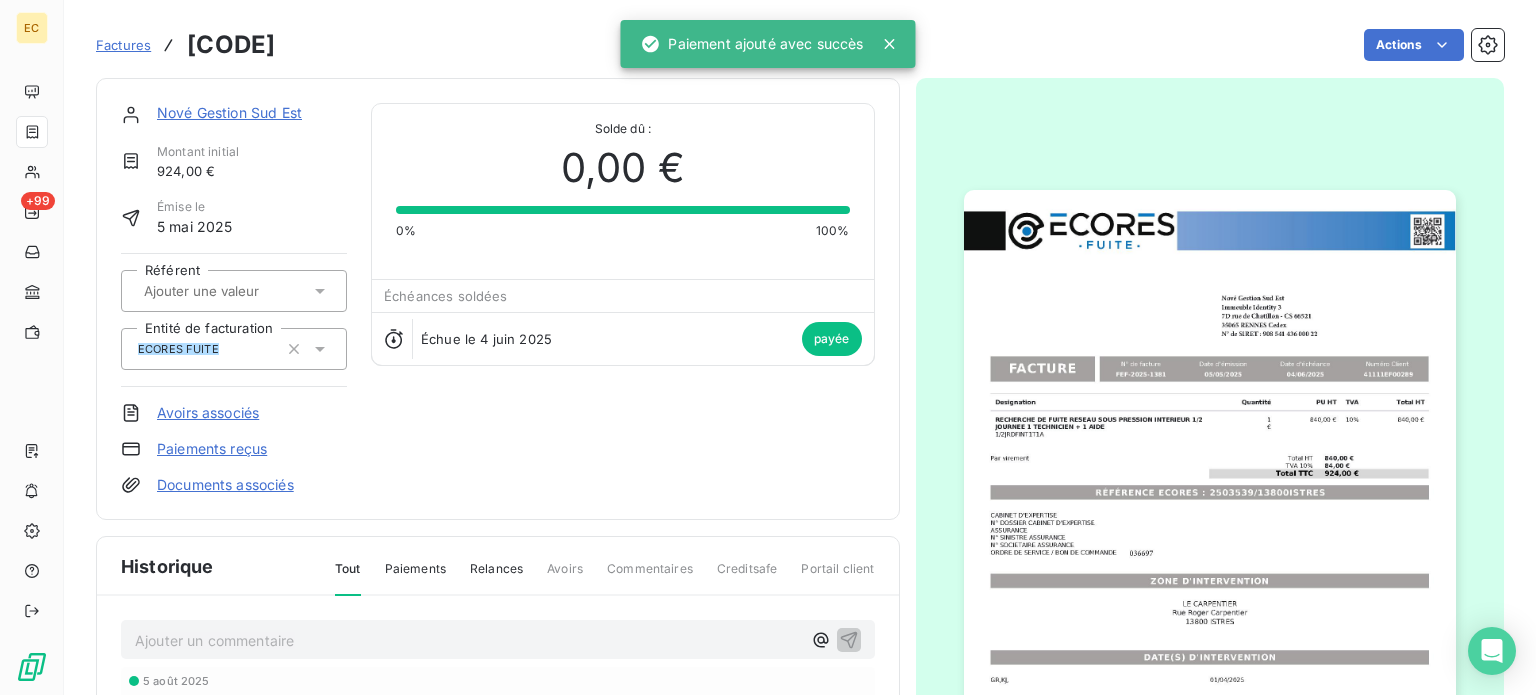 click on "Factures" at bounding box center [123, 45] 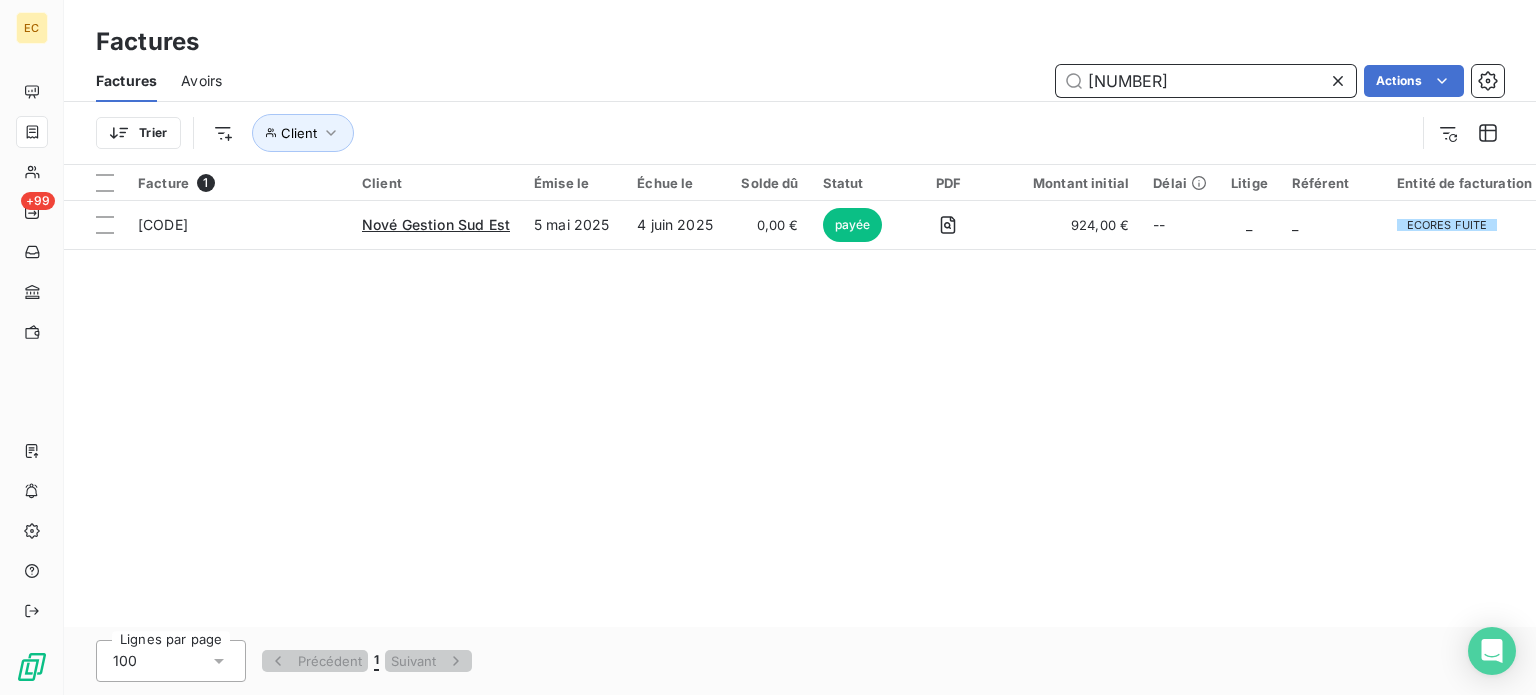 click on "[NUMBER]" at bounding box center (1206, 81) 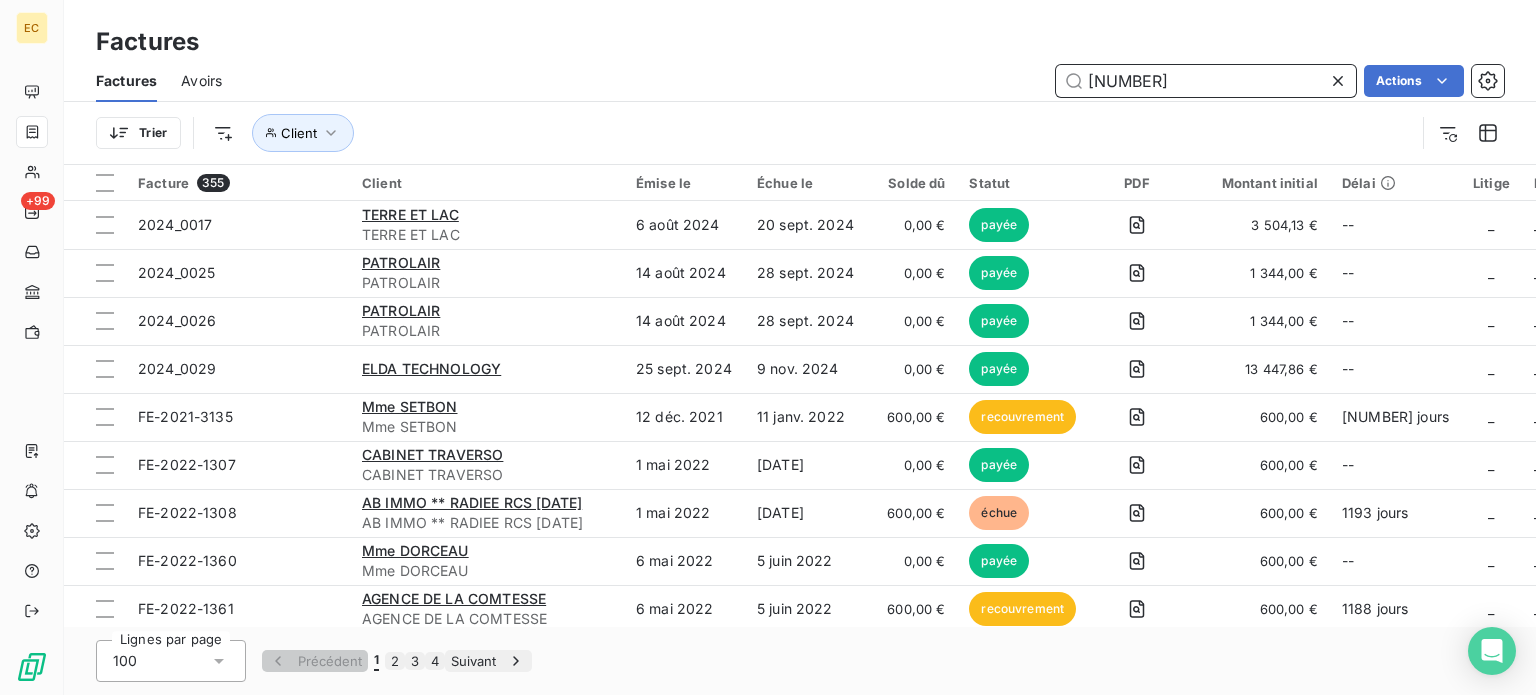 type on "[NUMBER]" 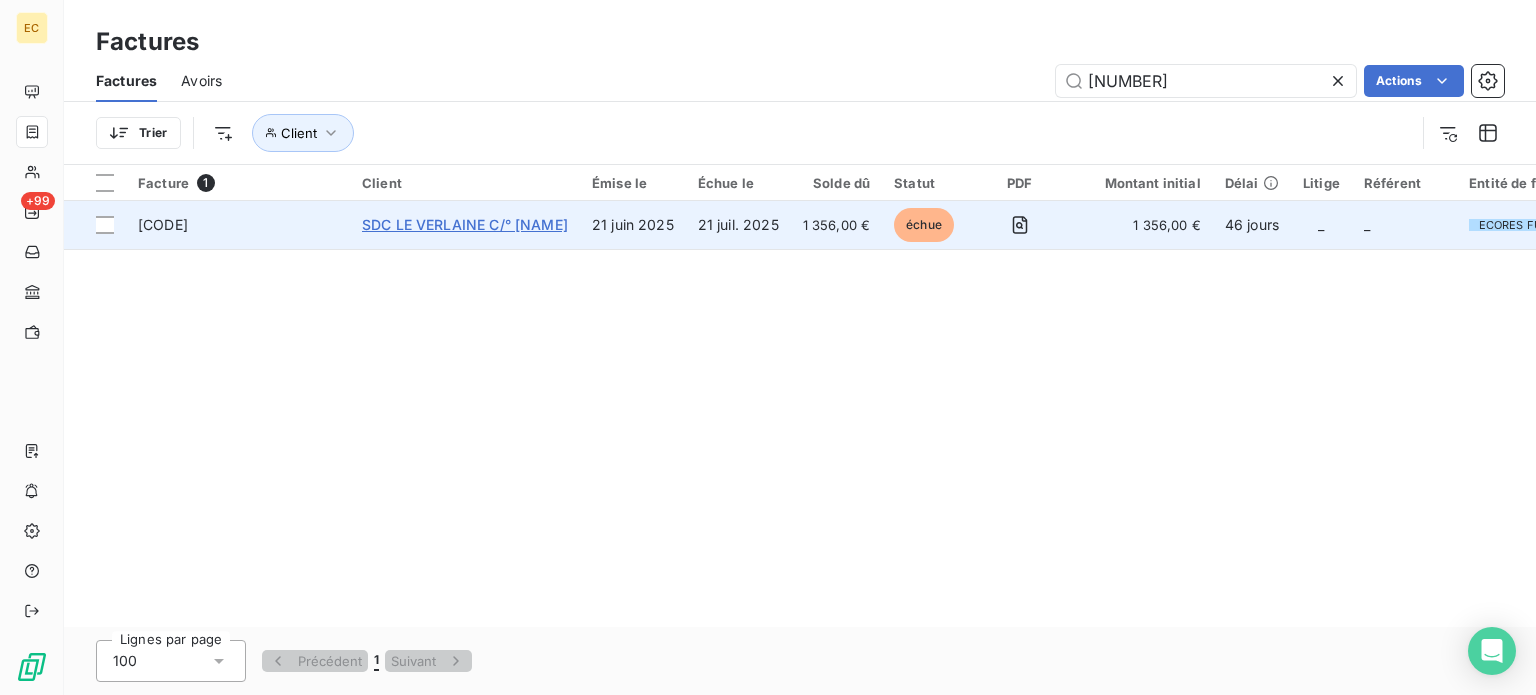 click on "SDC LE VERLAINE C/° [NAME]" at bounding box center (465, 224) 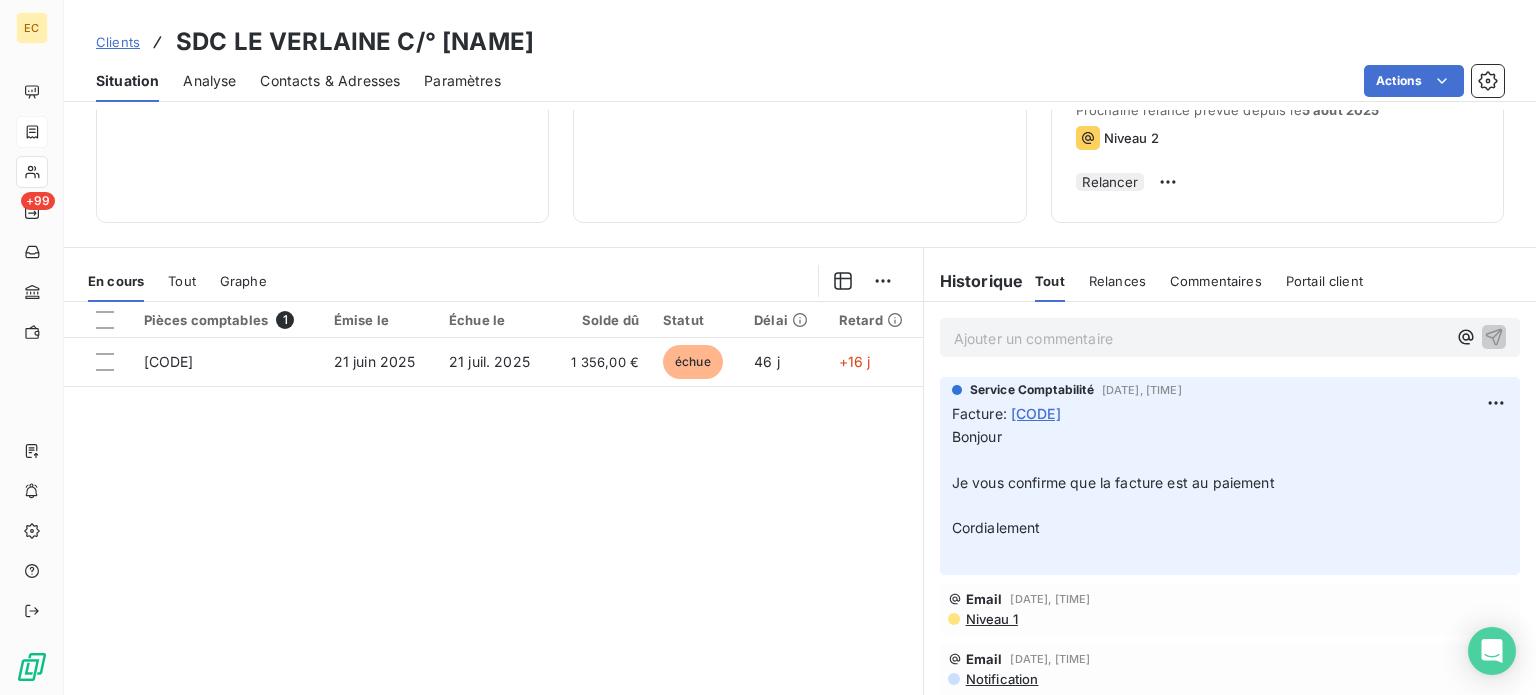 scroll, scrollTop: 300, scrollLeft: 0, axis: vertical 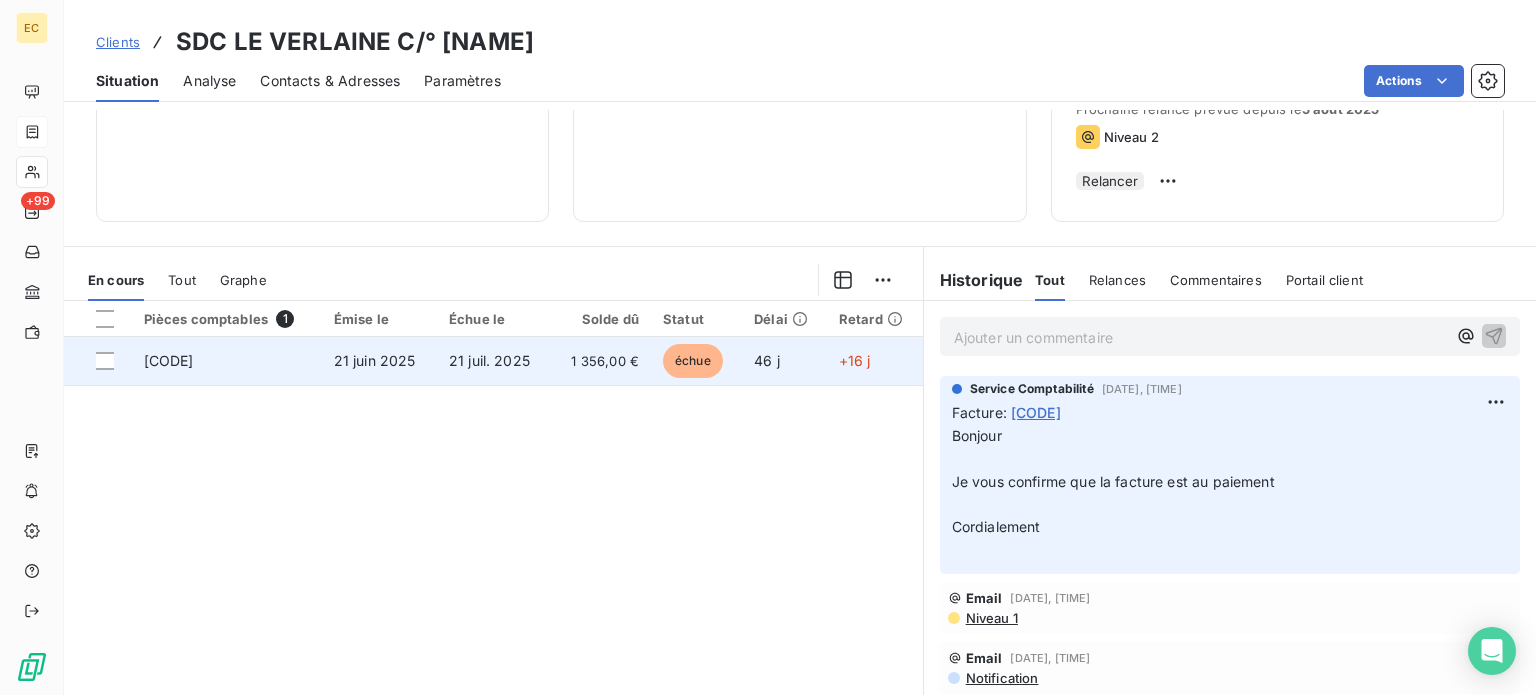 click on "21 juin 2025" at bounding box center [375, 360] 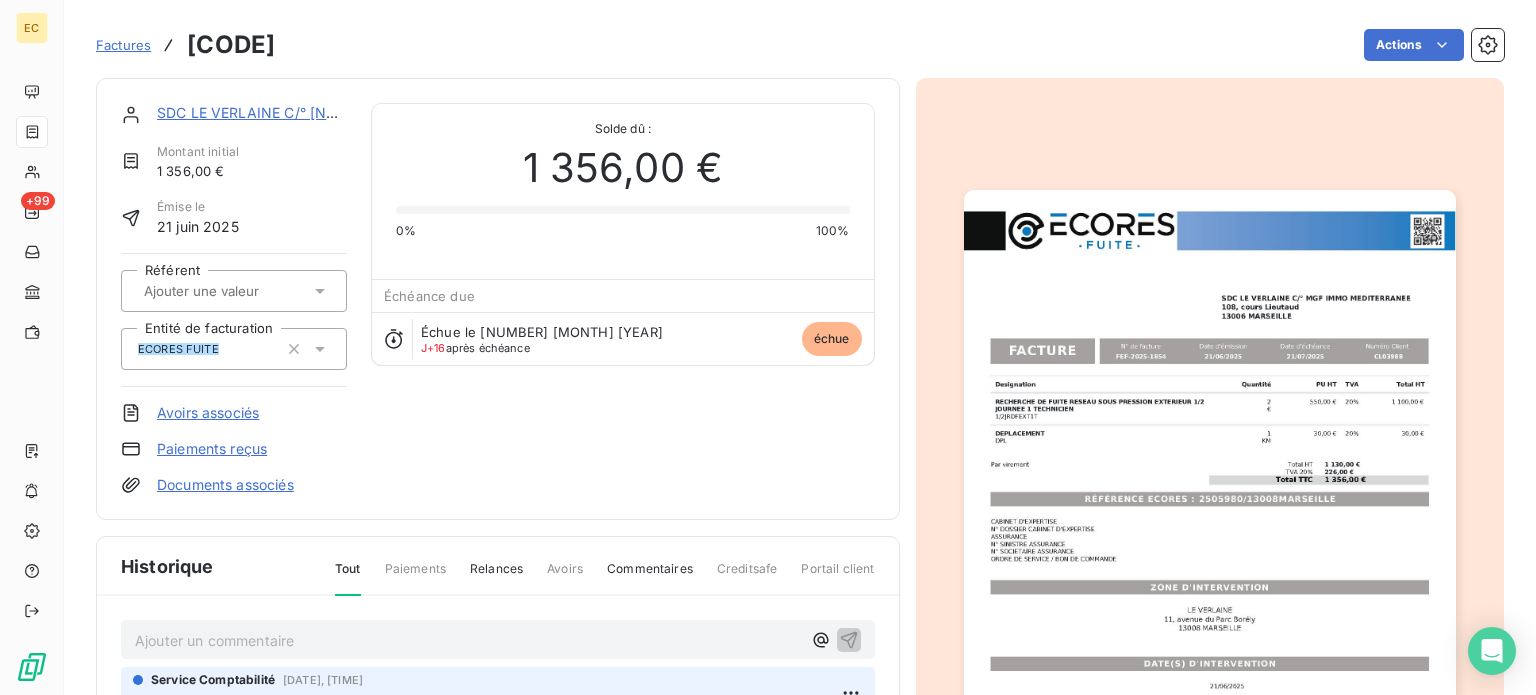 click on "Paiements reçus" at bounding box center [212, 449] 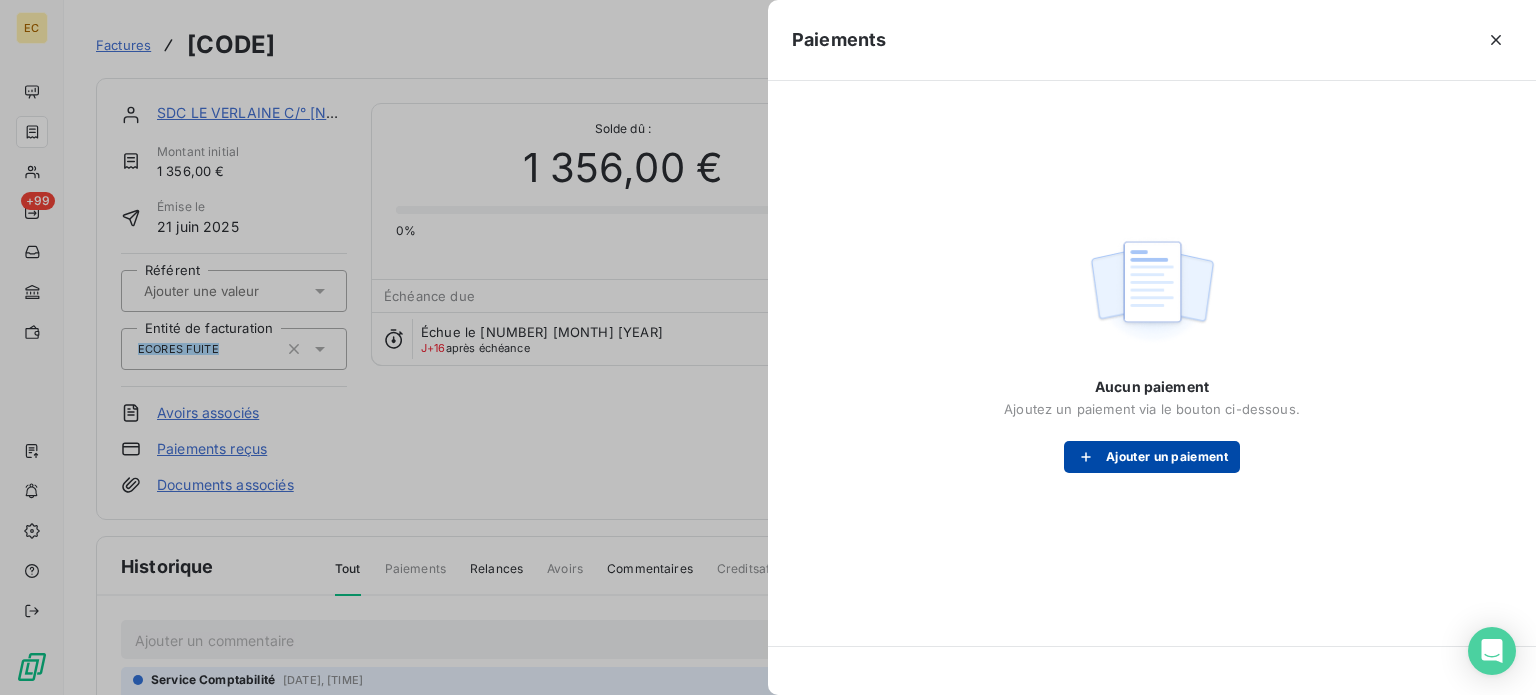click 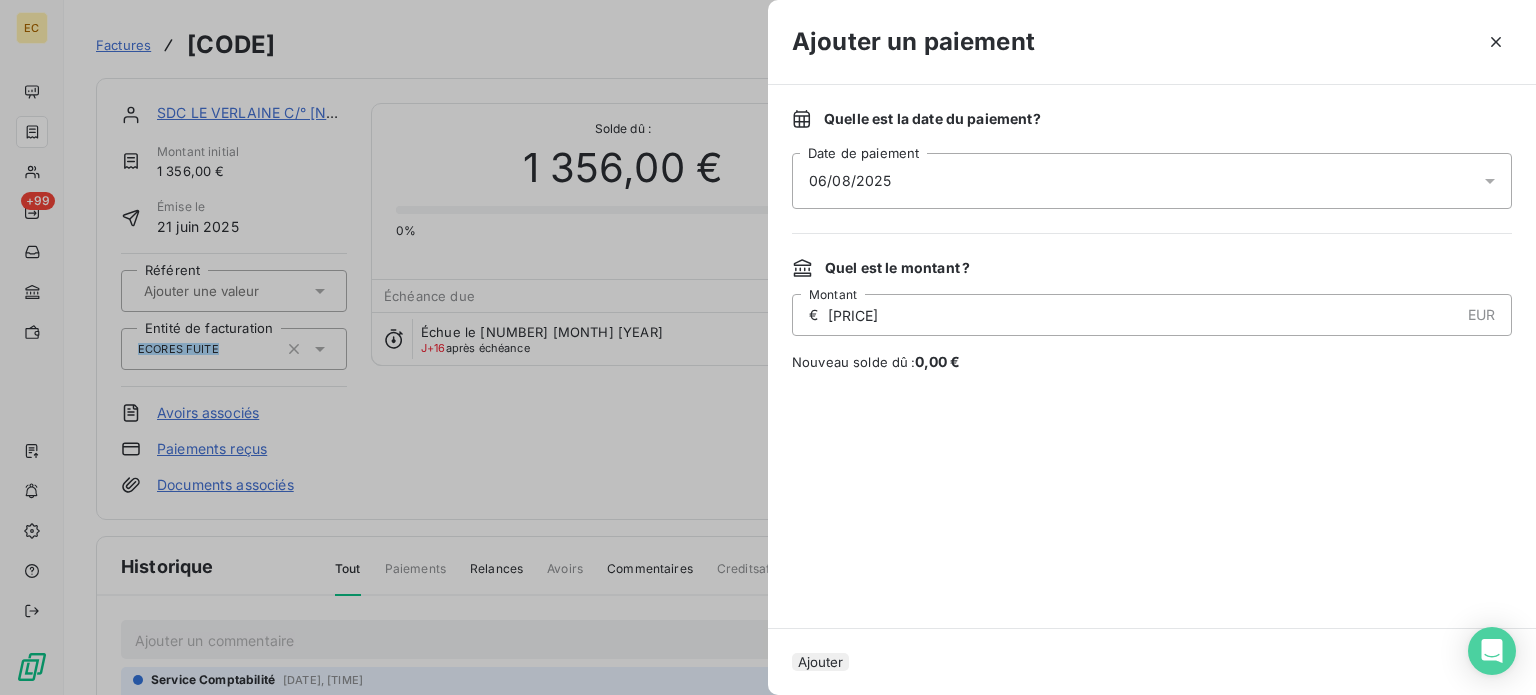 click on "06/08/2025" at bounding box center [850, 181] 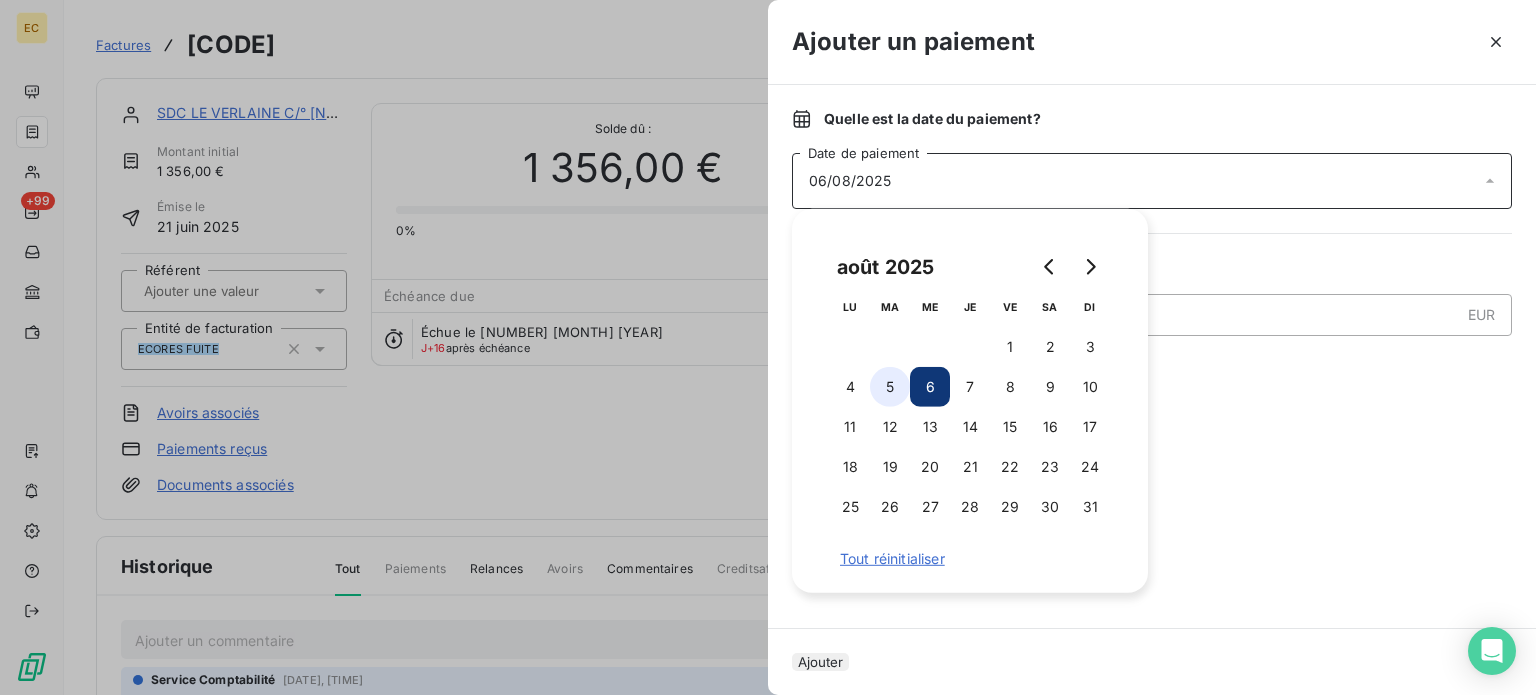 click on "5" at bounding box center [890, 387] 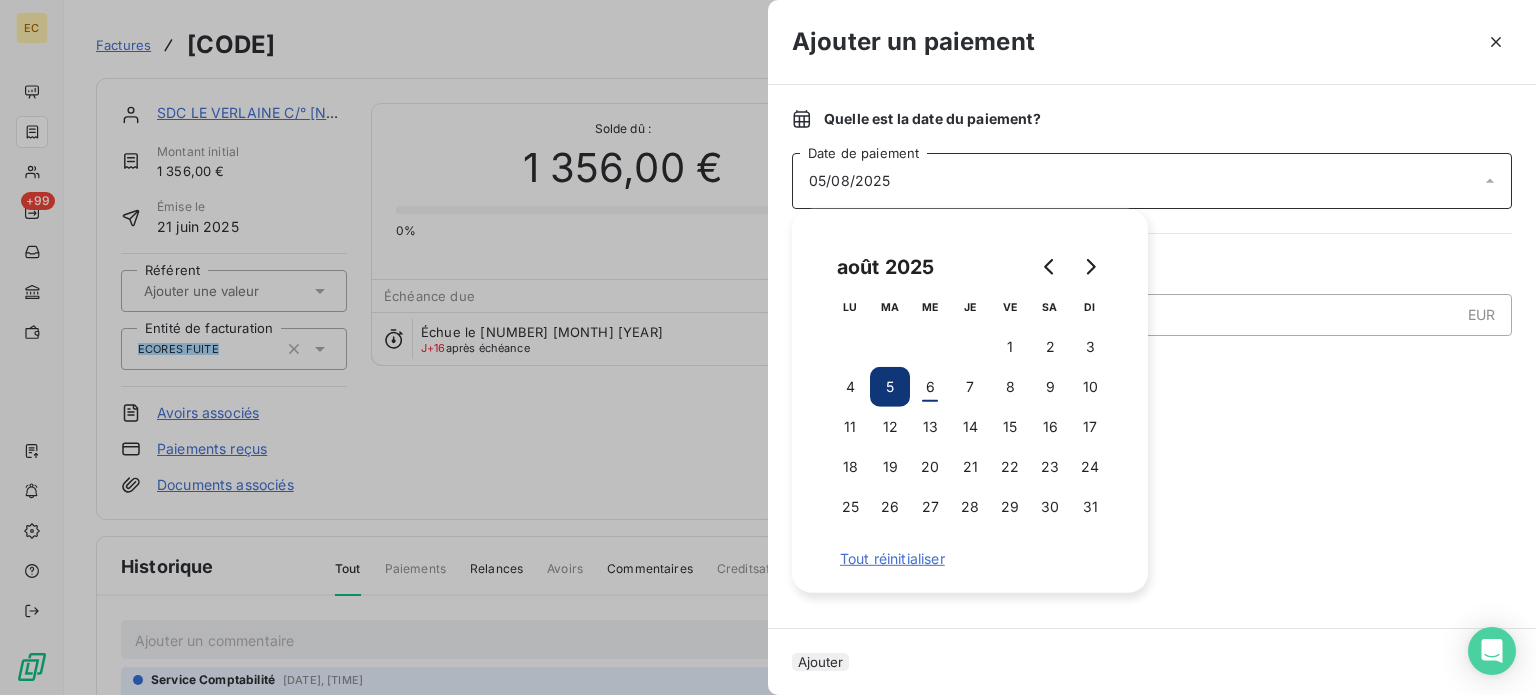 click on "Ajouter" at bounding box center [820, 662] 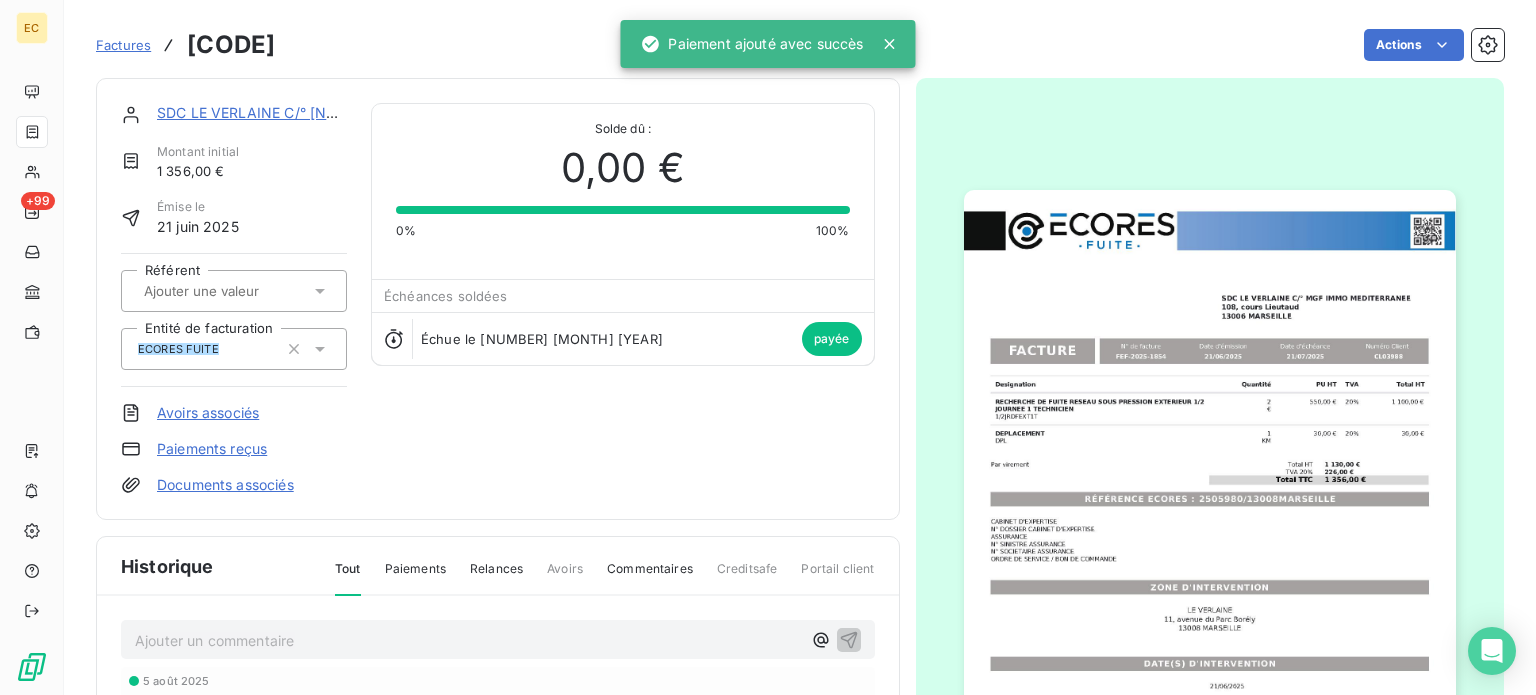 click on "Factures" at bounding box center [123, 45] 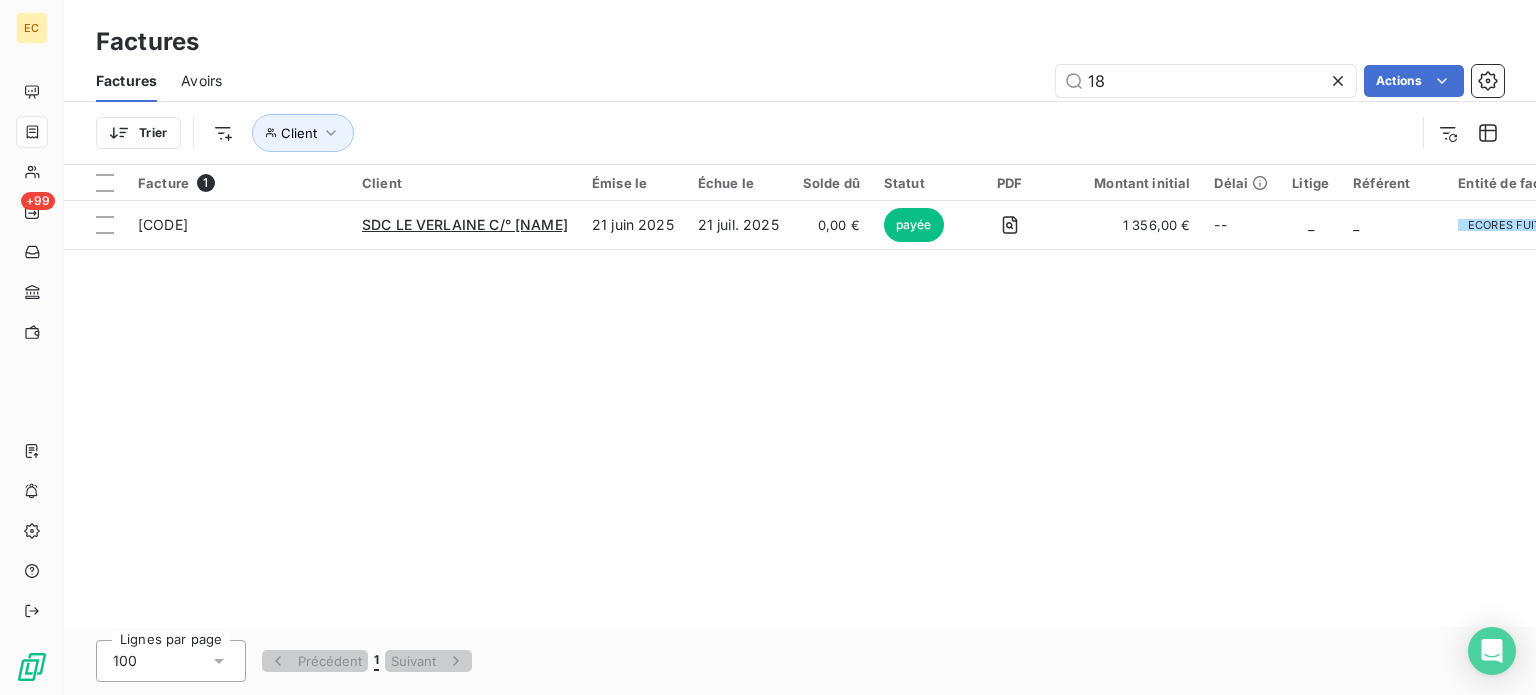type on "1" 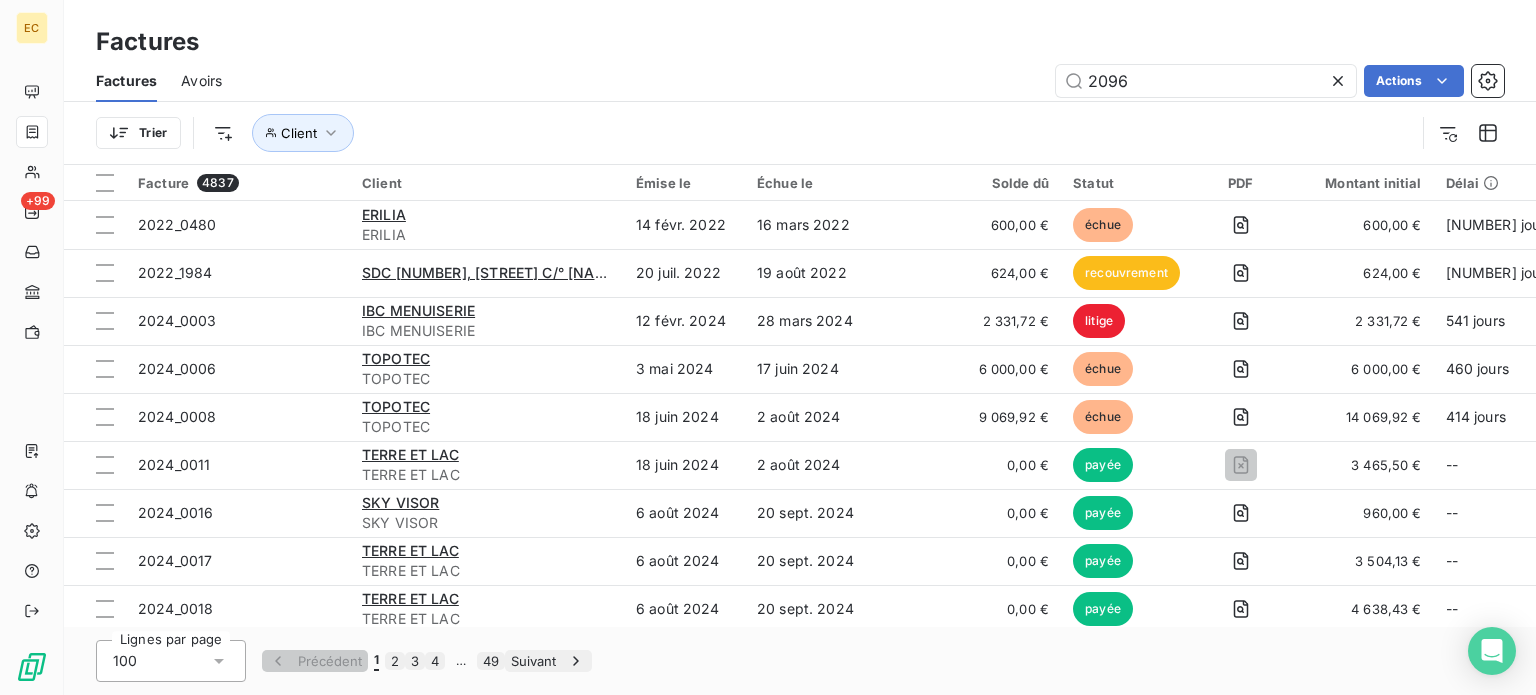 type on "2096" 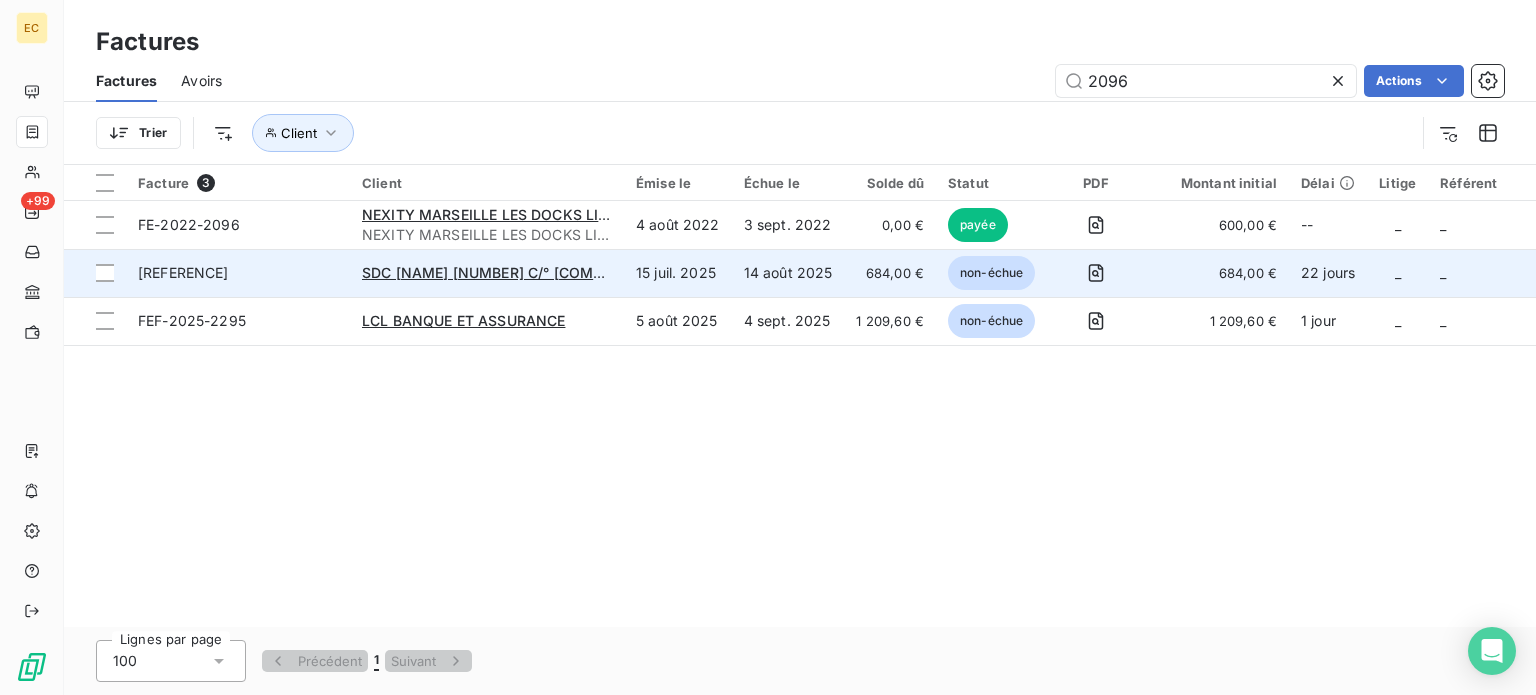 click on "[REFERENCE]" at bounding box center (238, 273) 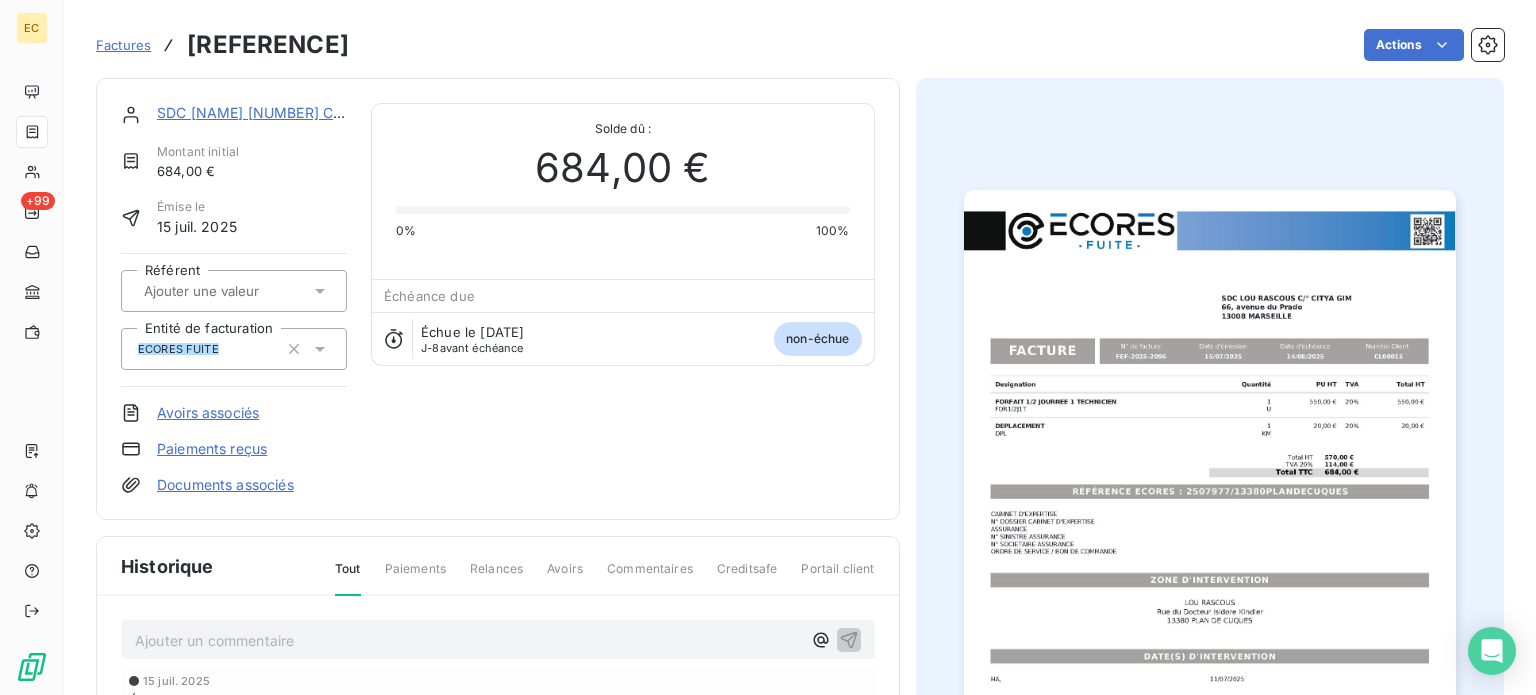 click on "Paiements reçus" at bounding box center (212, 449) 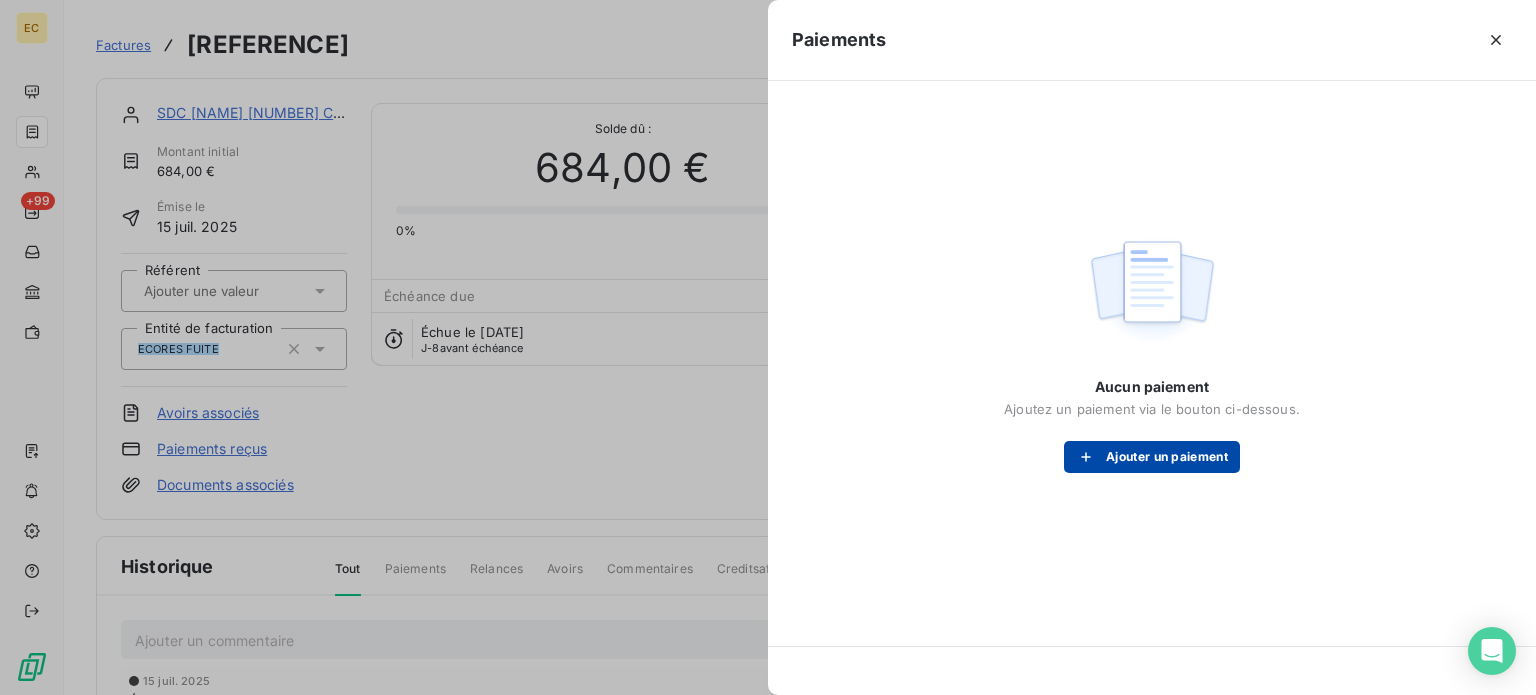 click on "Ajouter un paiement" at bounding box center [1152, 457] 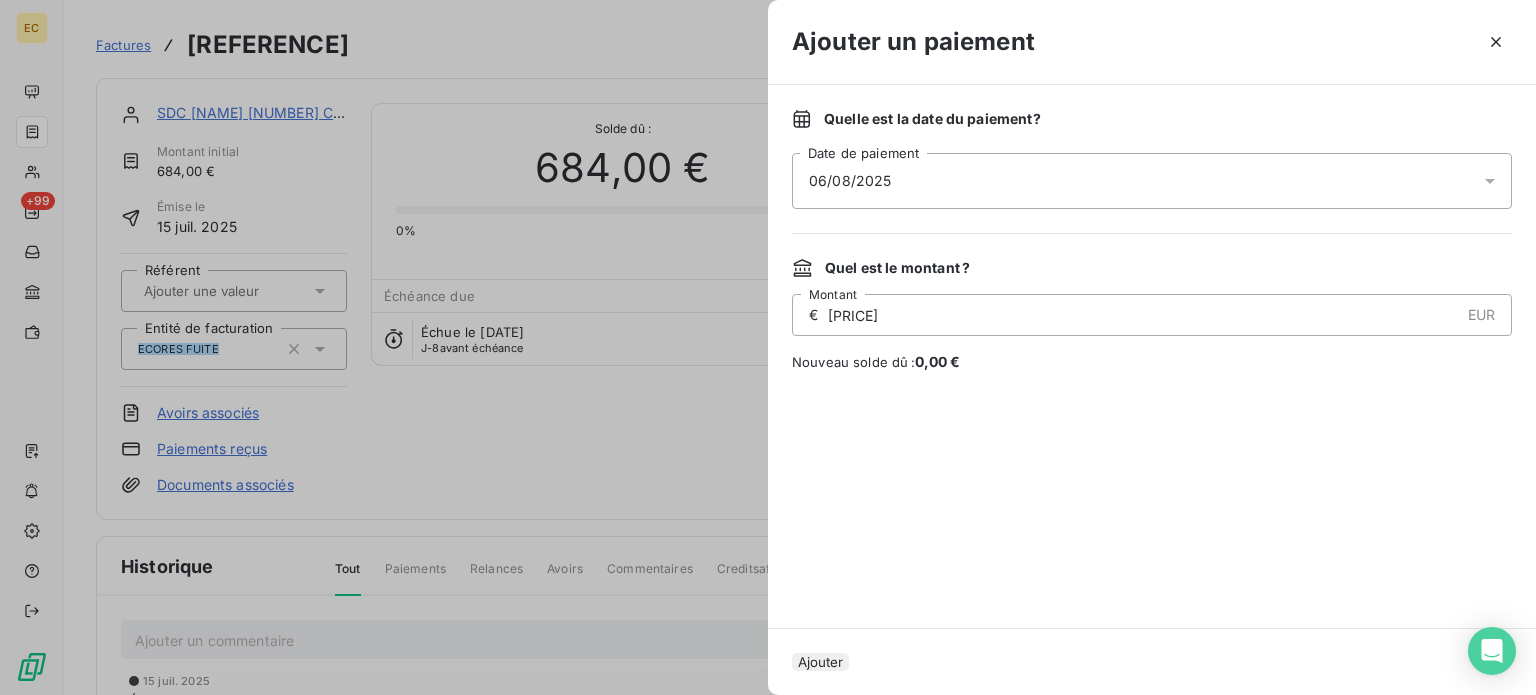 click on "Ajouter" at bounding box center [820, 662] 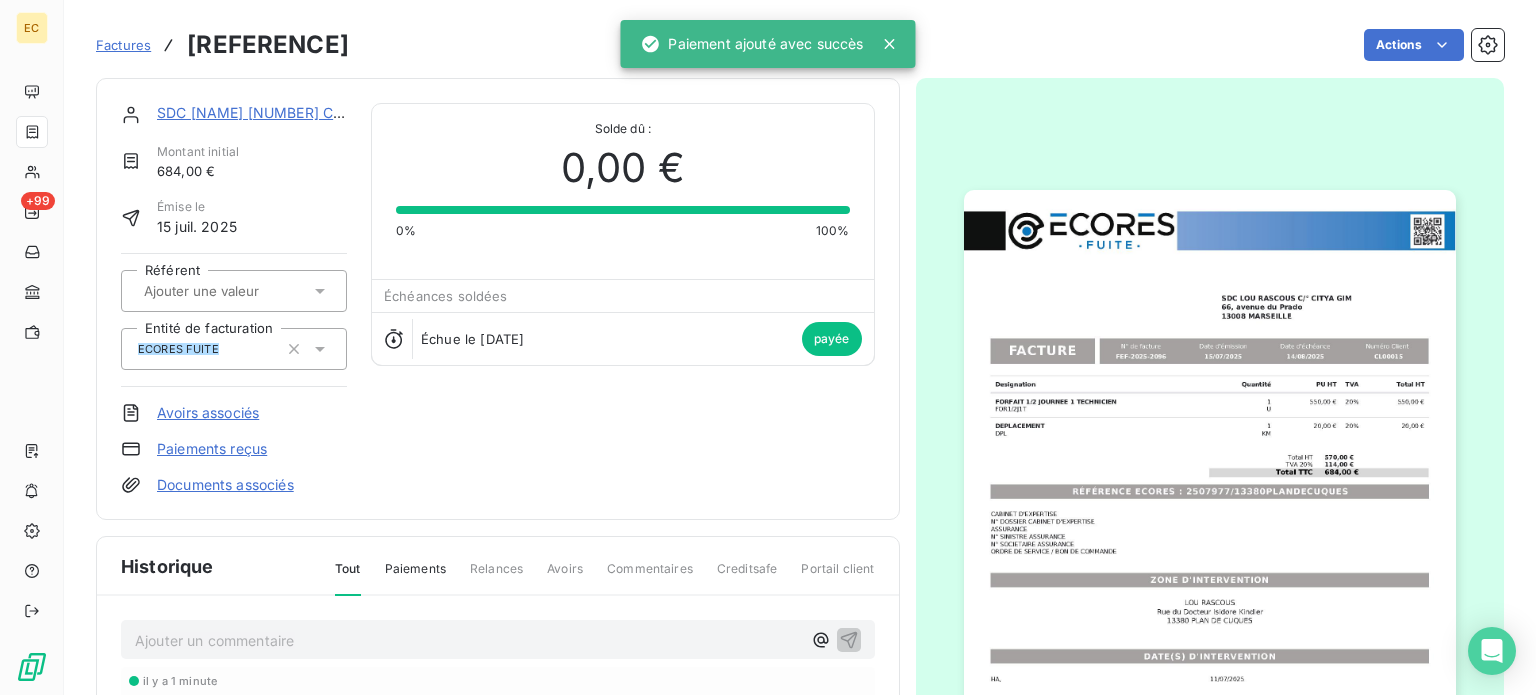 click on "Factures" at bounding box center (123, 45) 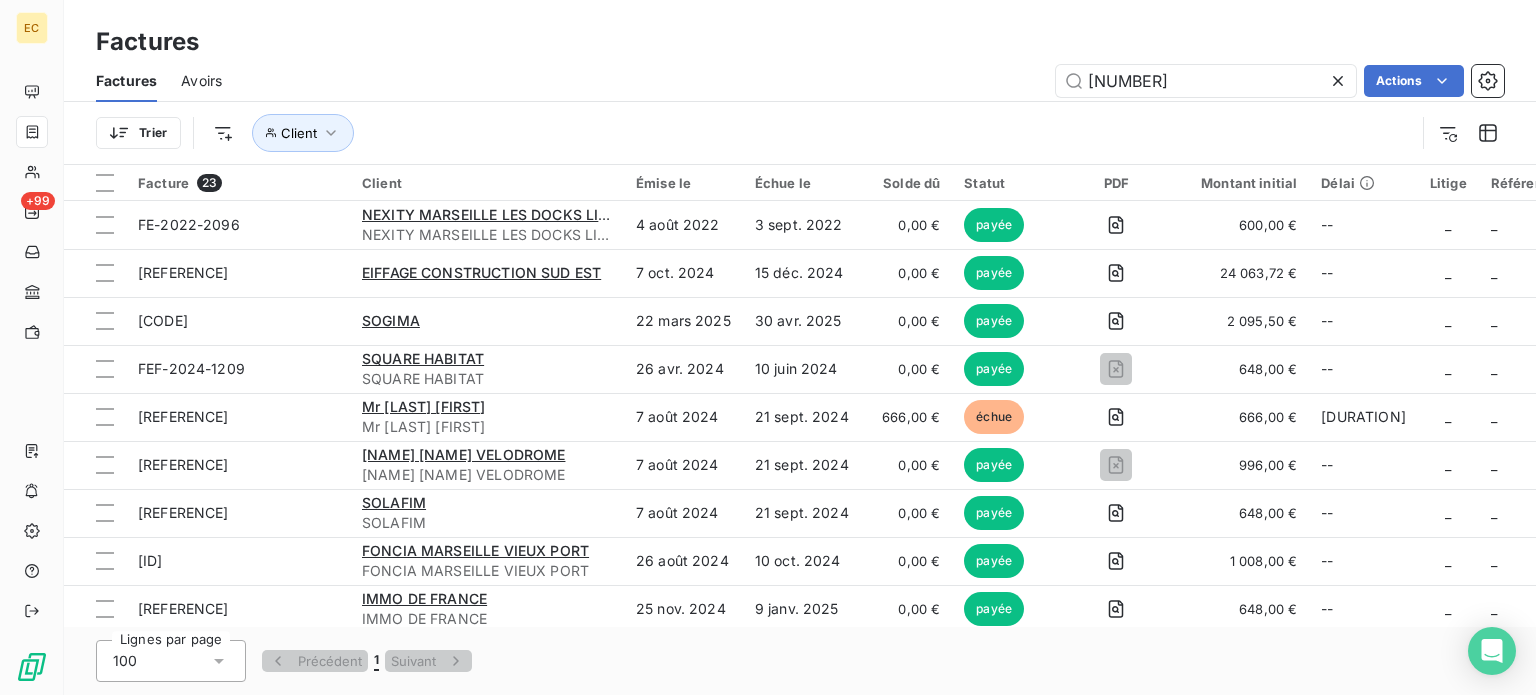 type on "[NUMBER]" 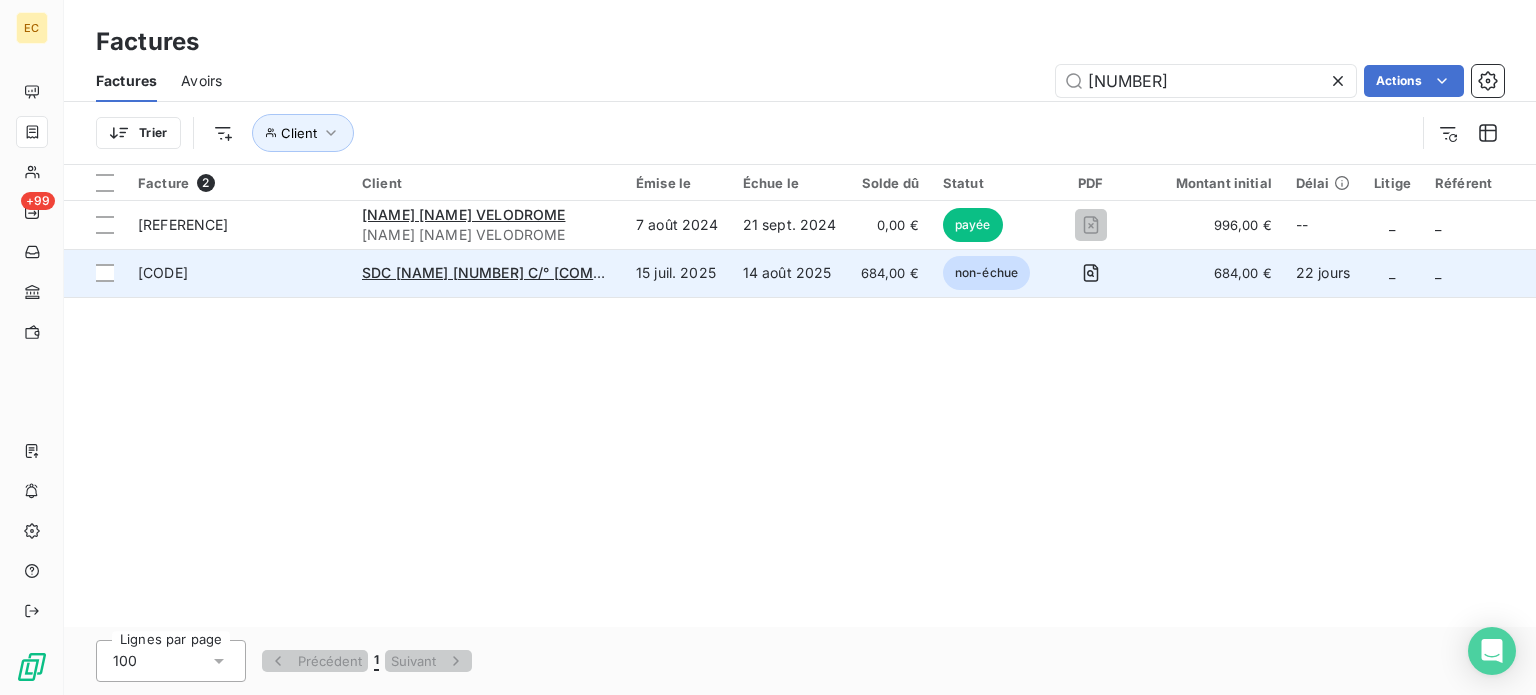 click on "SDC [NAME] [NUMBER] C/° [COMPANY]" at bounding box center (487, 273) 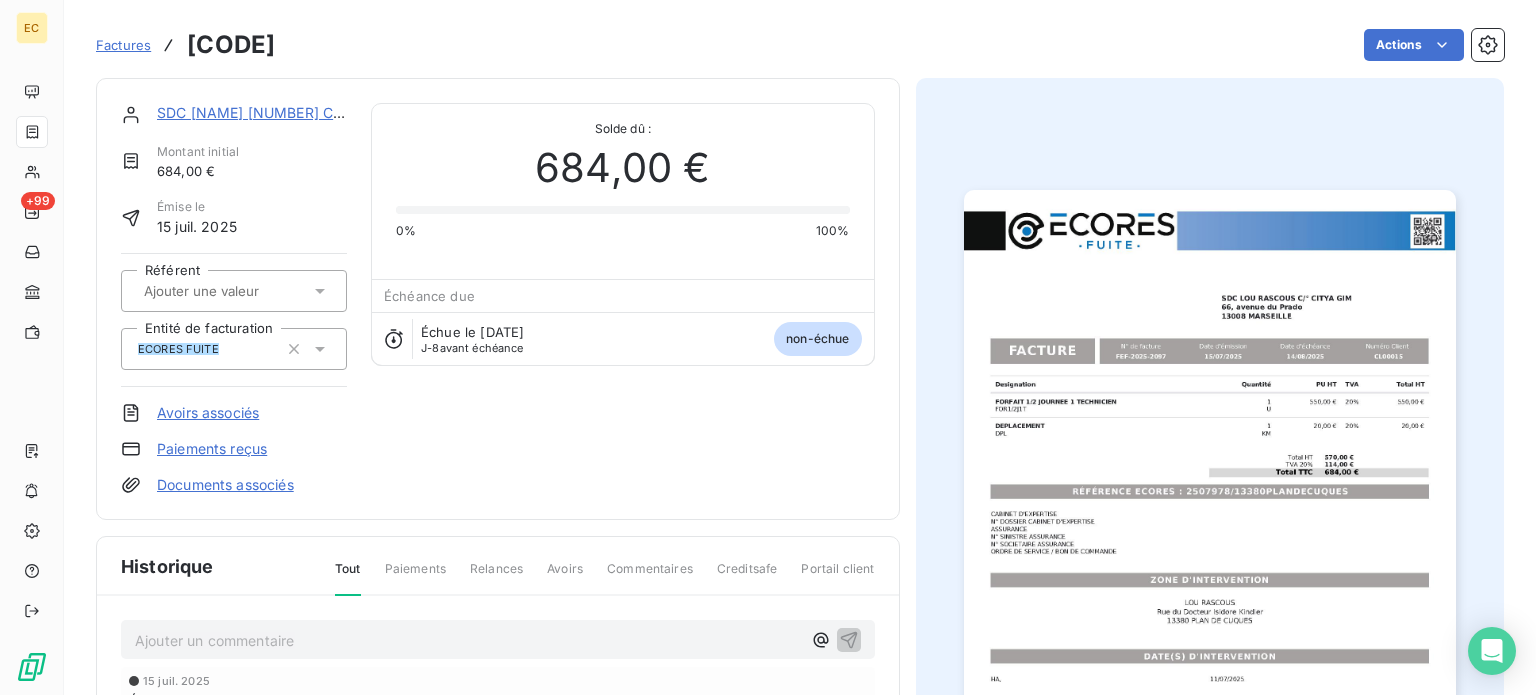 click on "Paiements reçus" at bounding box center [212, 449] 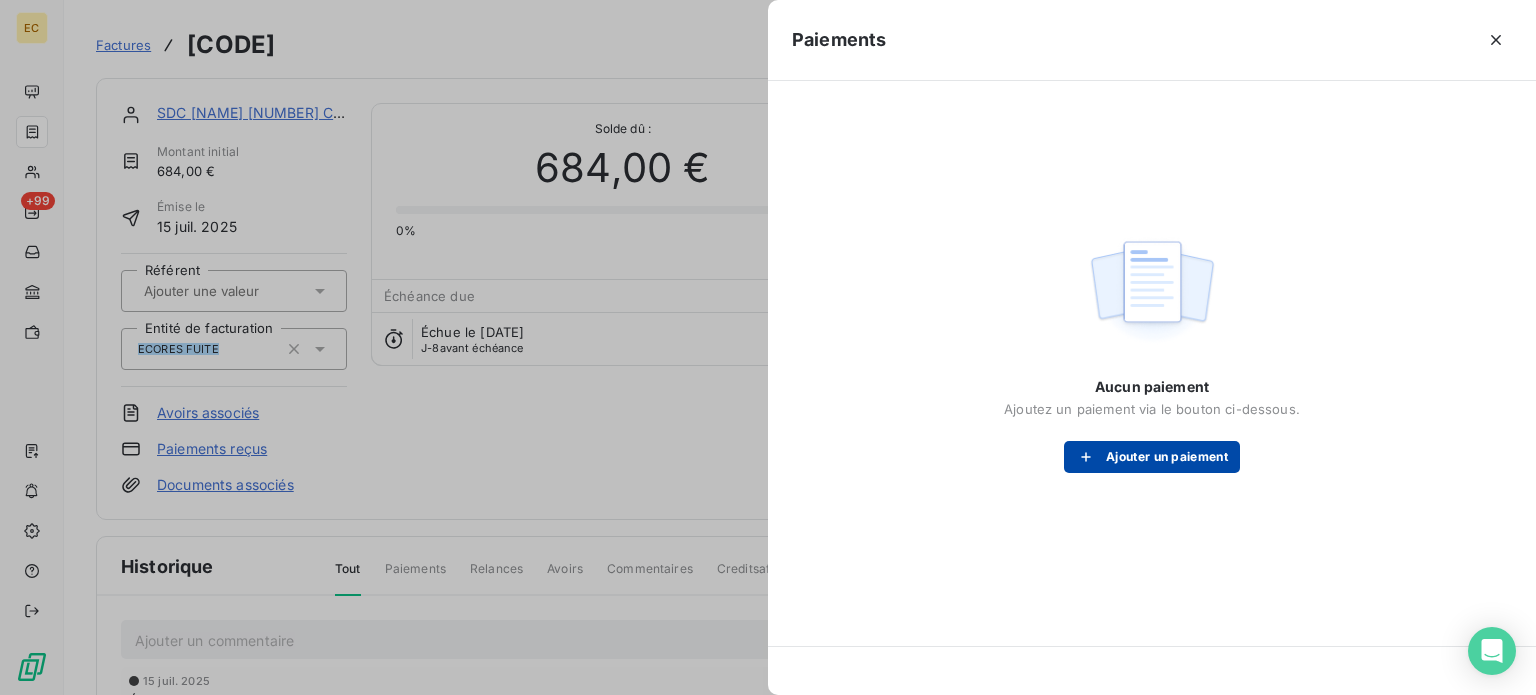 click on "Ajouter un paiement" at bounding box center (1152, 457) 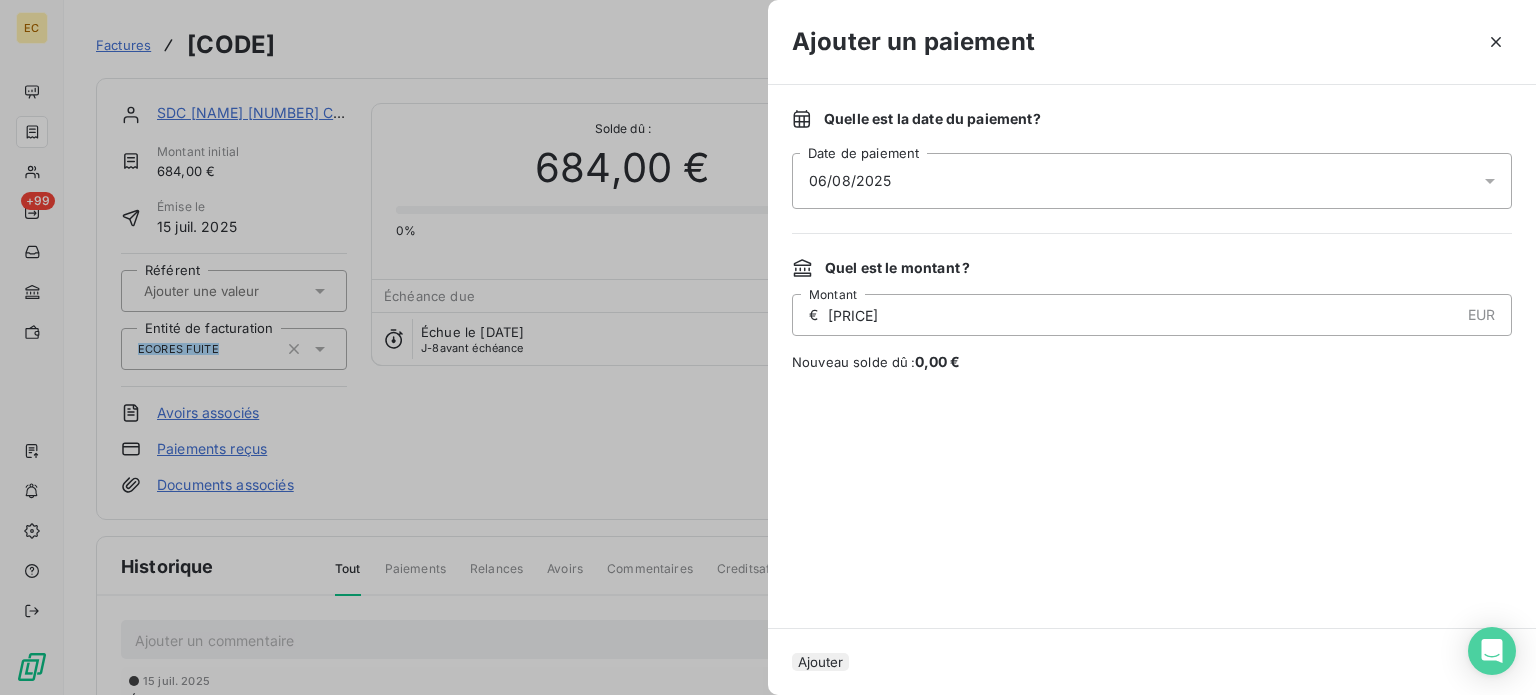 click on "Ajouter" at bounding box center [820, 662] 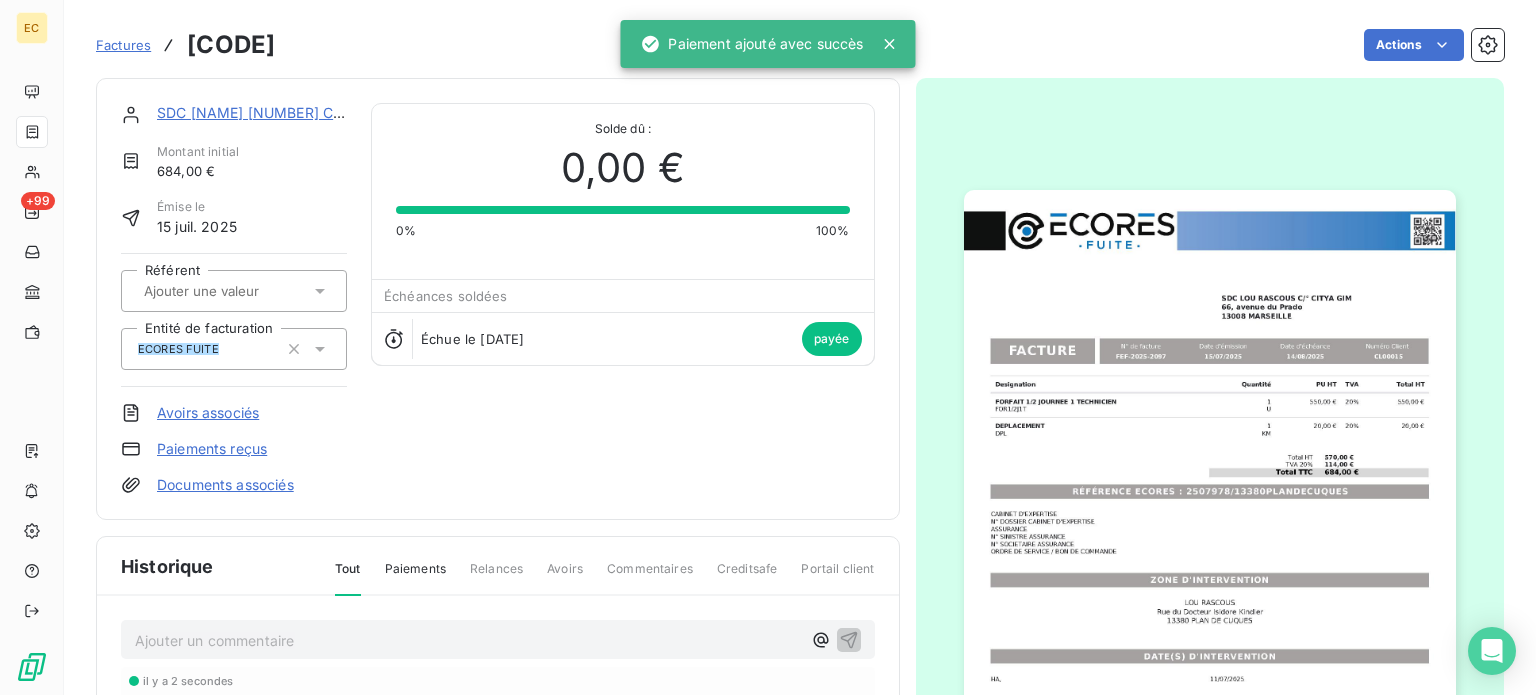 click on "Factures" at bounding box center [123, 45] 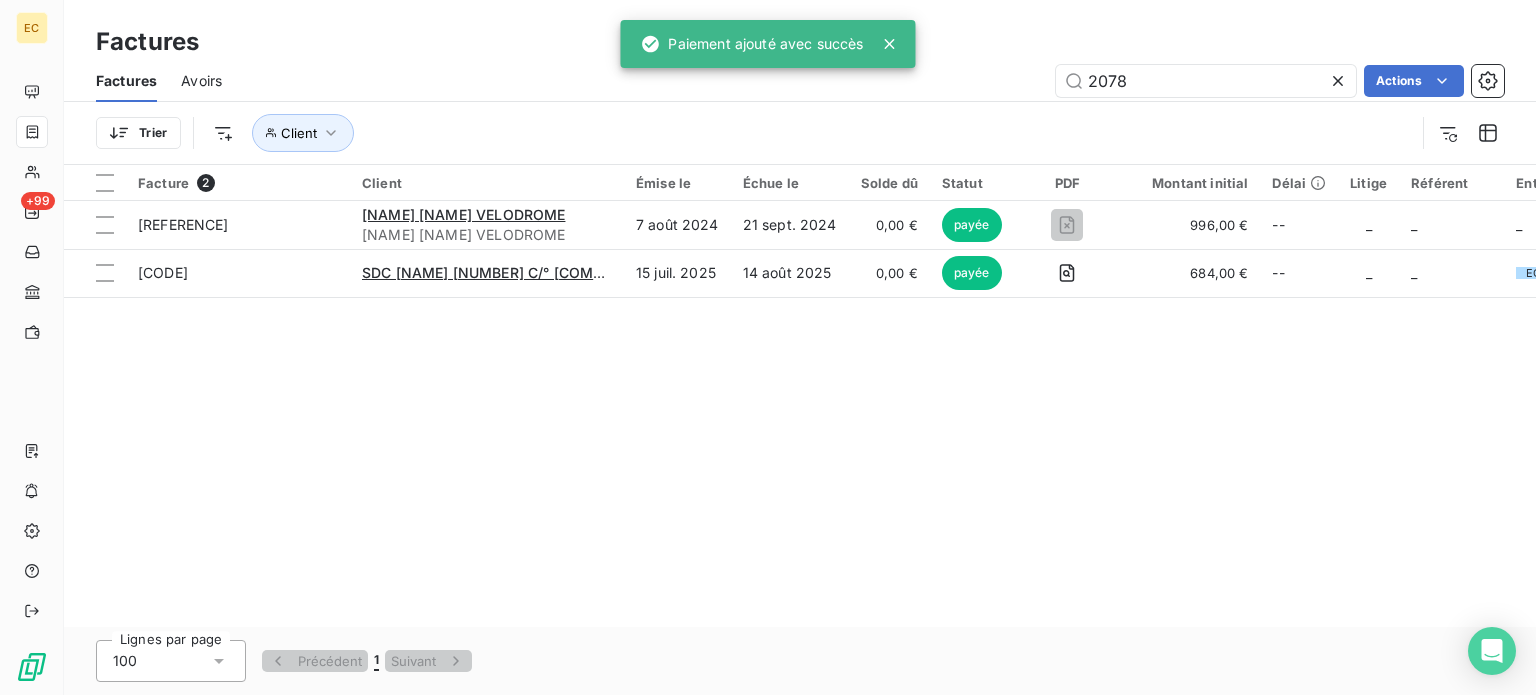 type on "2078" 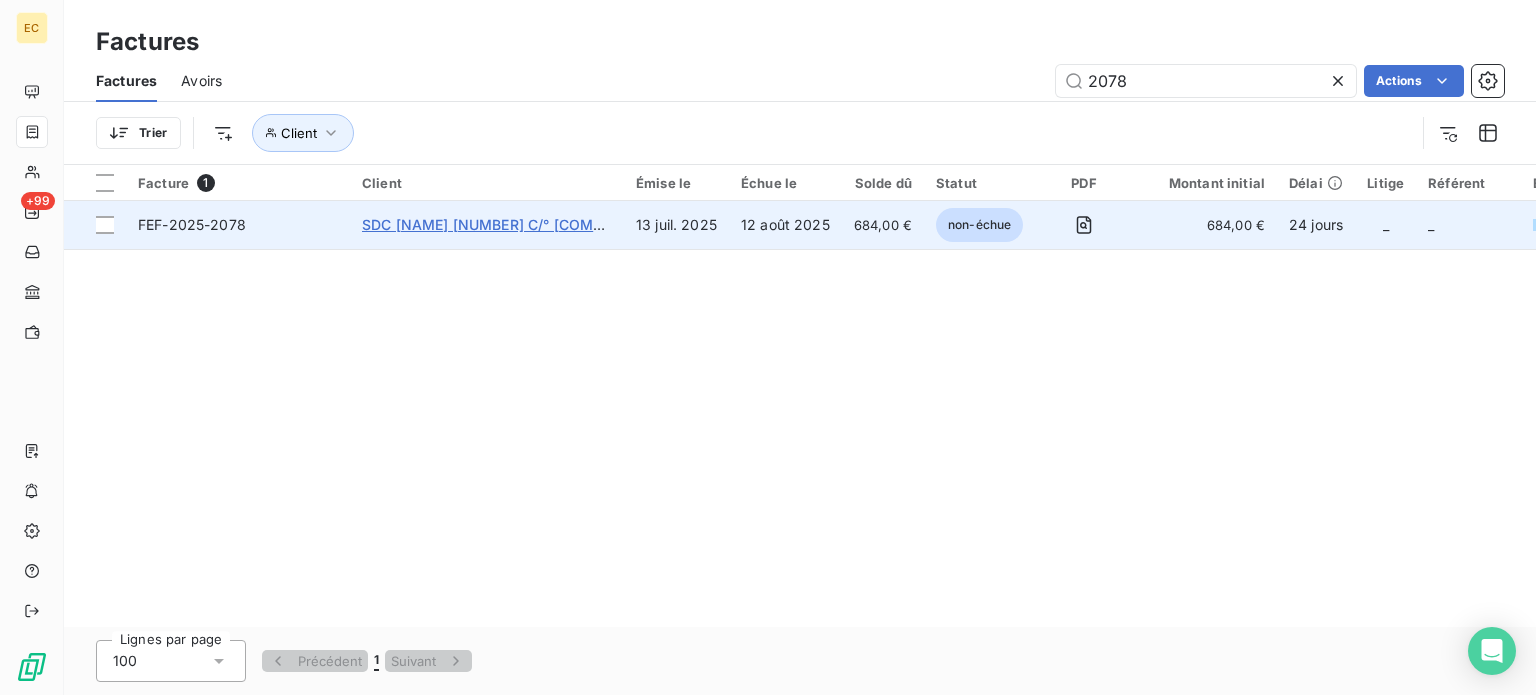 click on "SDC [NAME] [NUMBER] C/° [COMPANY]" at bounding box center [500, 224] 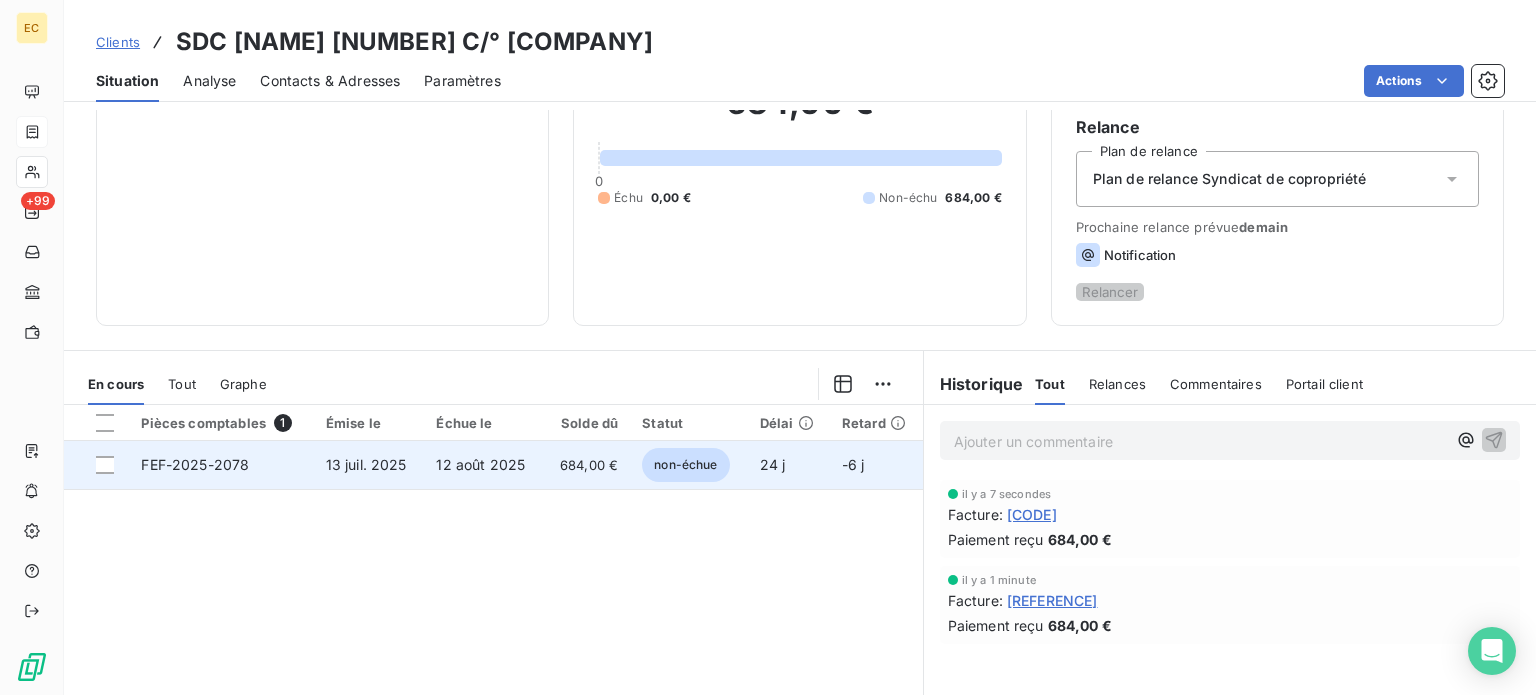 scroll, scrollTop: 200, scrollLeft: 0, axis: vertical 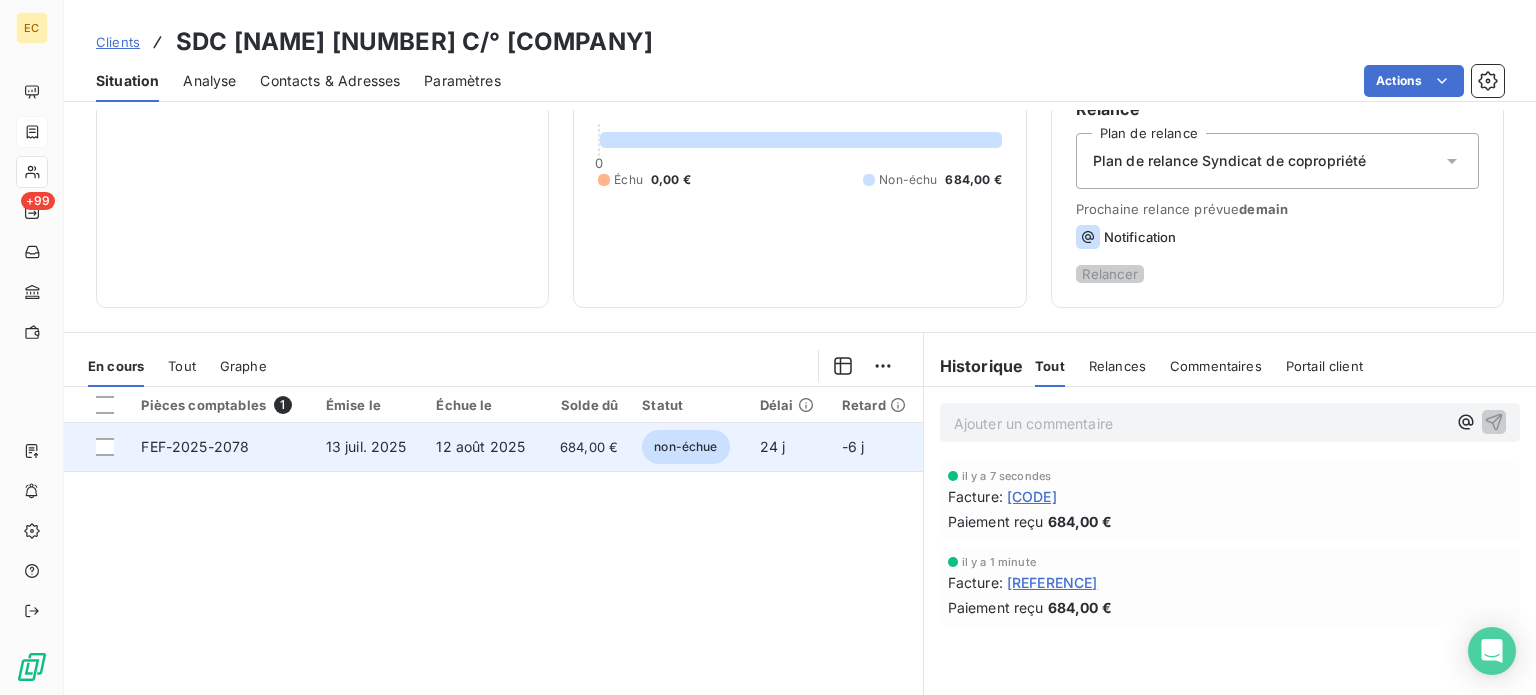 click on "12 août 2025" at bounding box center (480, 446) 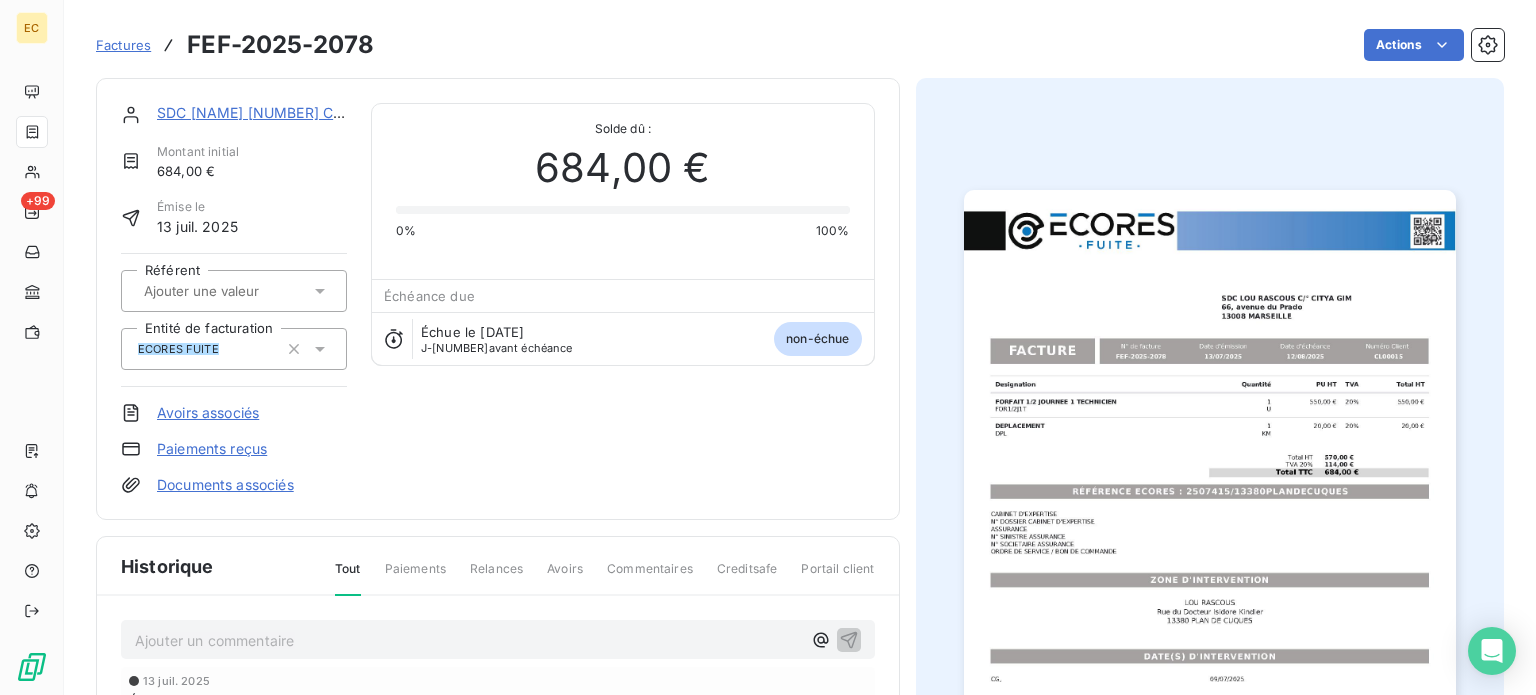 click on "Paiements reçus" at bounding box center (212, 449) 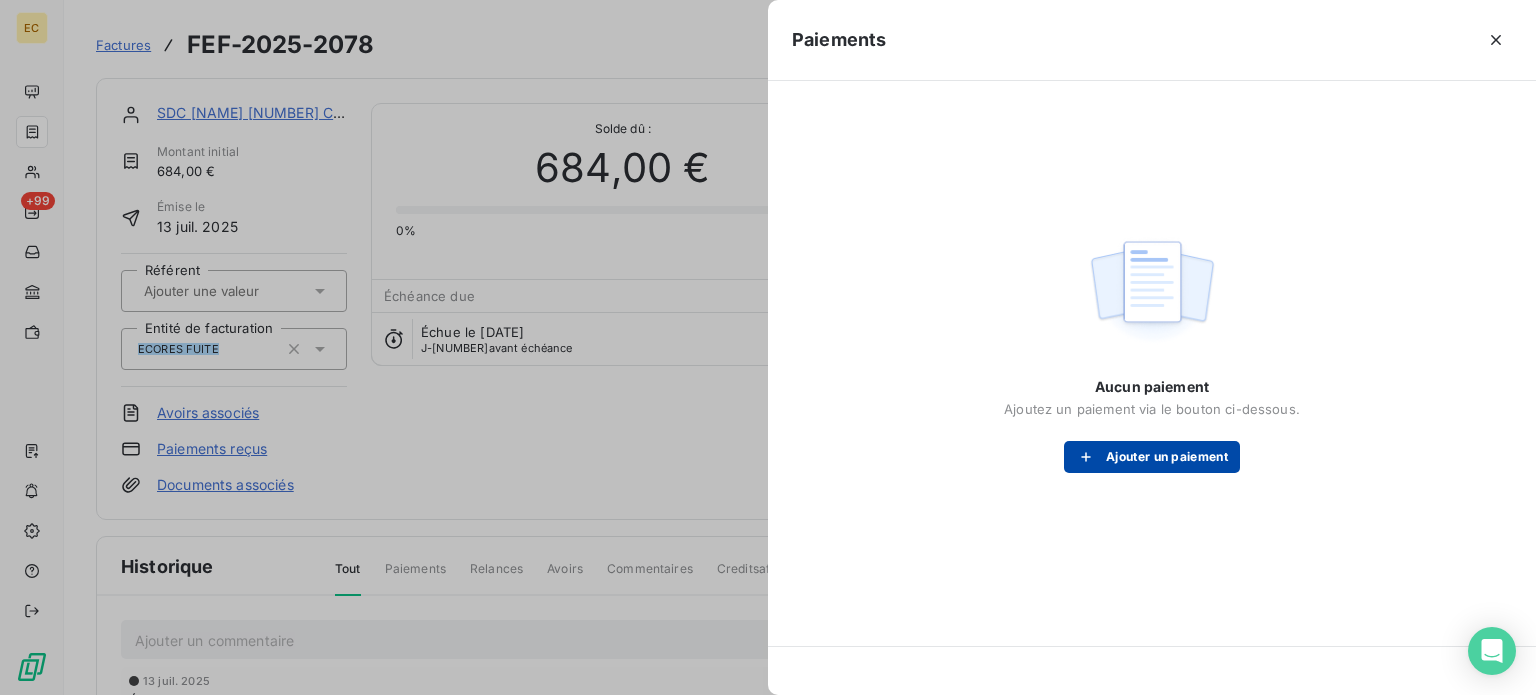 click on "Ajouter un paiement" at bounding box center (1152, 457) 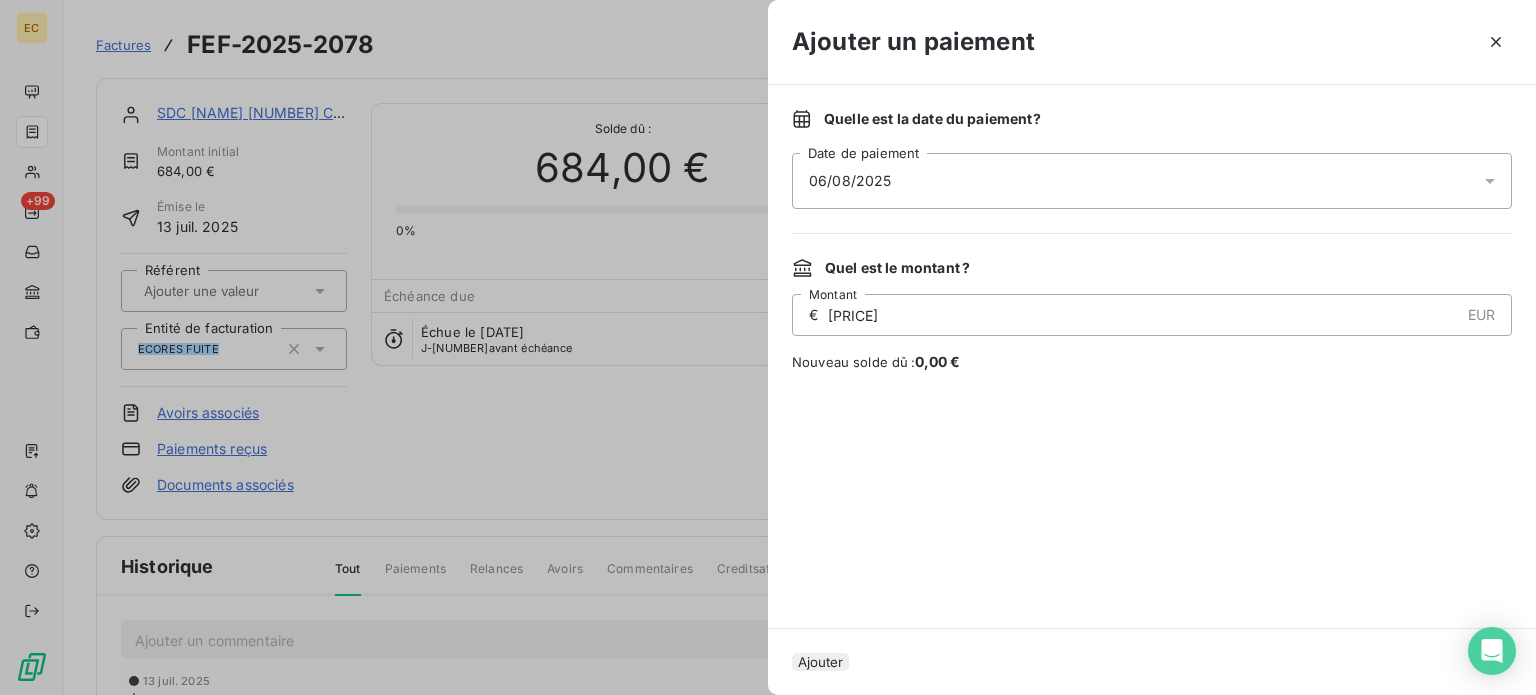 click on "Ajouter" at bounding box center (820, 662) 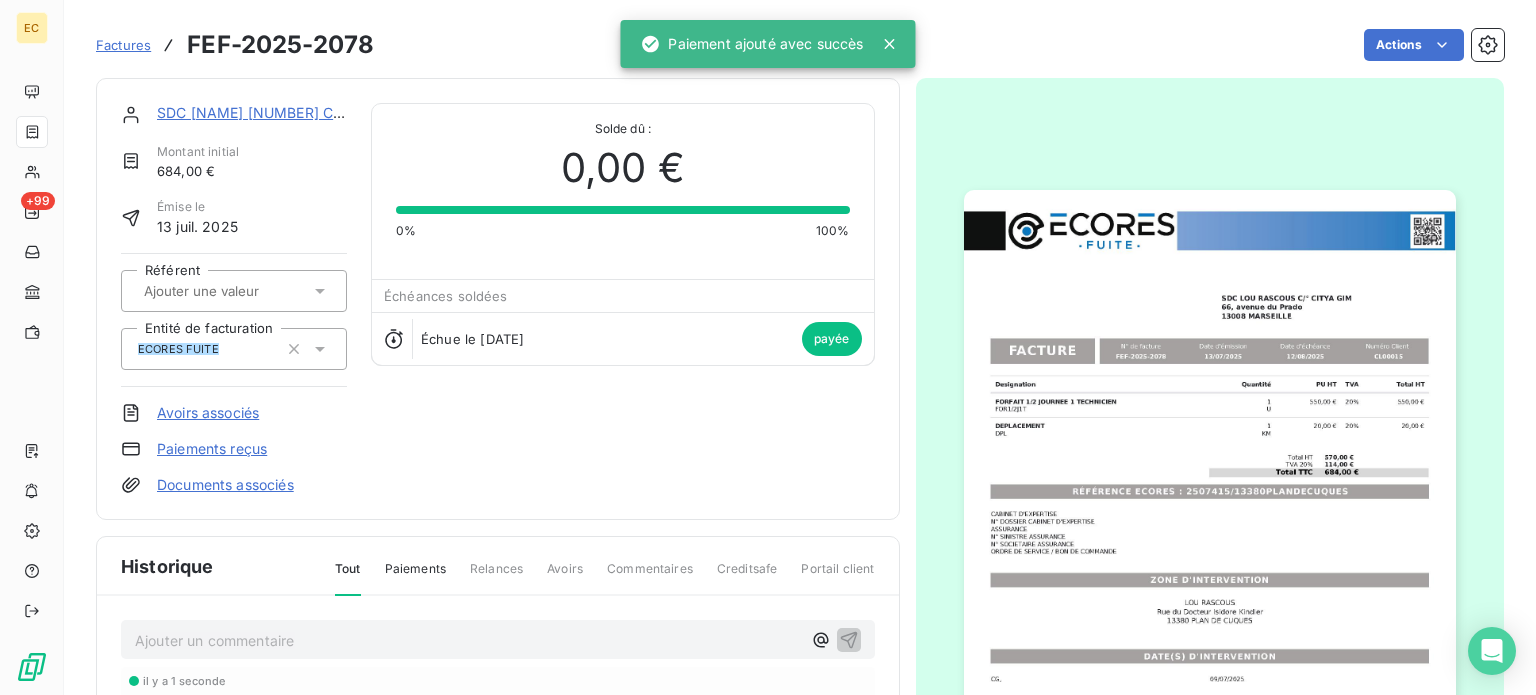 click on "Factures" at bounding box center [123, 45] 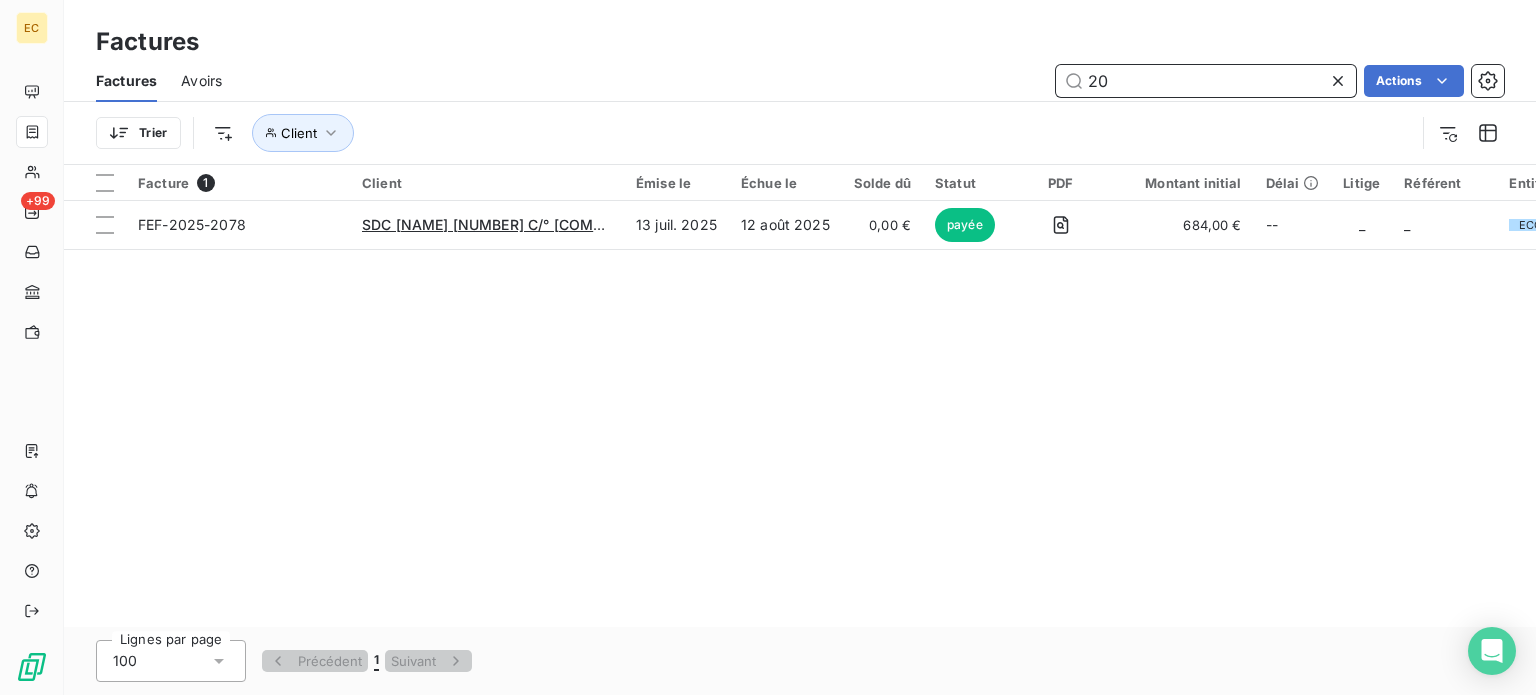 type on "2" 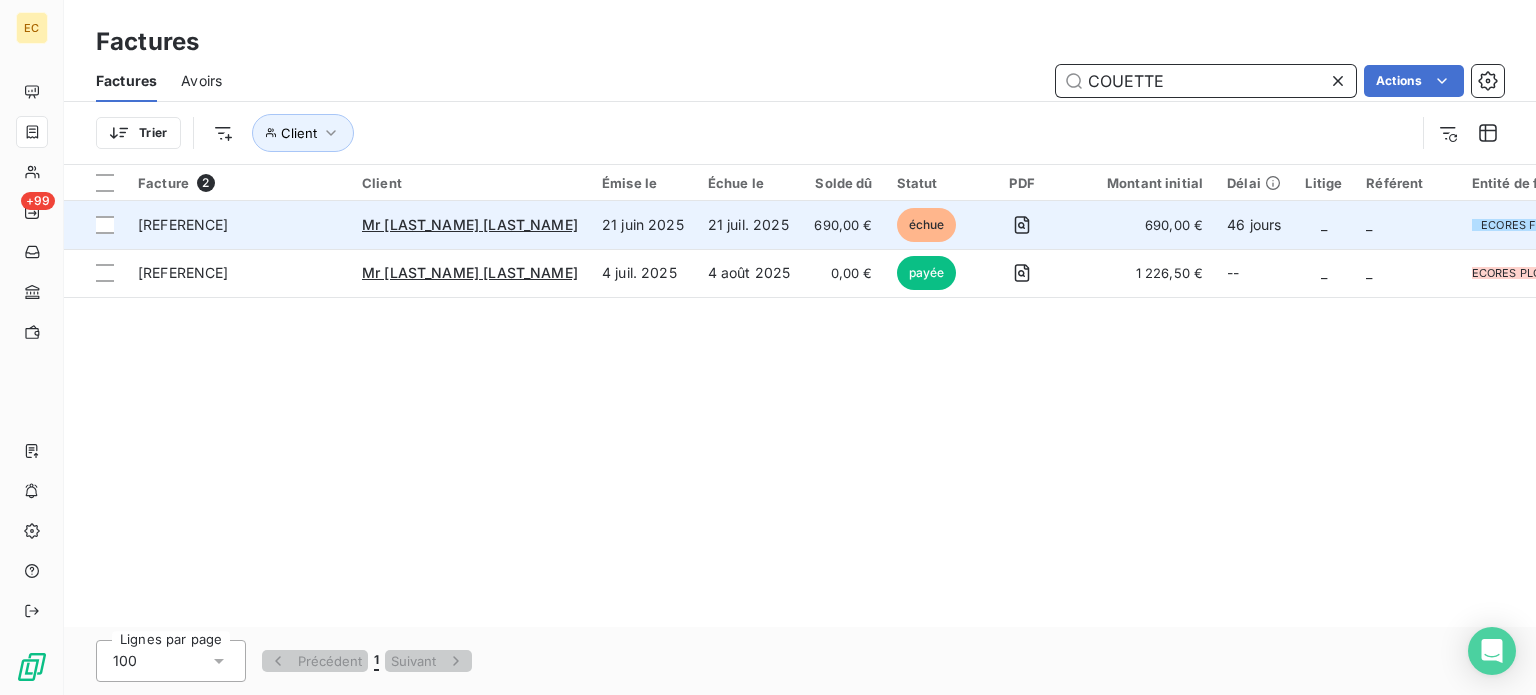 type on "COUETTE" 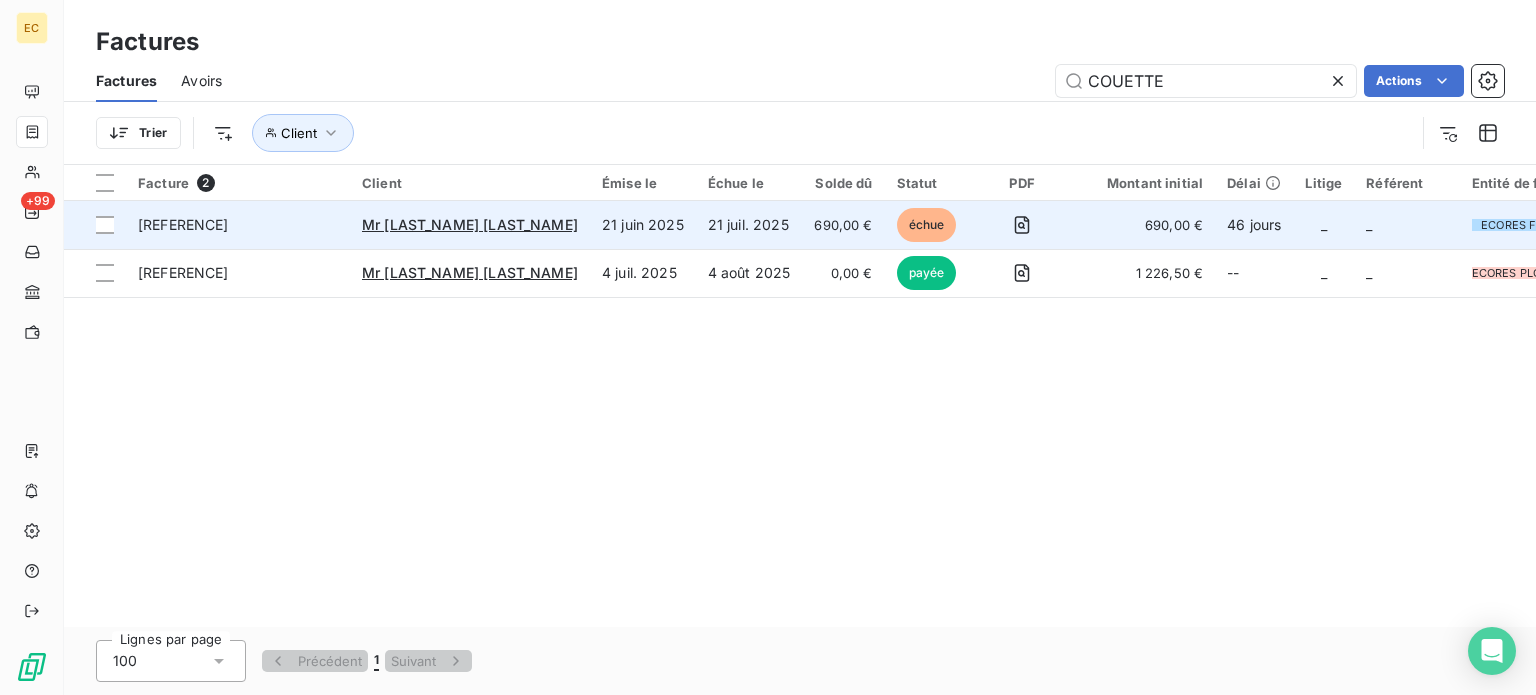 click on "[REFERENCE]" at bounding box center (238, 225) 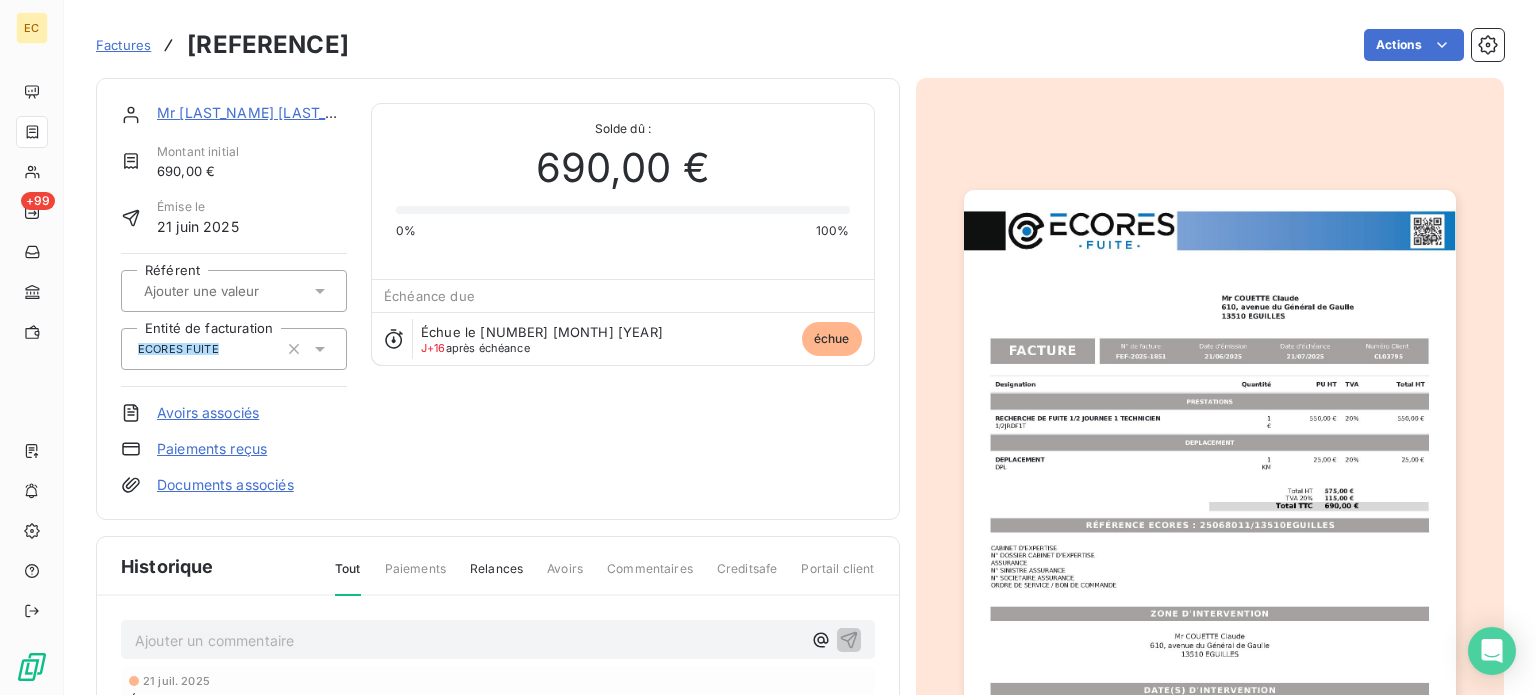 click on "Paiements reçus" at bounding box center [212, 449] 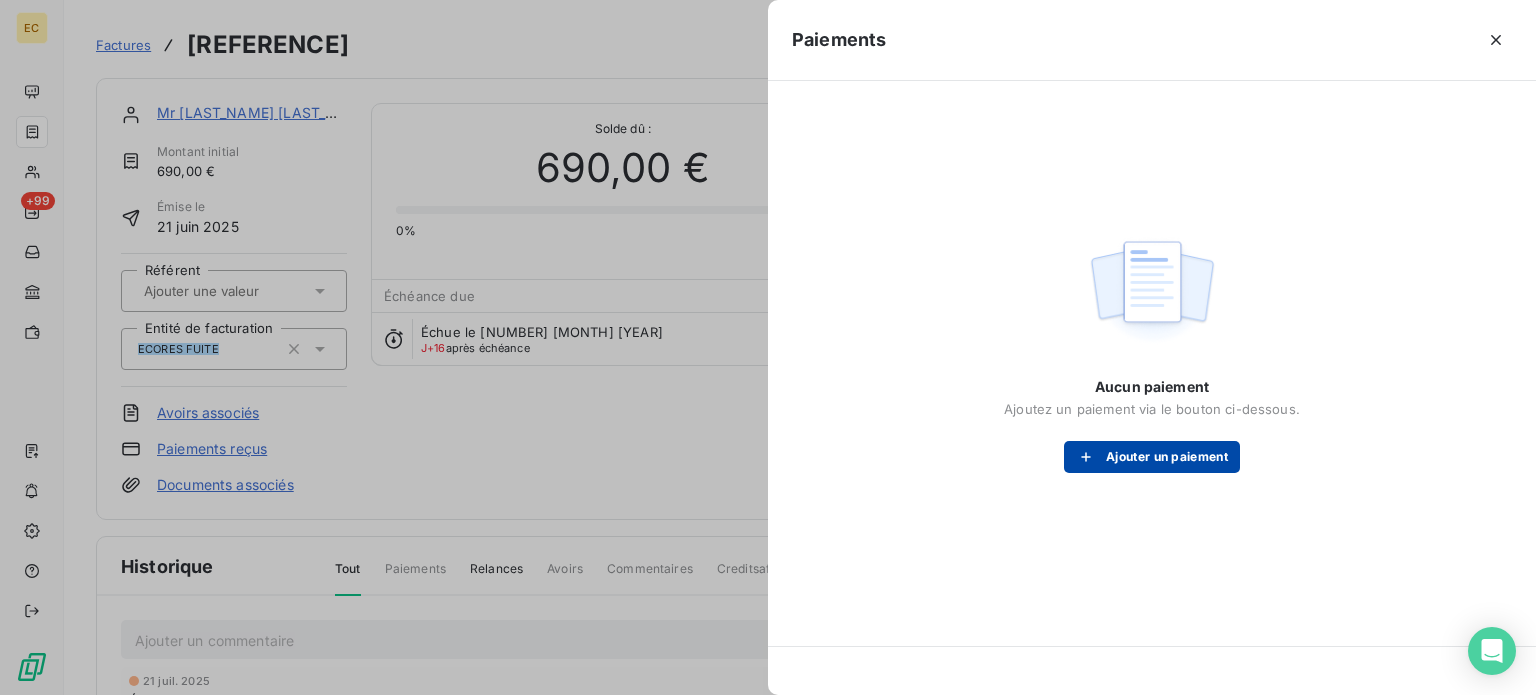 click on "Ajouter un paiement" at bounding box center (1152, 457) 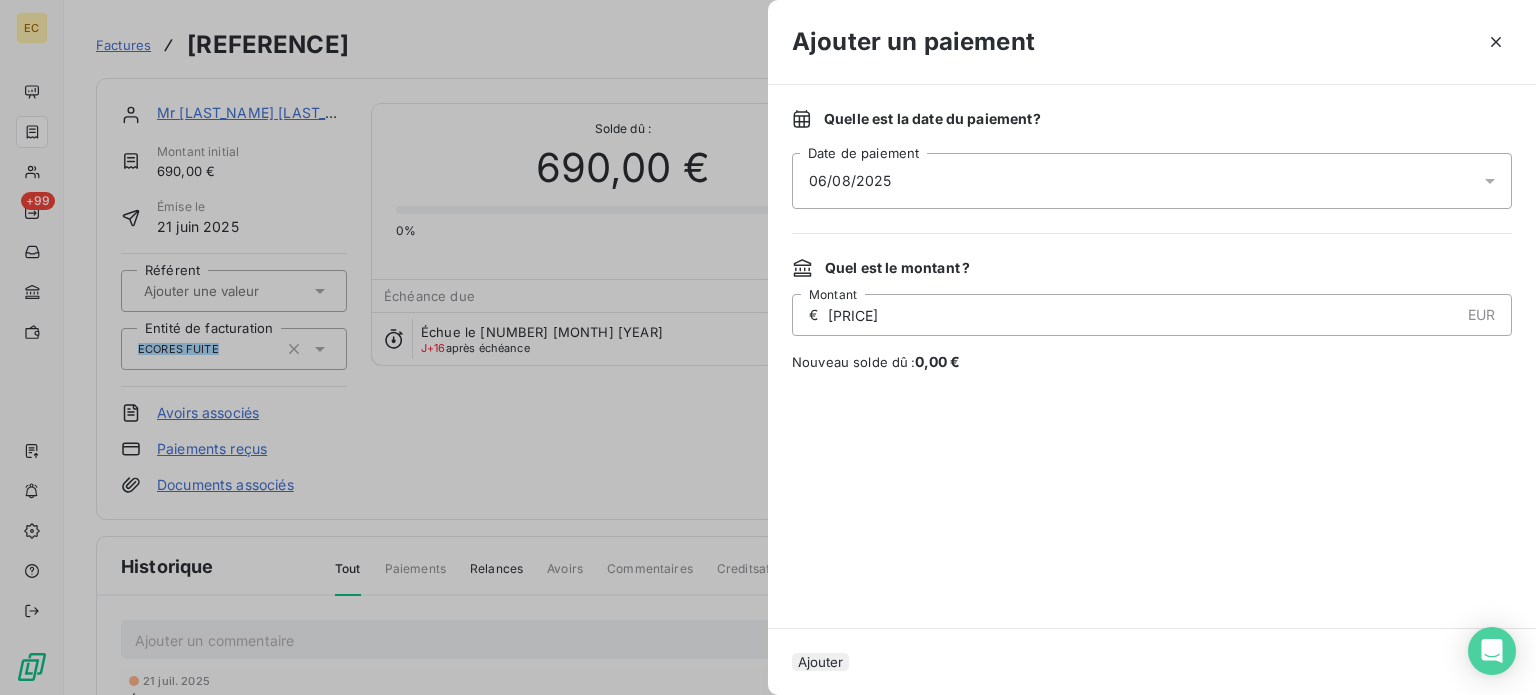 click on "Ajouter" at bounding box center [820, 662] 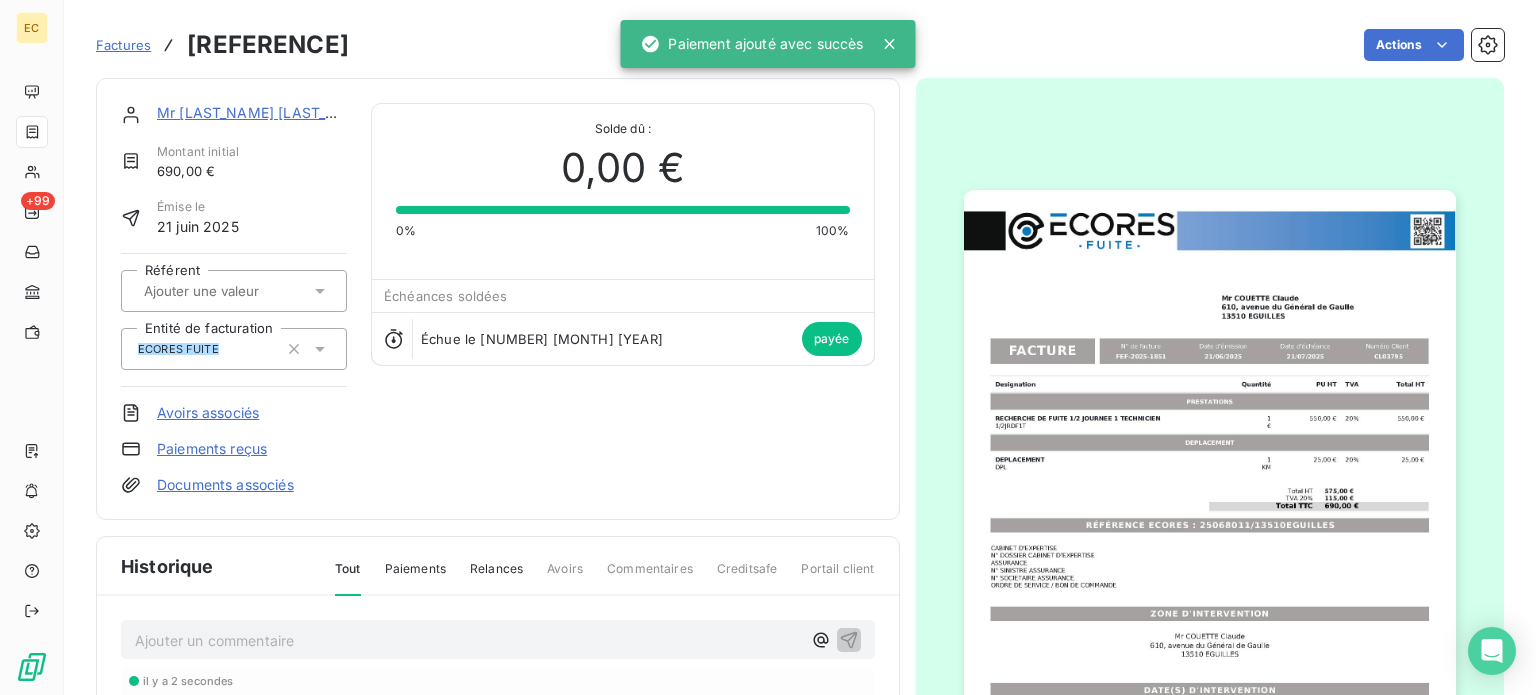 click on "Factures" at bounding box center (123, 45) 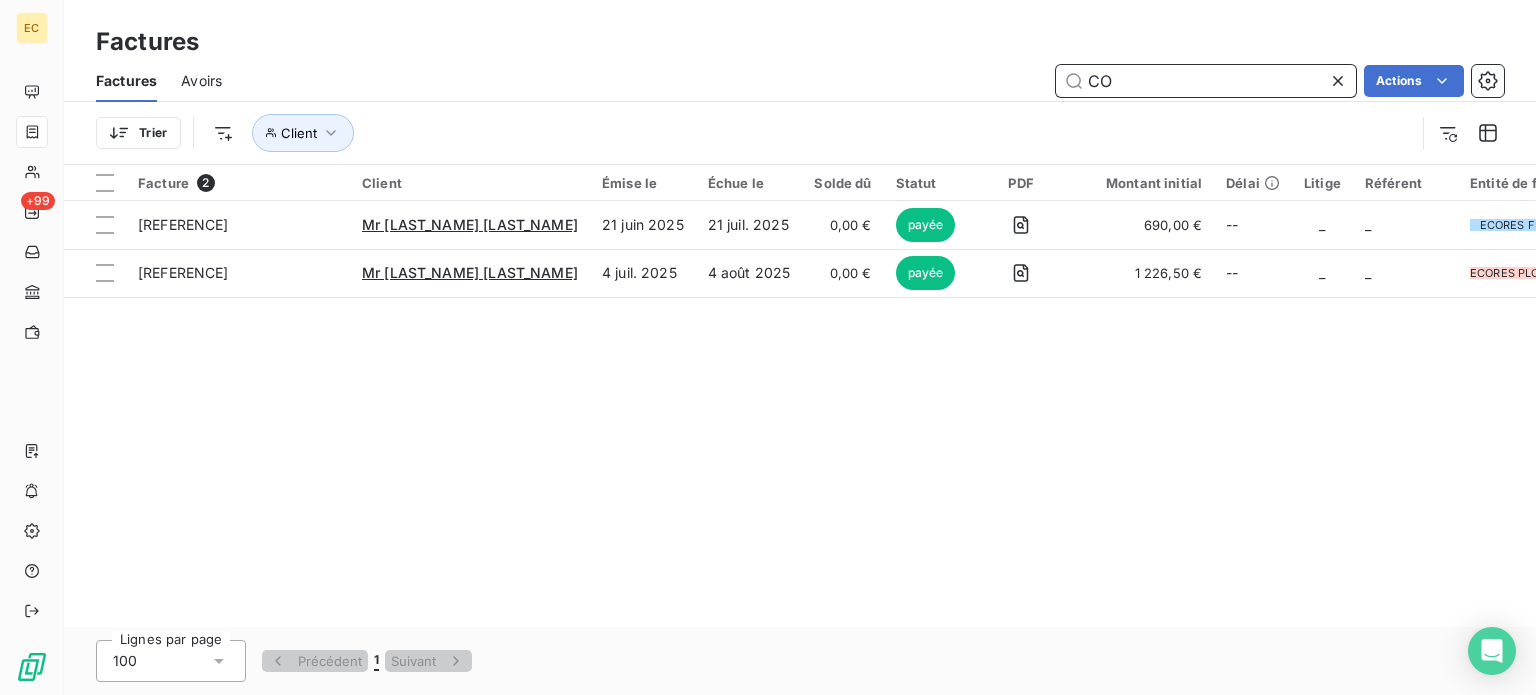 type on "C" 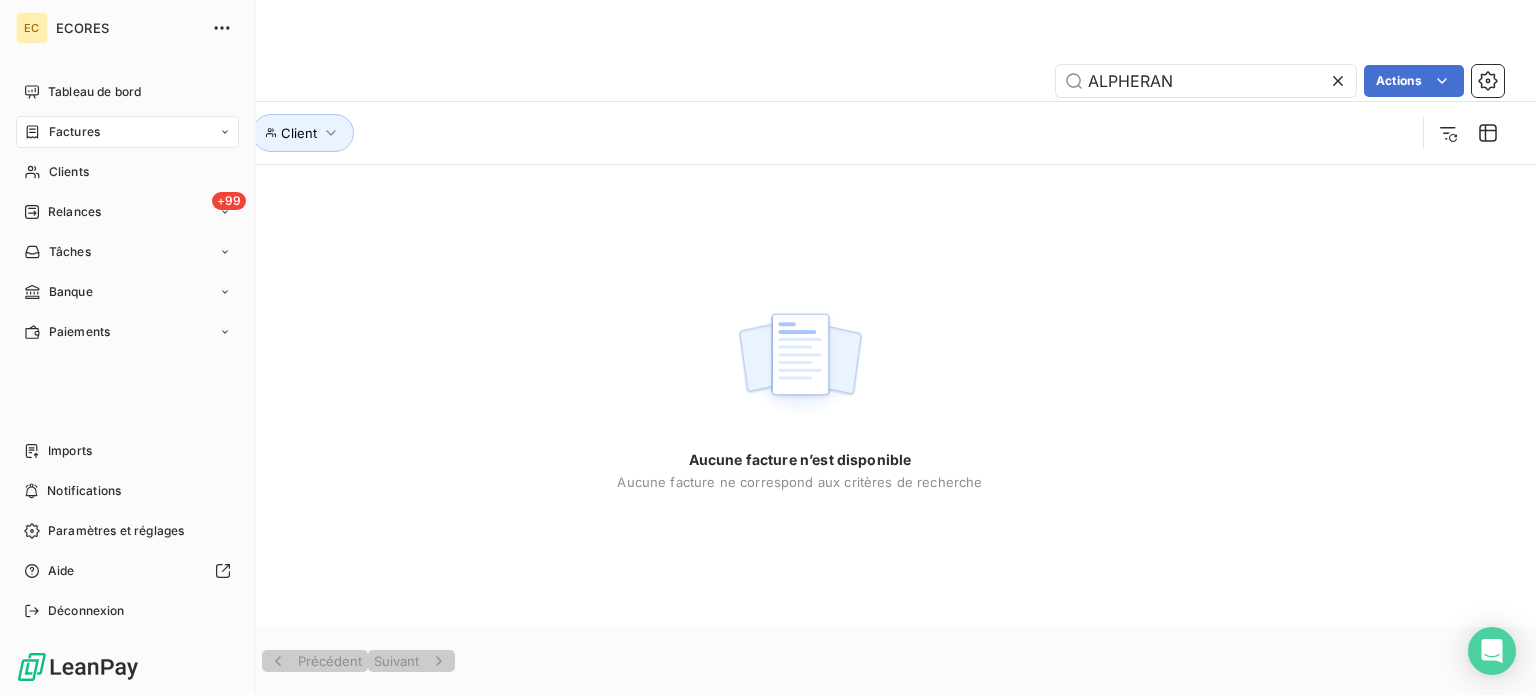 click on "Factures" at bounding box center (74, 132) 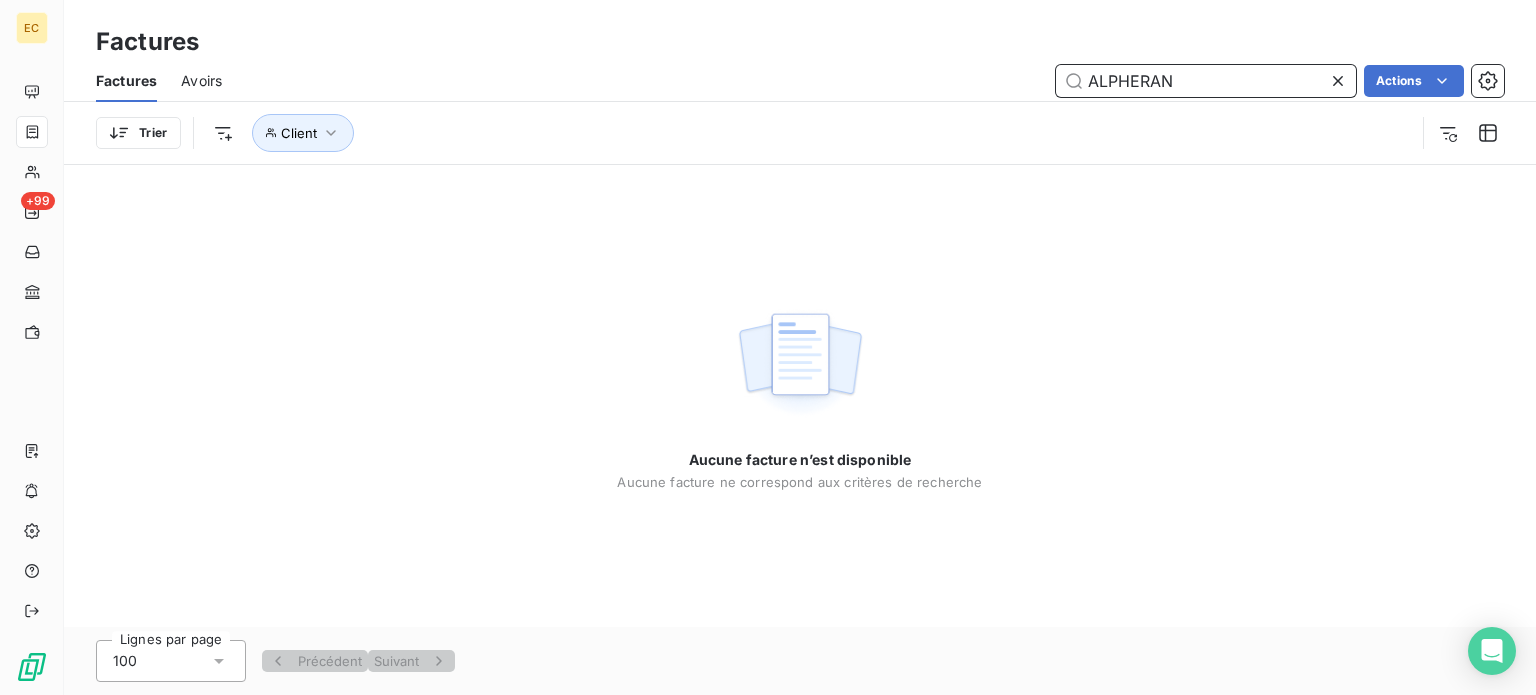 click on "ALPHERAN" at bounding box center [1206, 81] 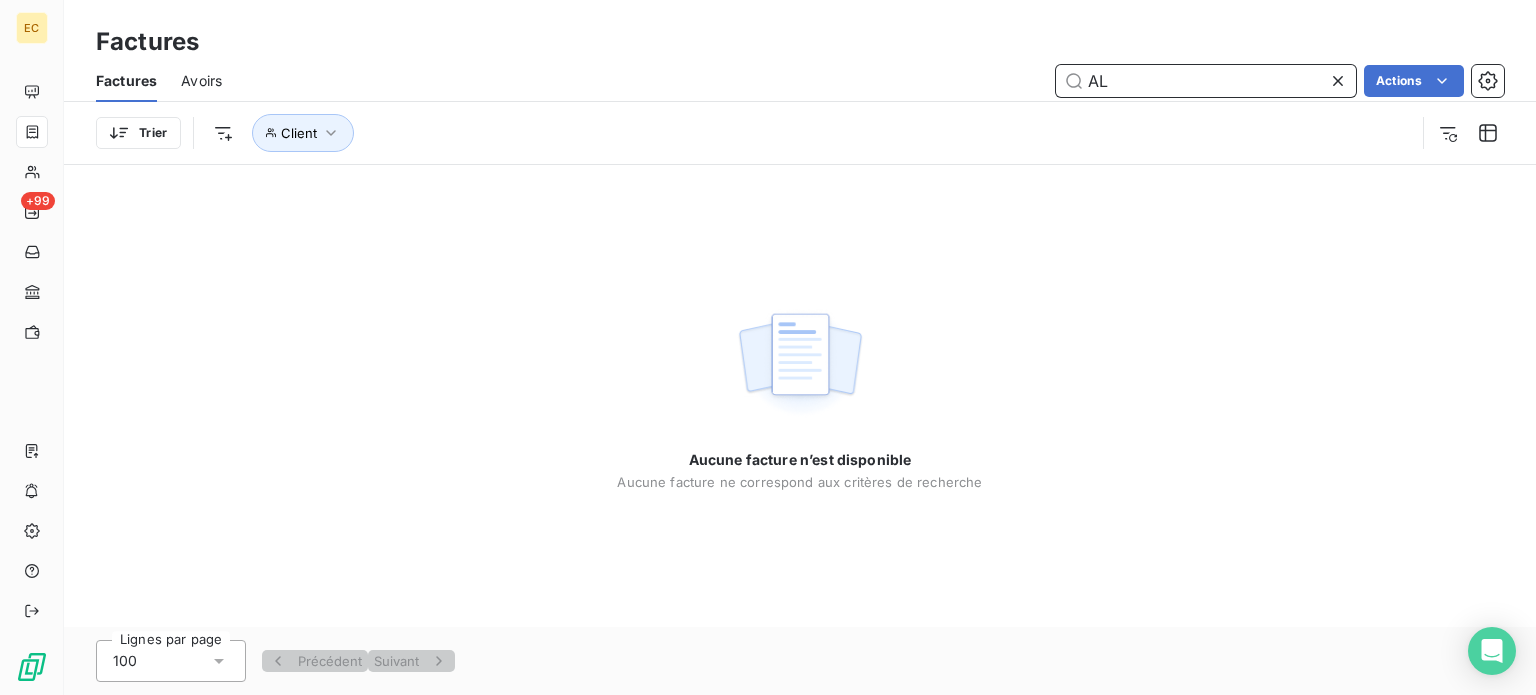 type on "A" 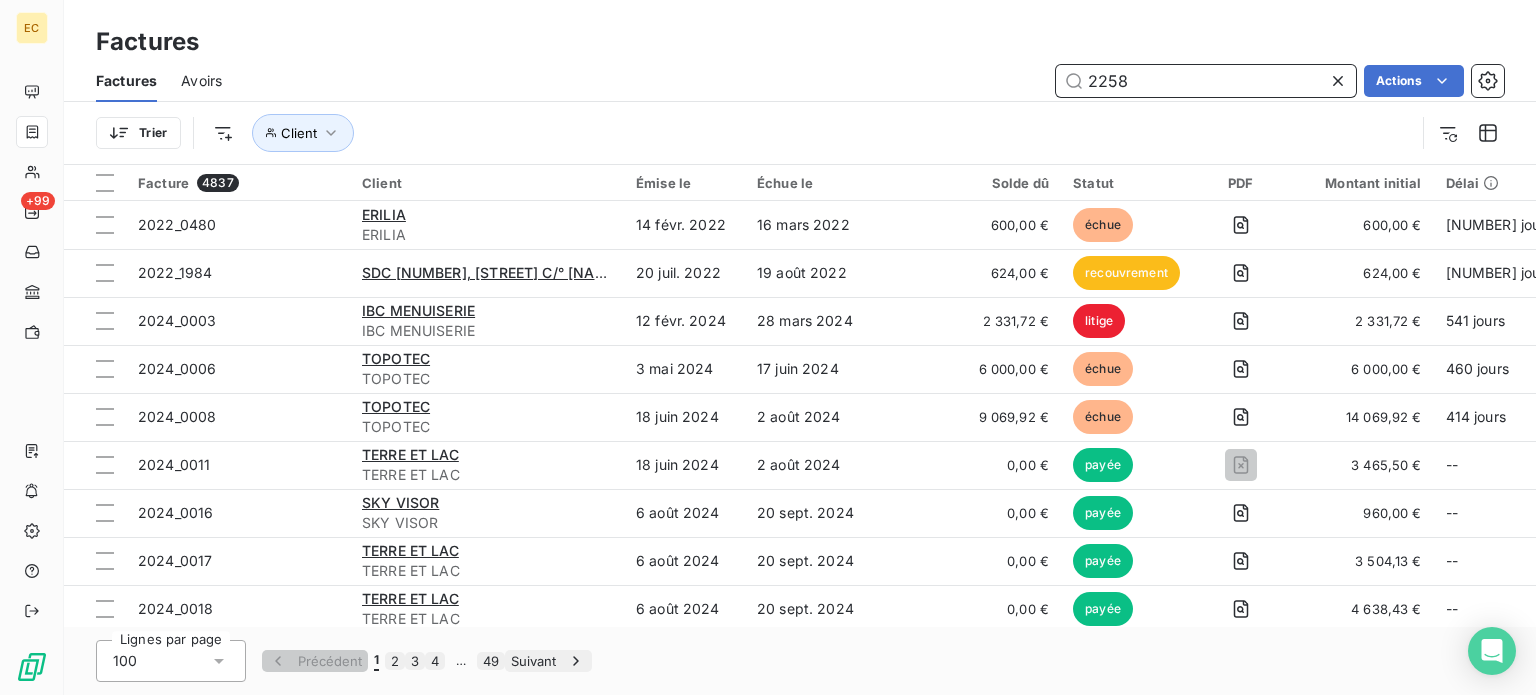 type on "2258" 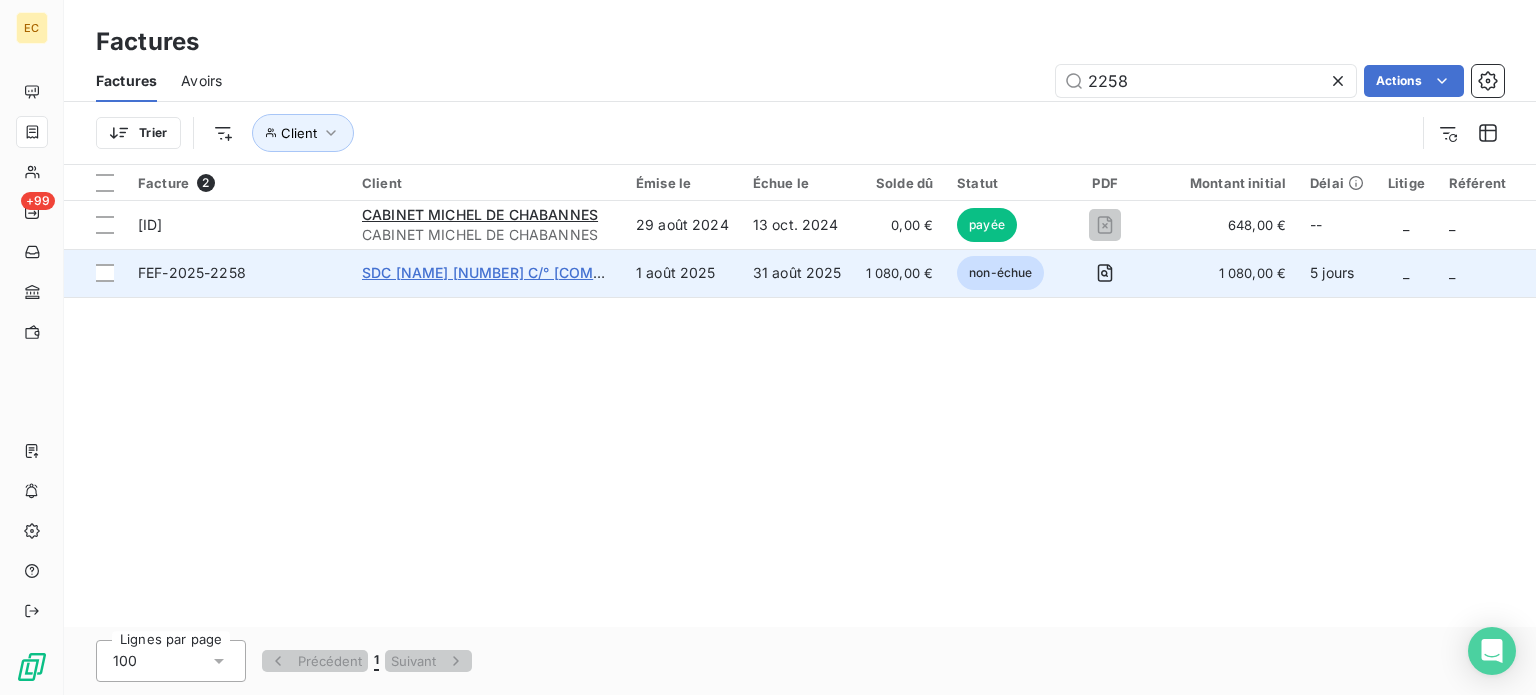 click on "SDC [NAME] [NUMBER] C/° [COMPANY]" at bounding box center (500, 272) 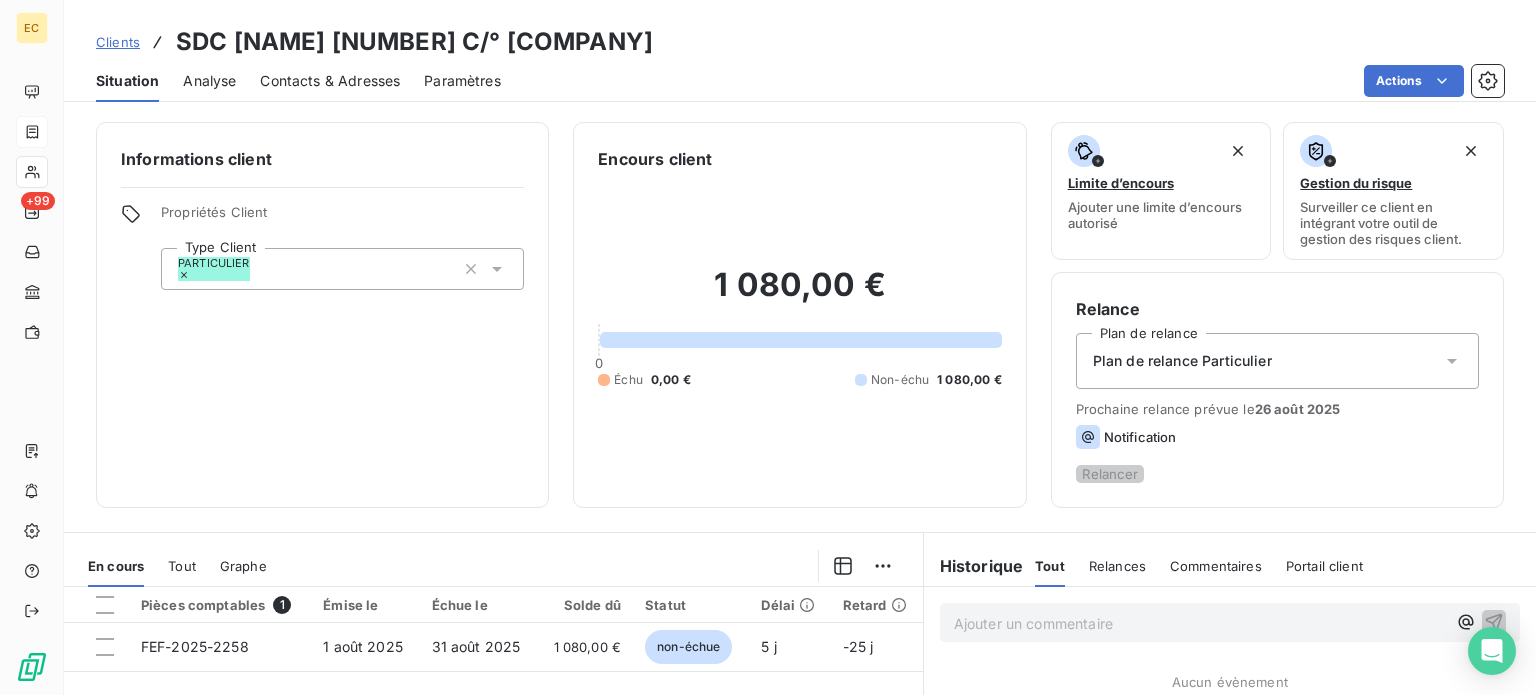 scroll, scrollTop: 300, scrollLeft: 0, axis: vertical 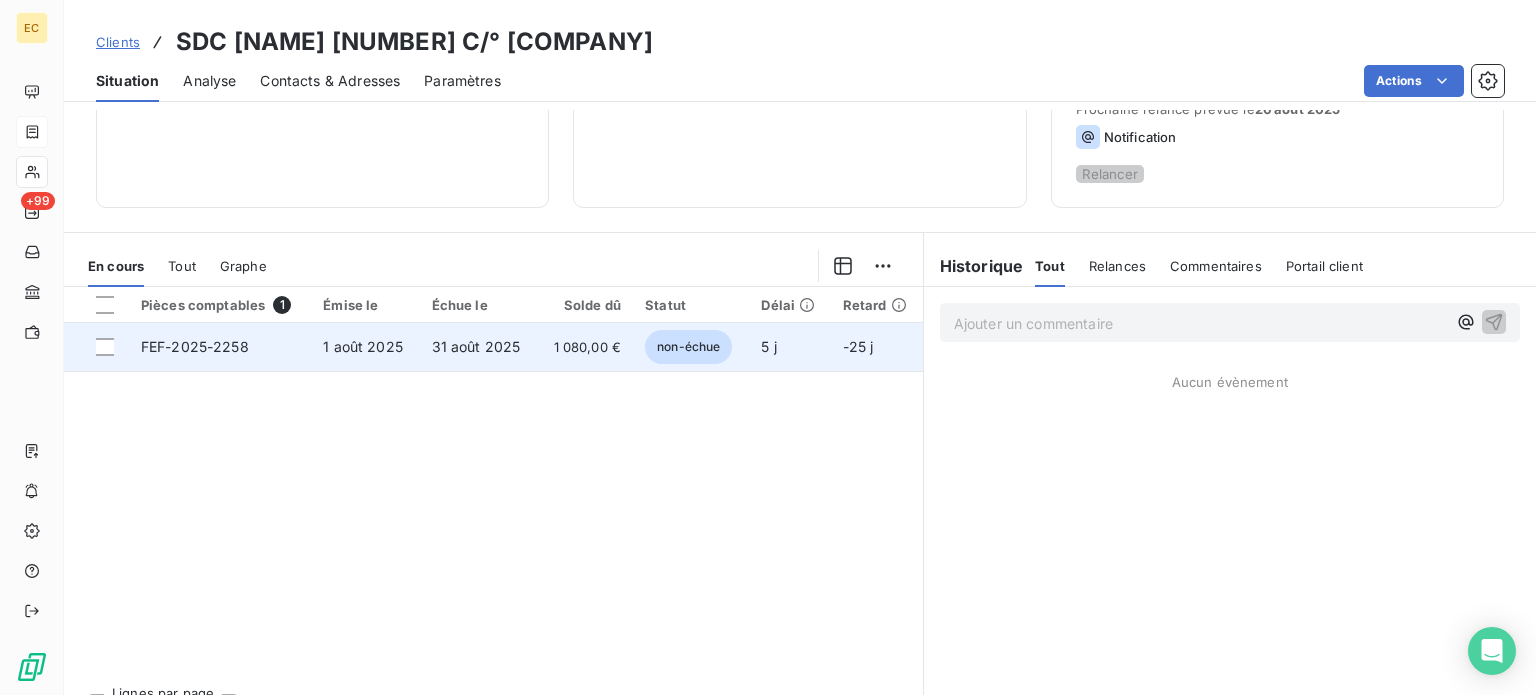 click on "1 août 2025" at bounding box center (363, 346) 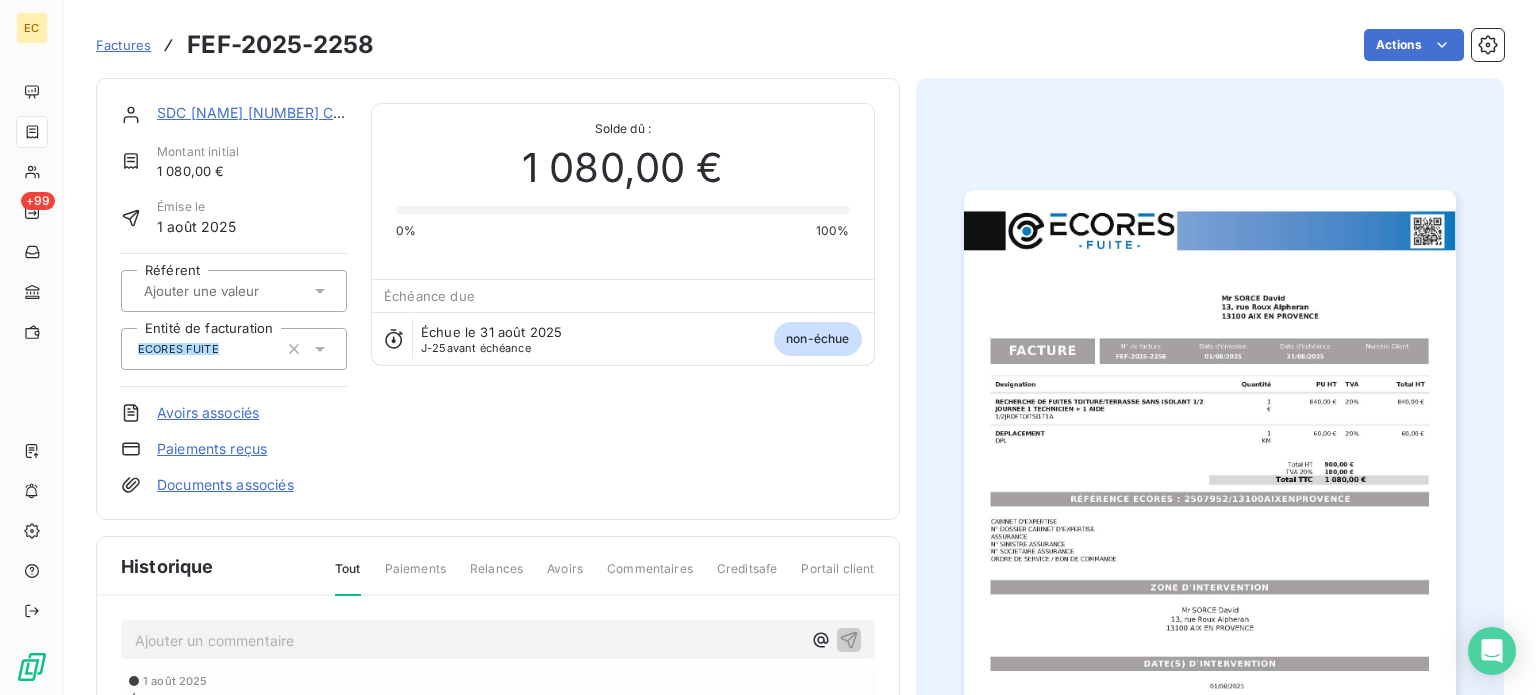 click on "Paiements reçus" at bounding box center [212, 449] 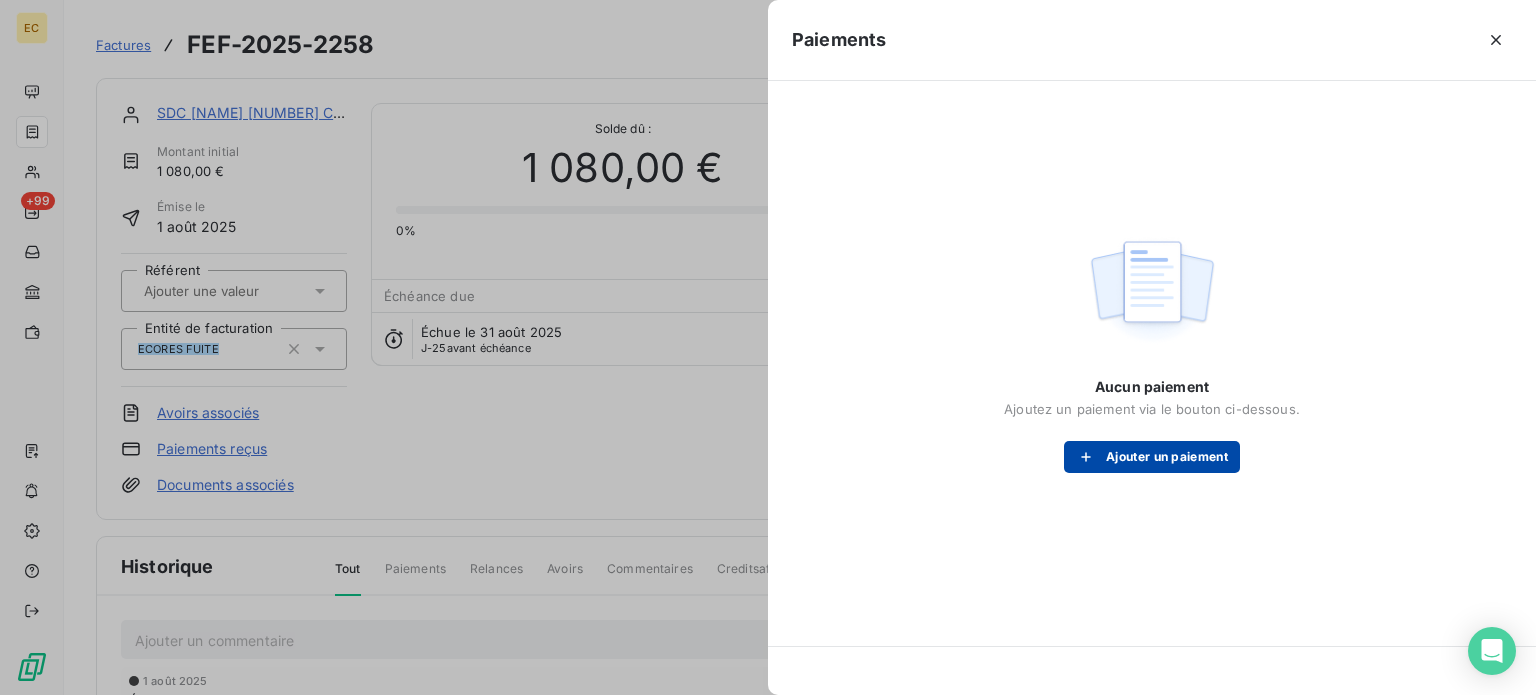 click on "Ajouter un paiement" at bounding box center (1152, 457) 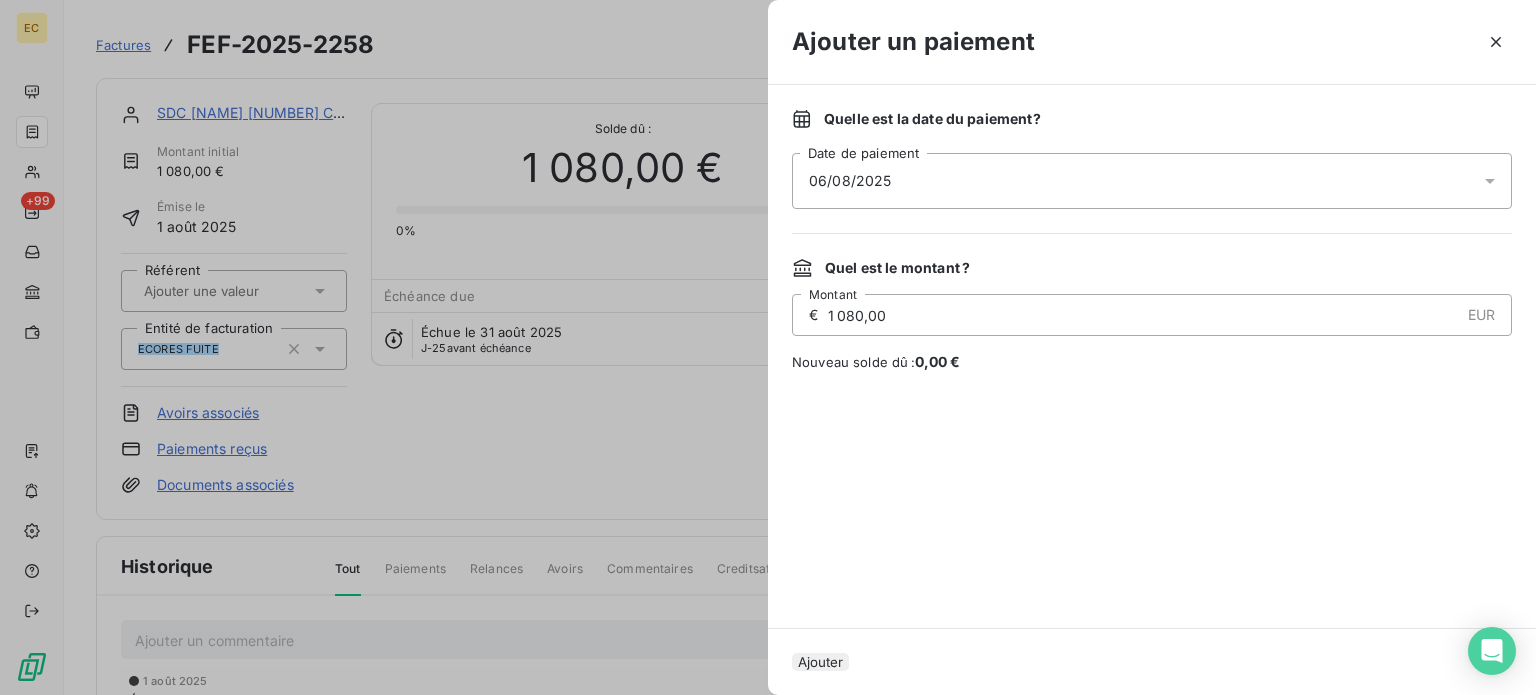 drag, startPoint x: 851, startPoint y: 655, endPoint x: 1008, endPoint y: 571, distance: 178.05898 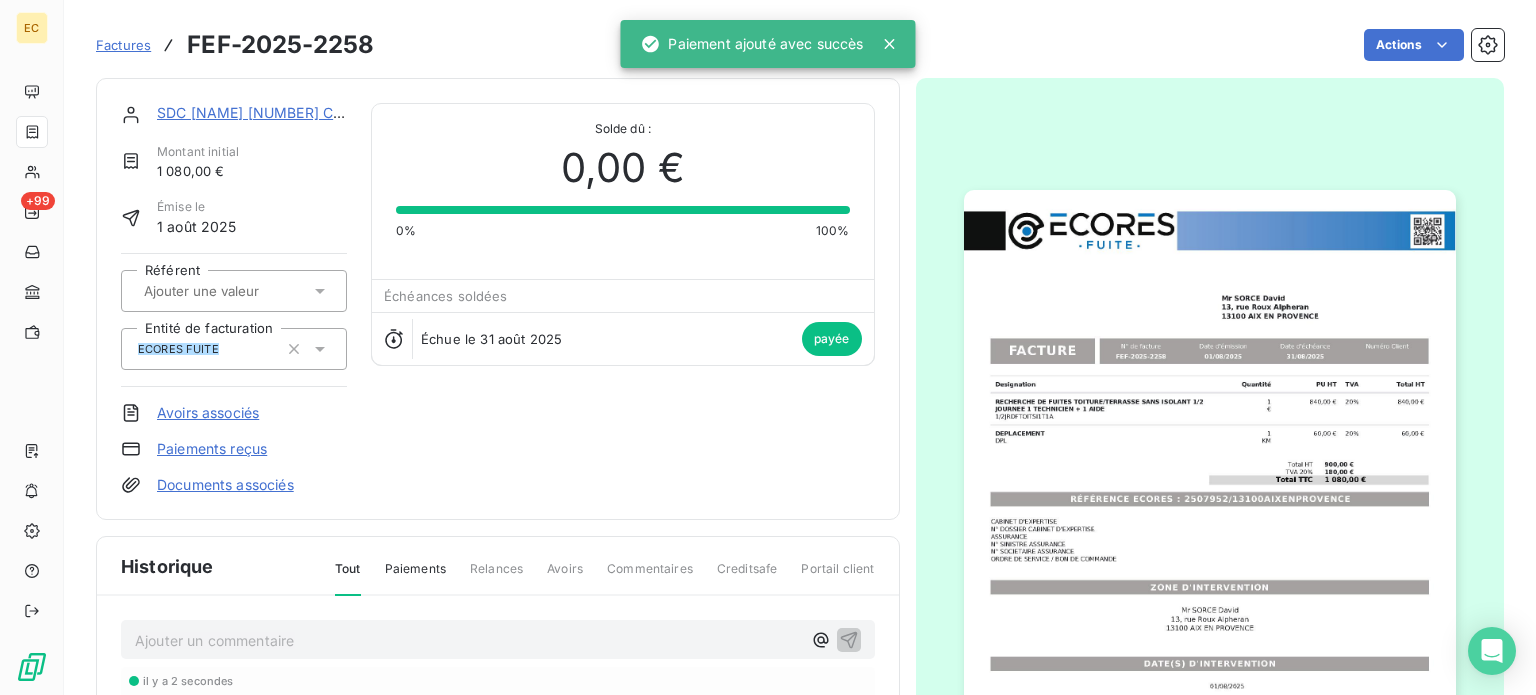 click on "Factures" at bounding box center [123, 45] 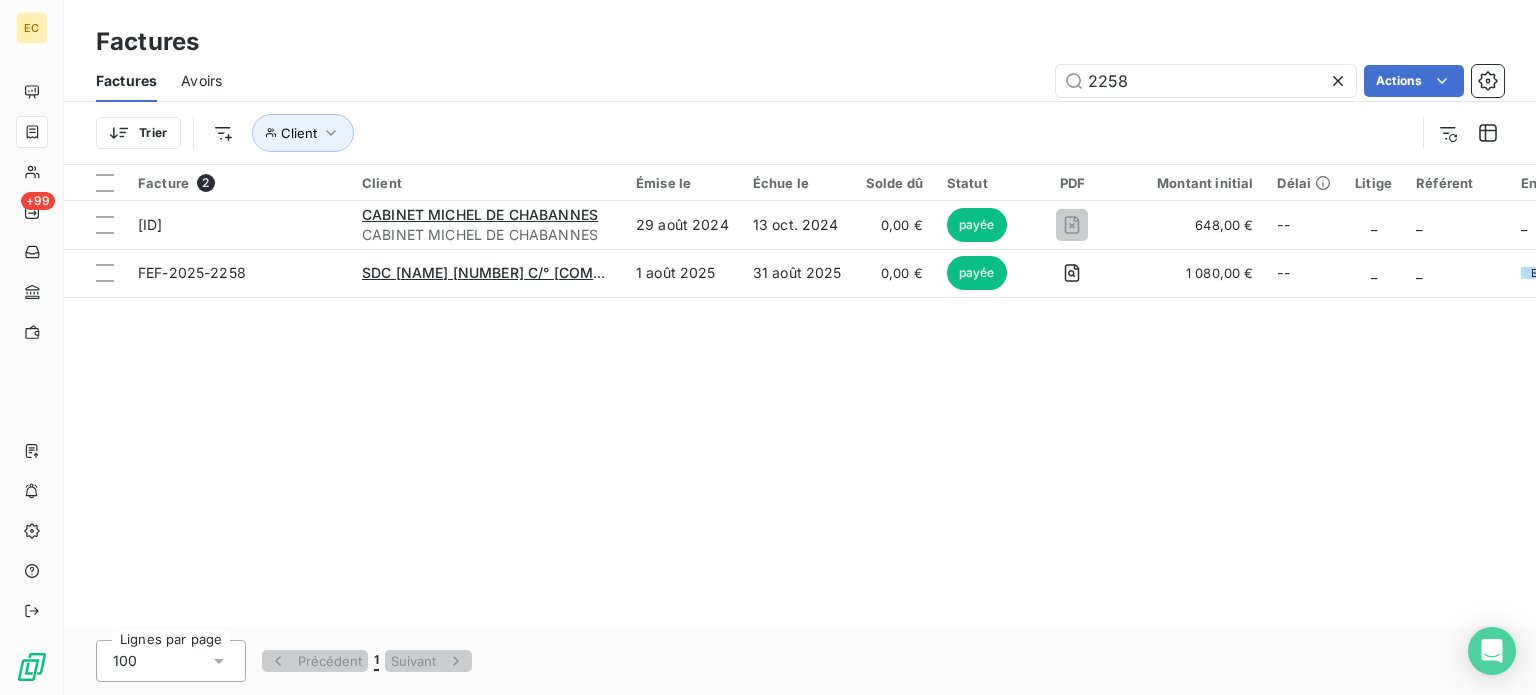 type 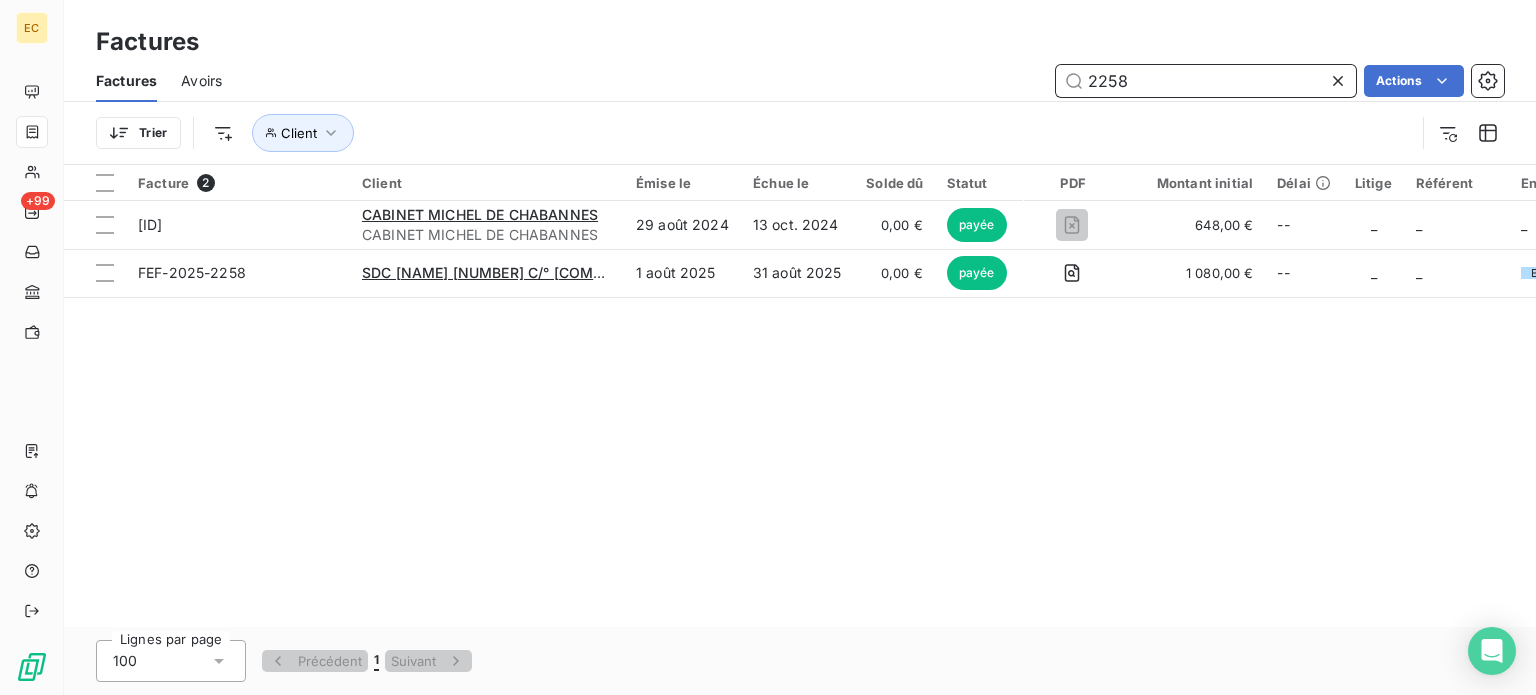 drag, startPoint x: 1162, startPoint y: 83, endPoint x: 1082, endPoint y: 73, distance: 80.622574 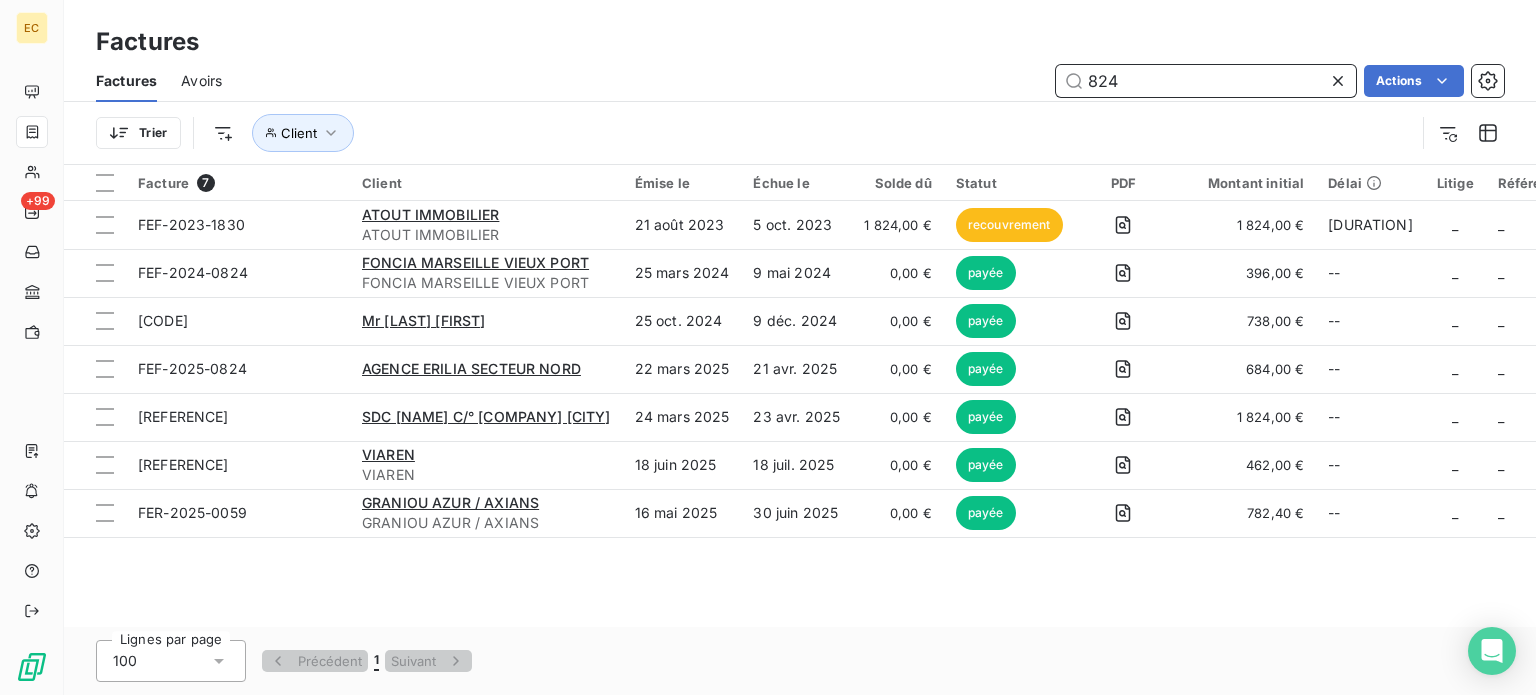 click on "824" at bounding box center [1206, 81] 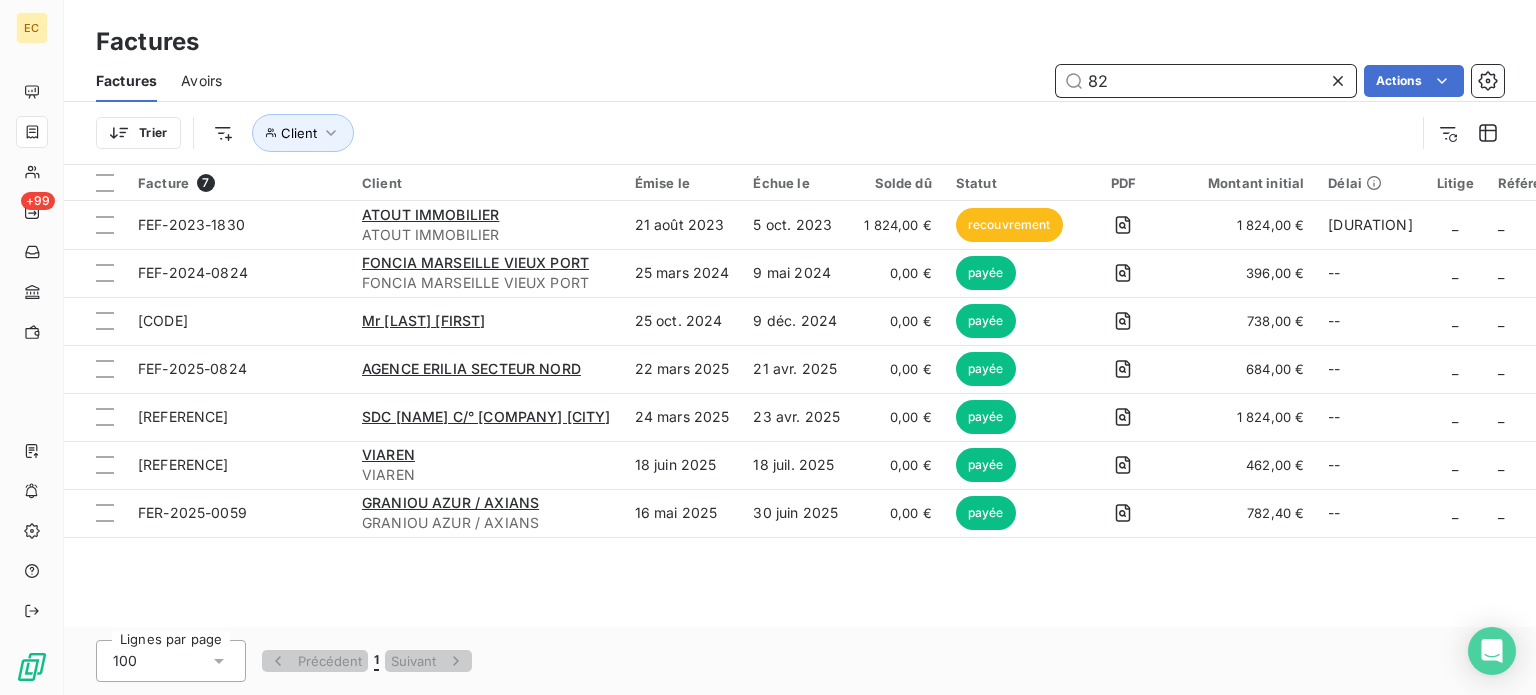 type on "8" 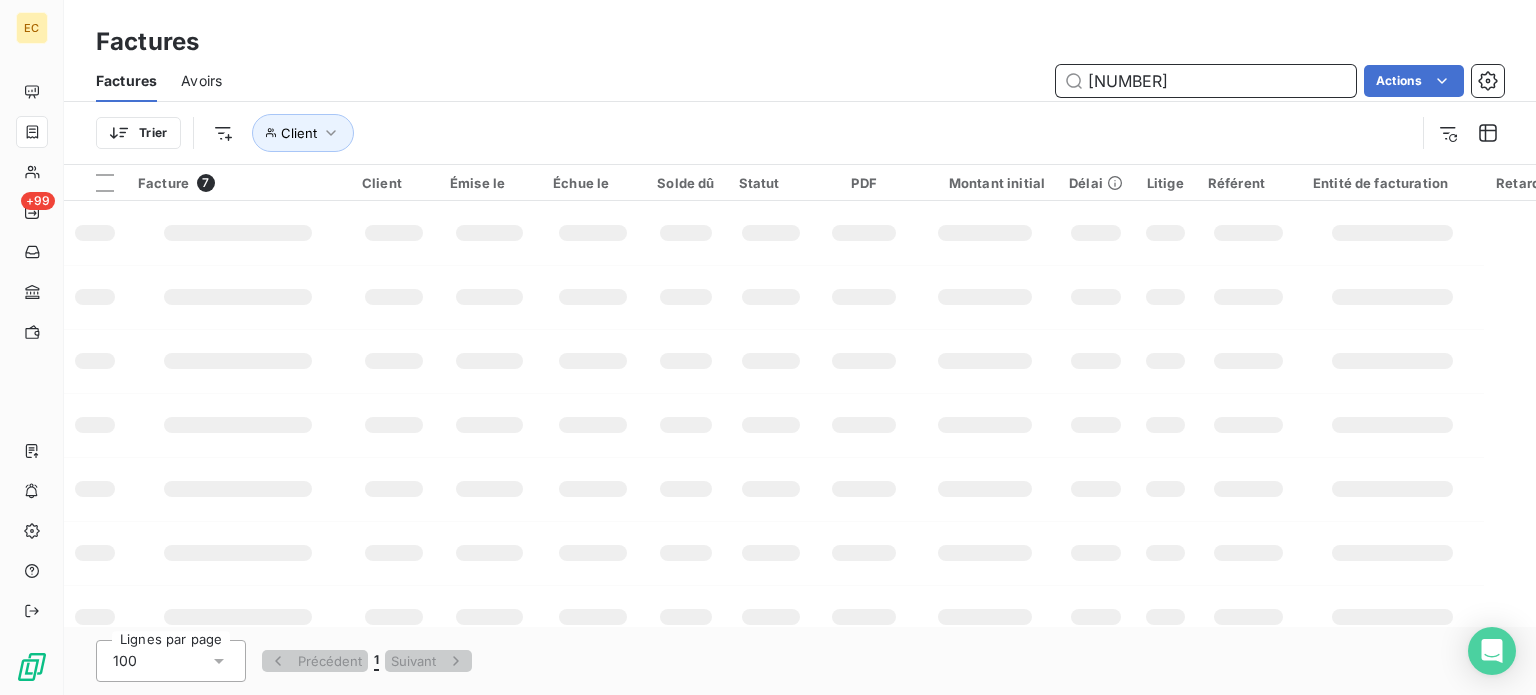 type on "[NUMBER]" 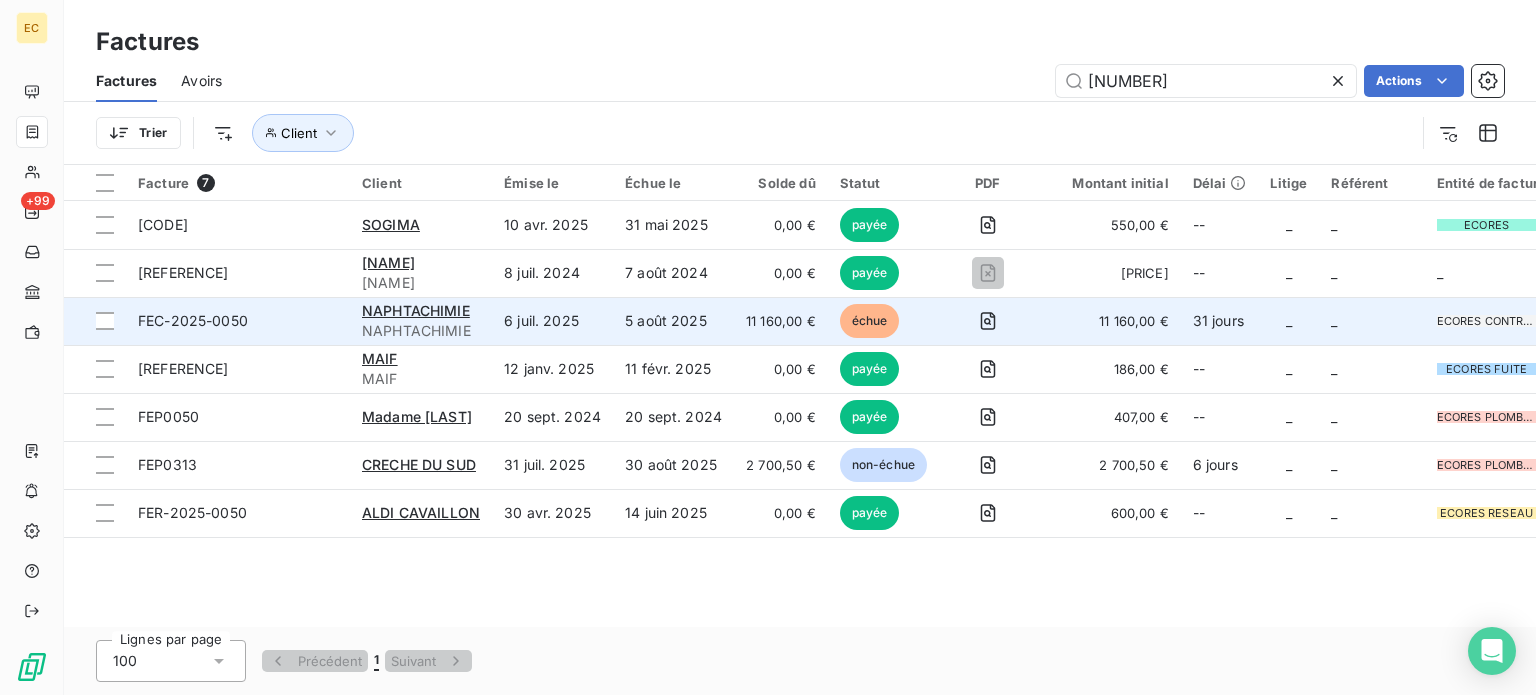 click on "FEC-2025-0050" at bounding box center (238, 321) 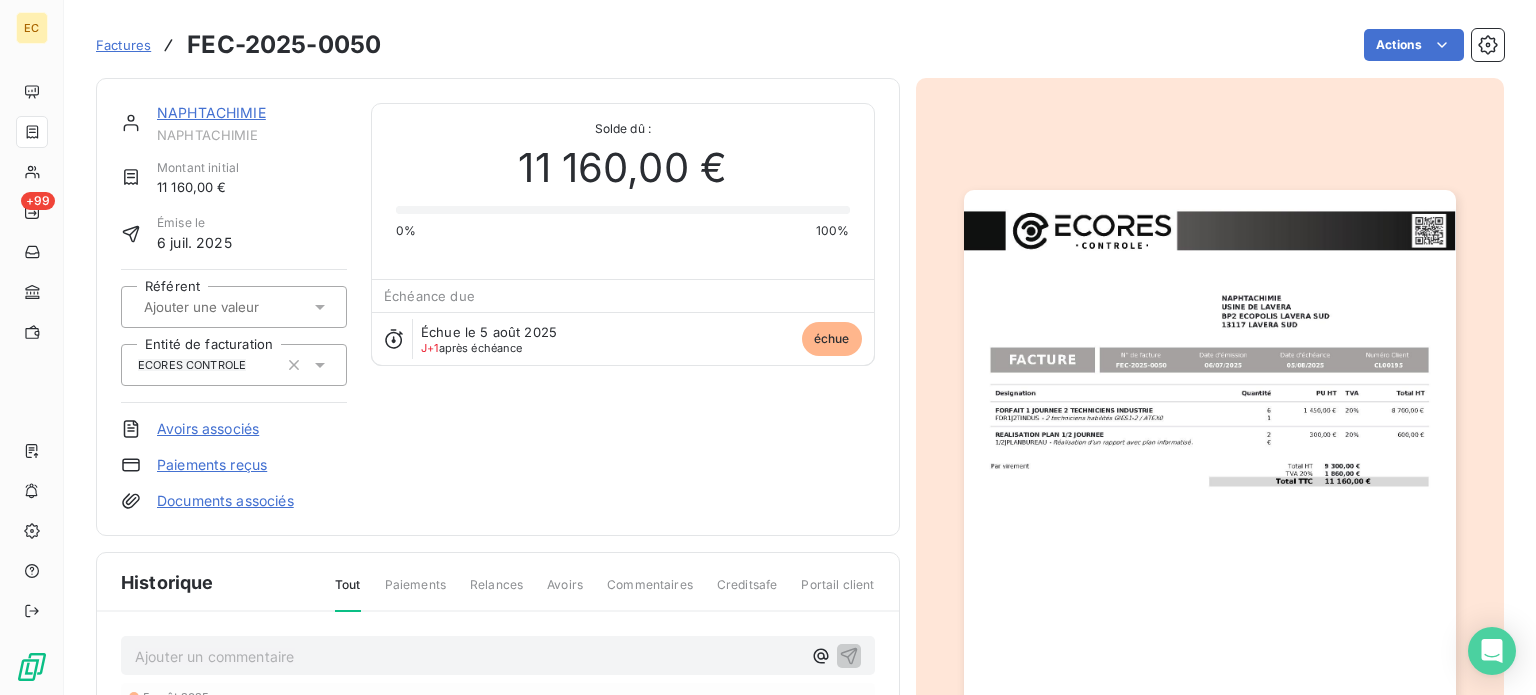 click on "Paiements reçus" at bounding box center (212, 465) 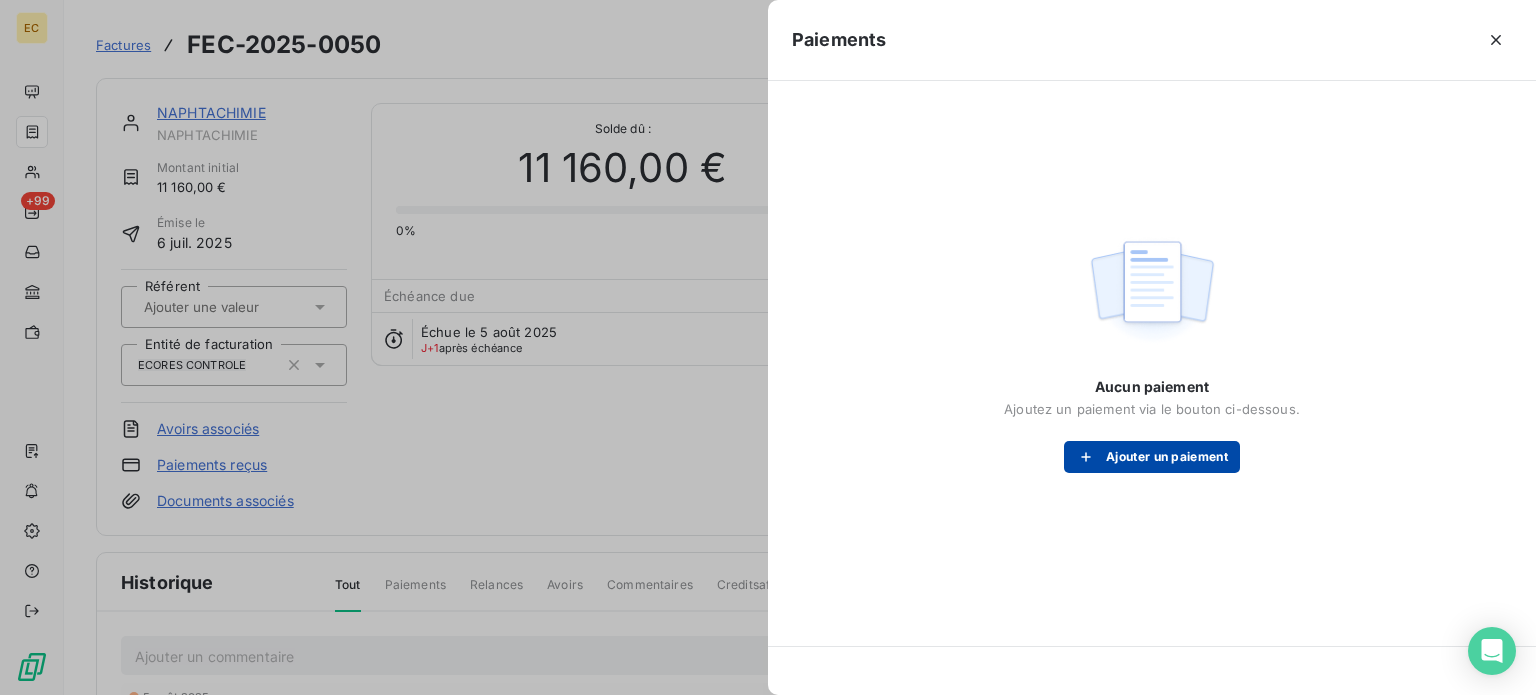 click on "Ajouter un paiement" at bounding box center [1152, 457] 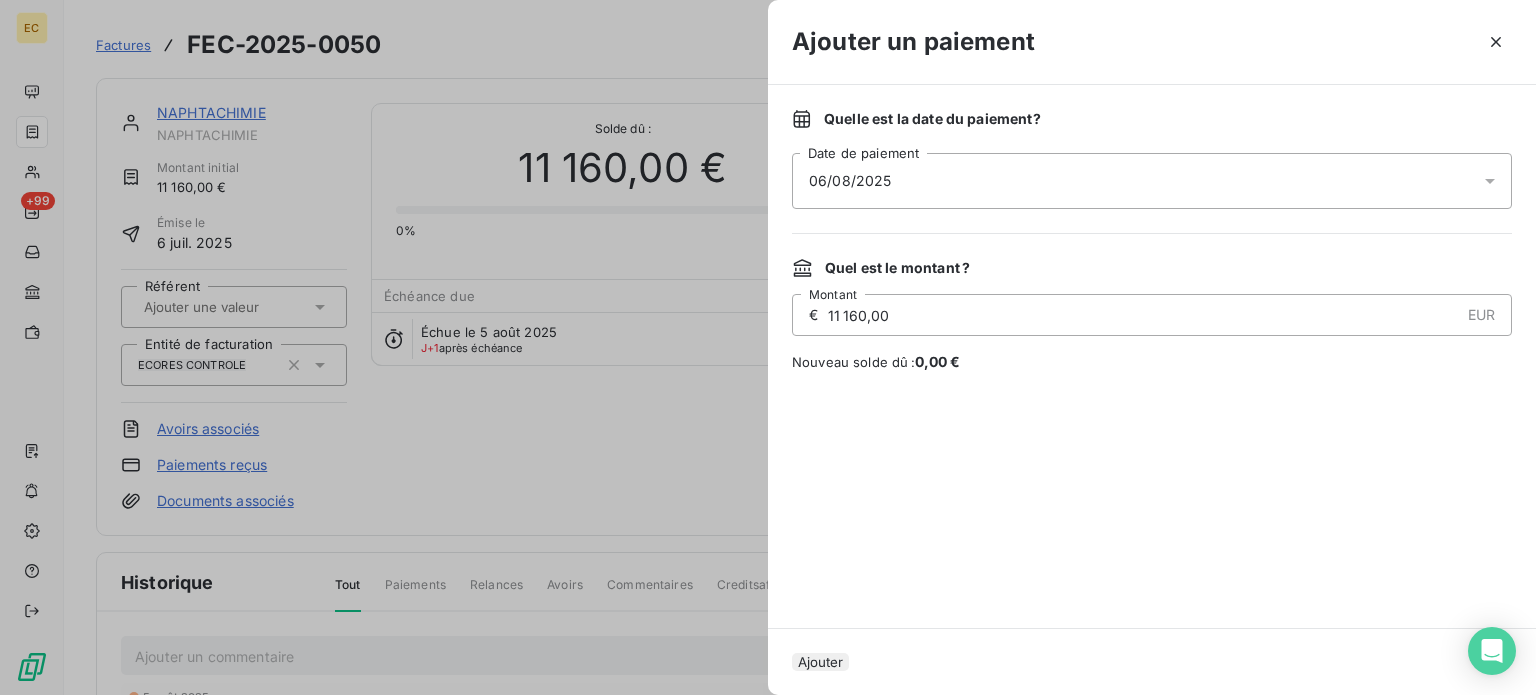 click on "06/08/2025" at bounding box center [1152, 181] 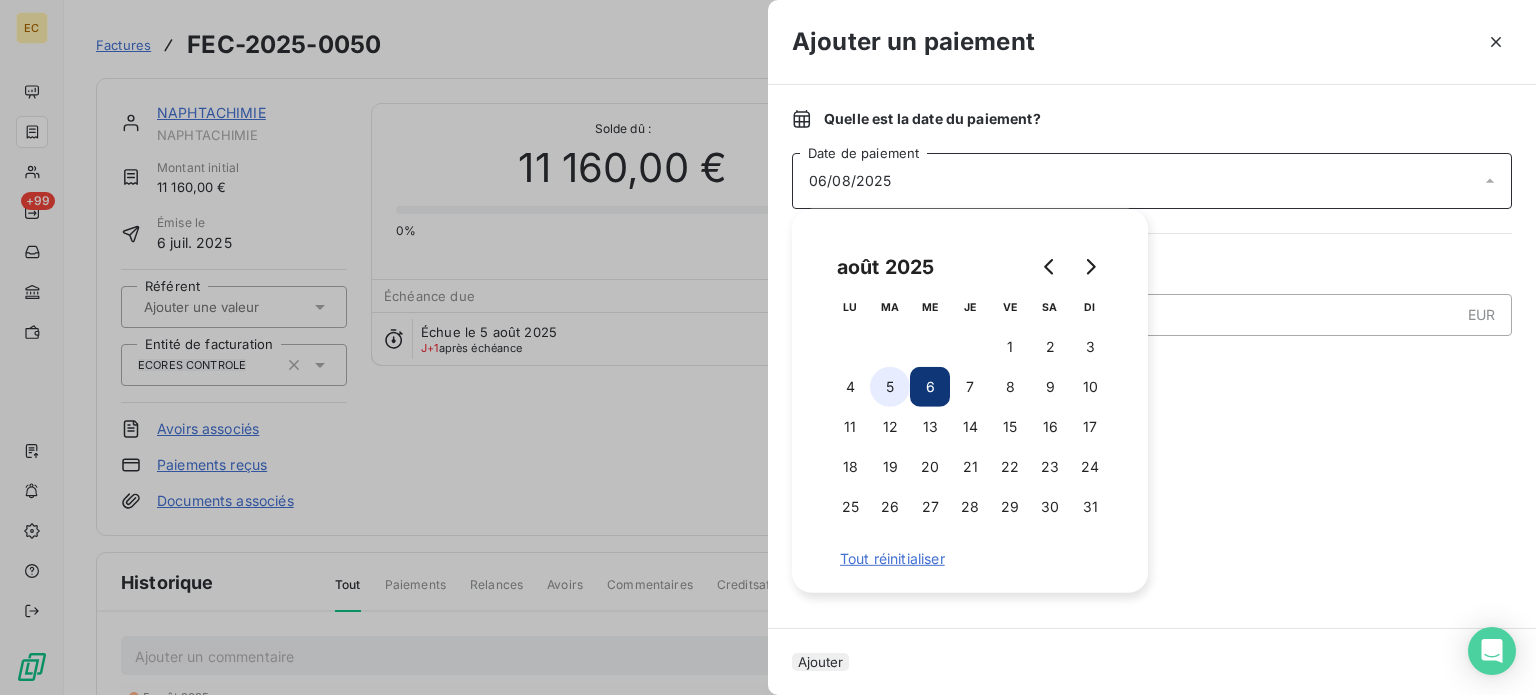 click on "5" at bounding box center [890, 387] 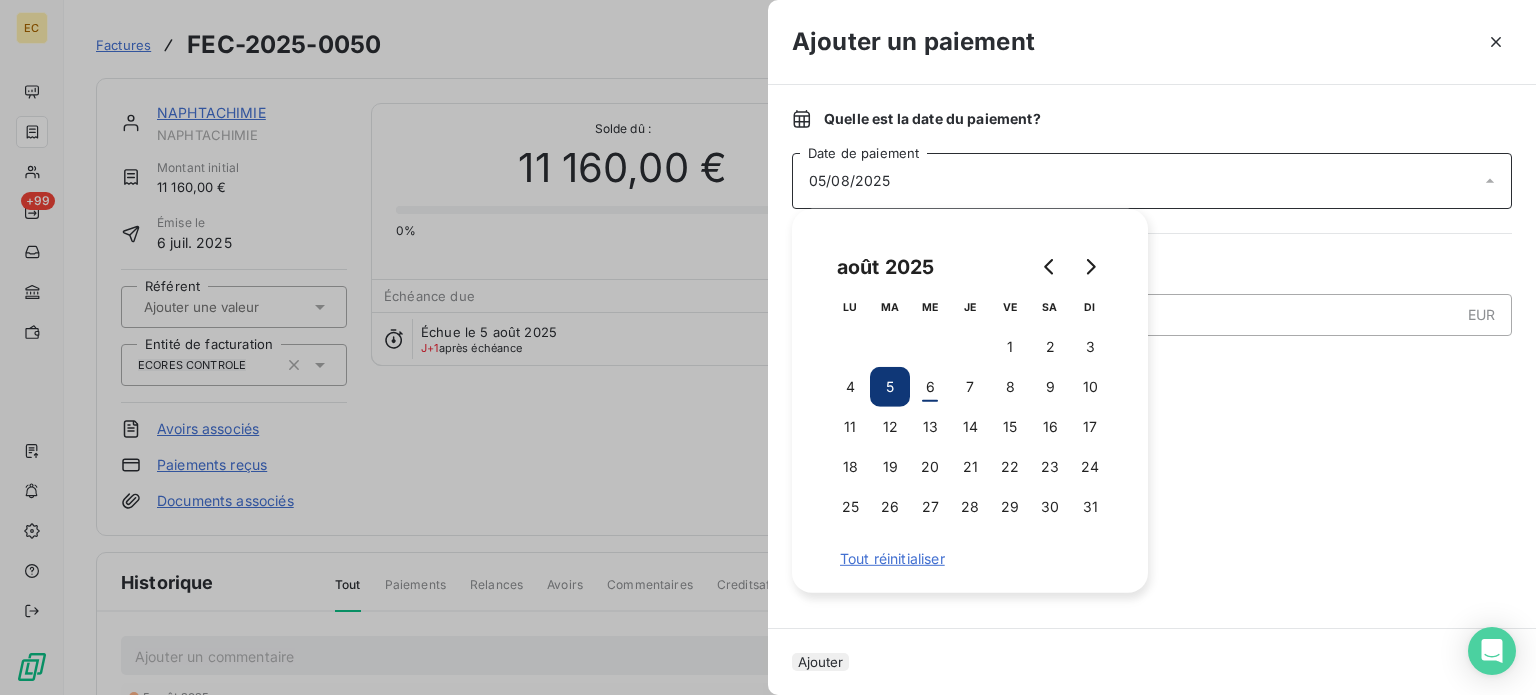 click on "Ajouter" at bounding box center (820, 662) 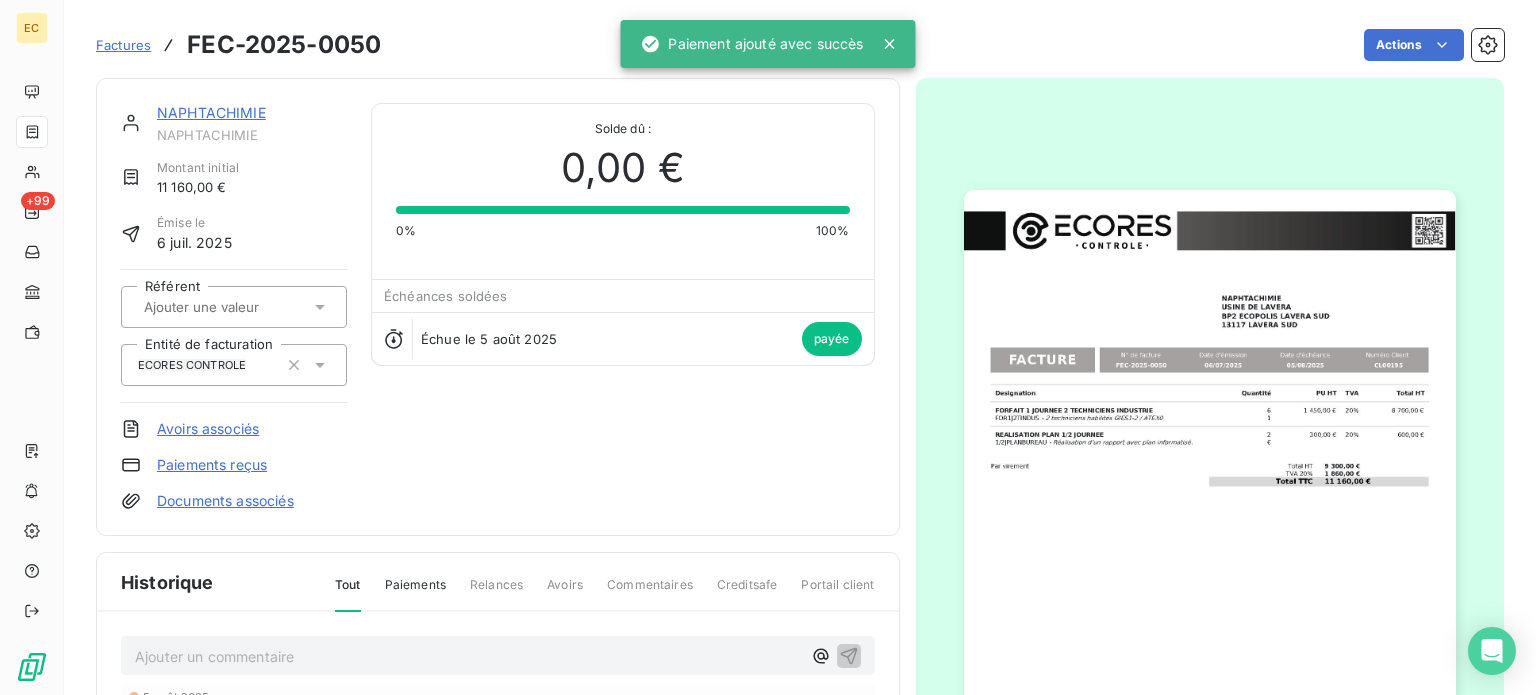 click on "Factures" at bounding box center (123, 45) 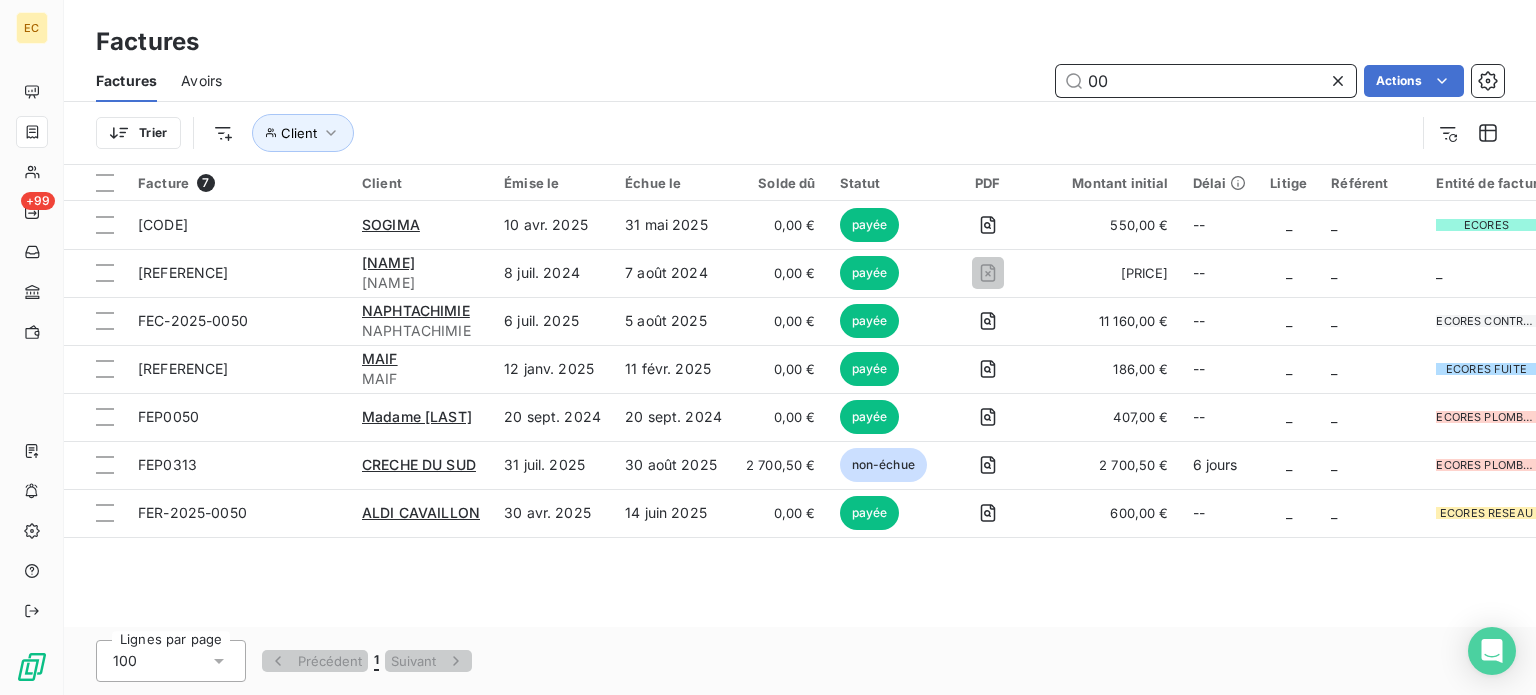 type on "0" 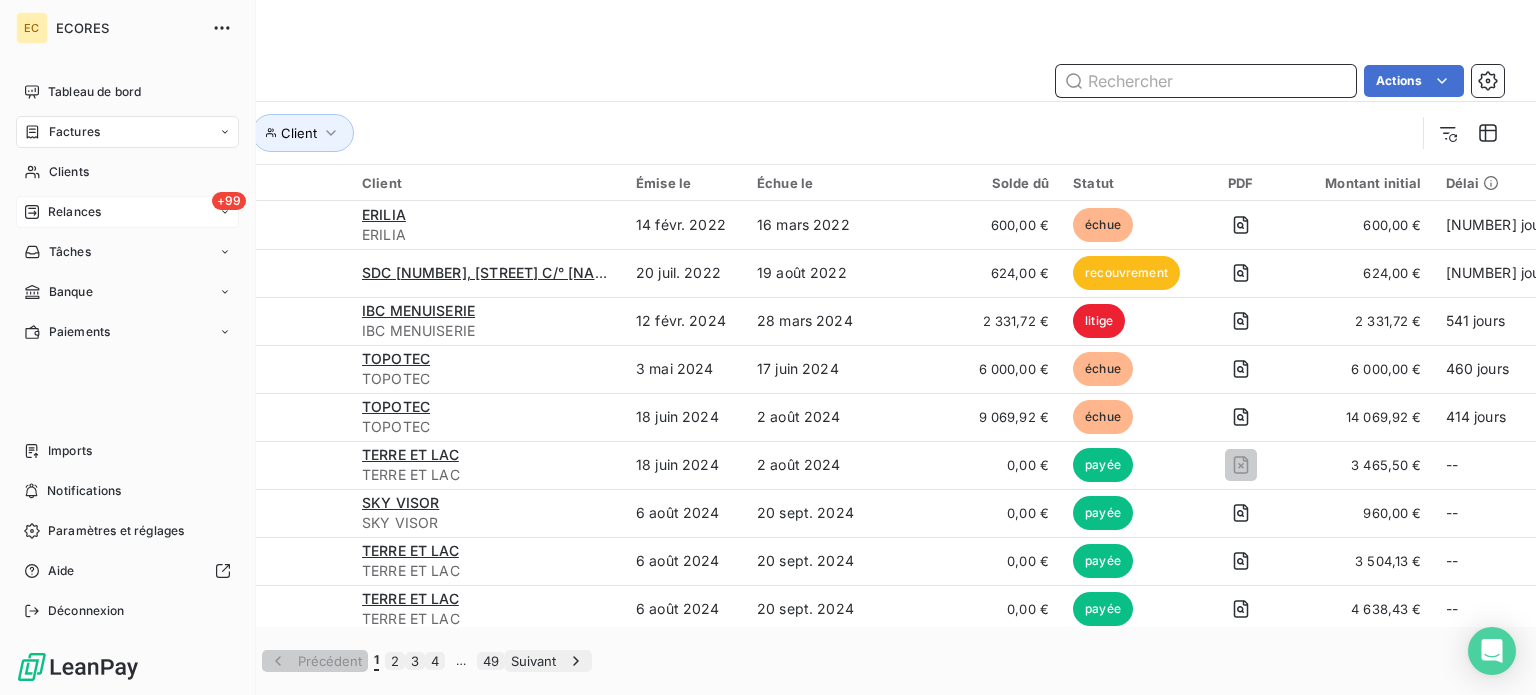 type 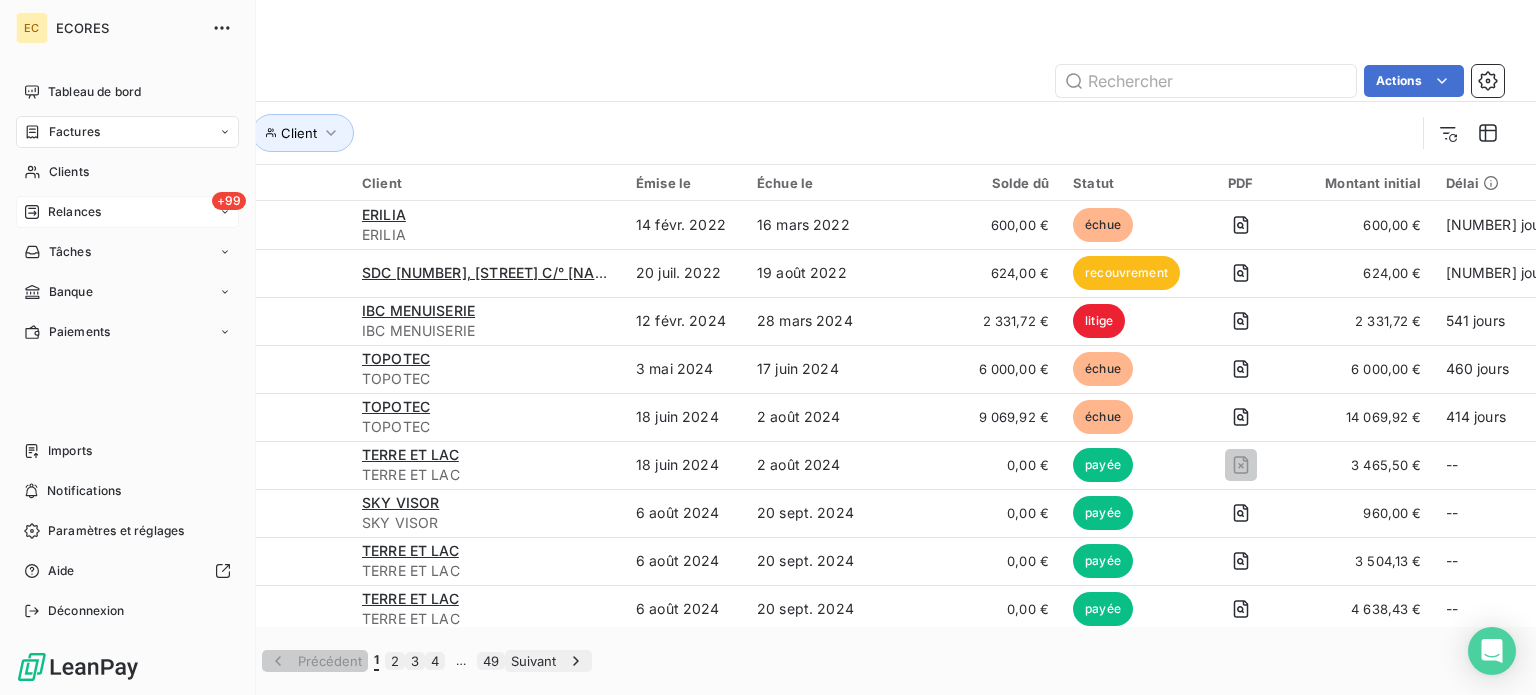 click on "Relances" at bounding box center [74, 212] 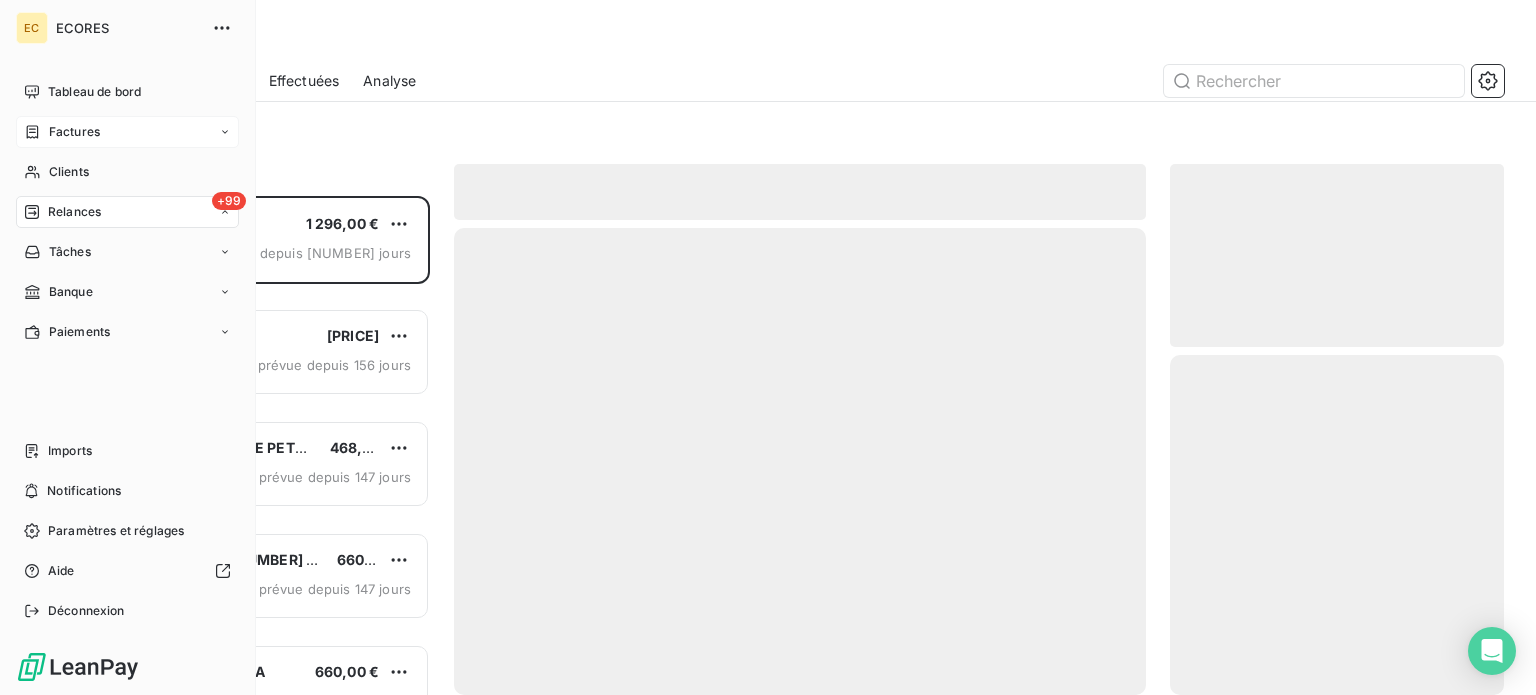 scroll, scrollTop: 16, scrollLeft: 16, axis: both 